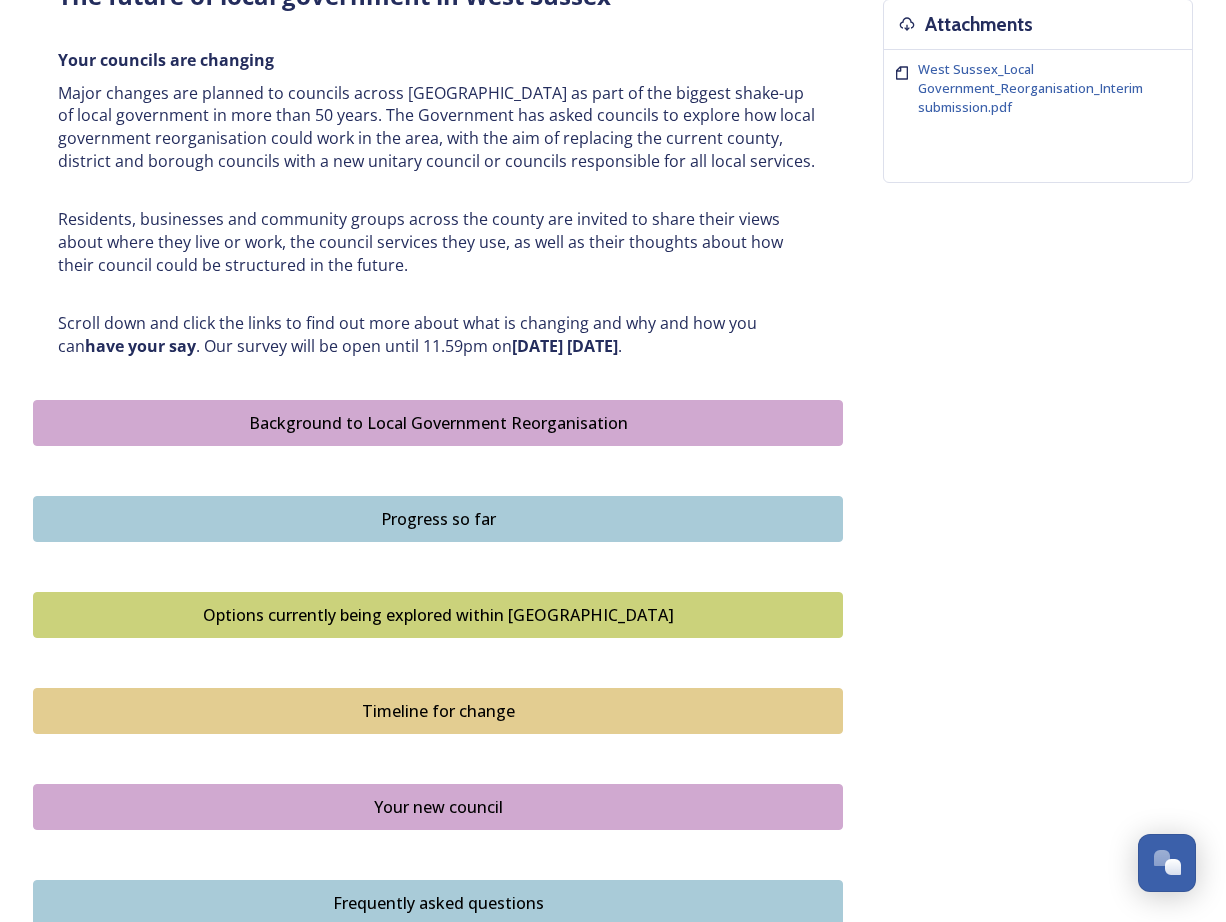 scroll, scrollTop: 816, scrollLeft: 0, axis: vertical 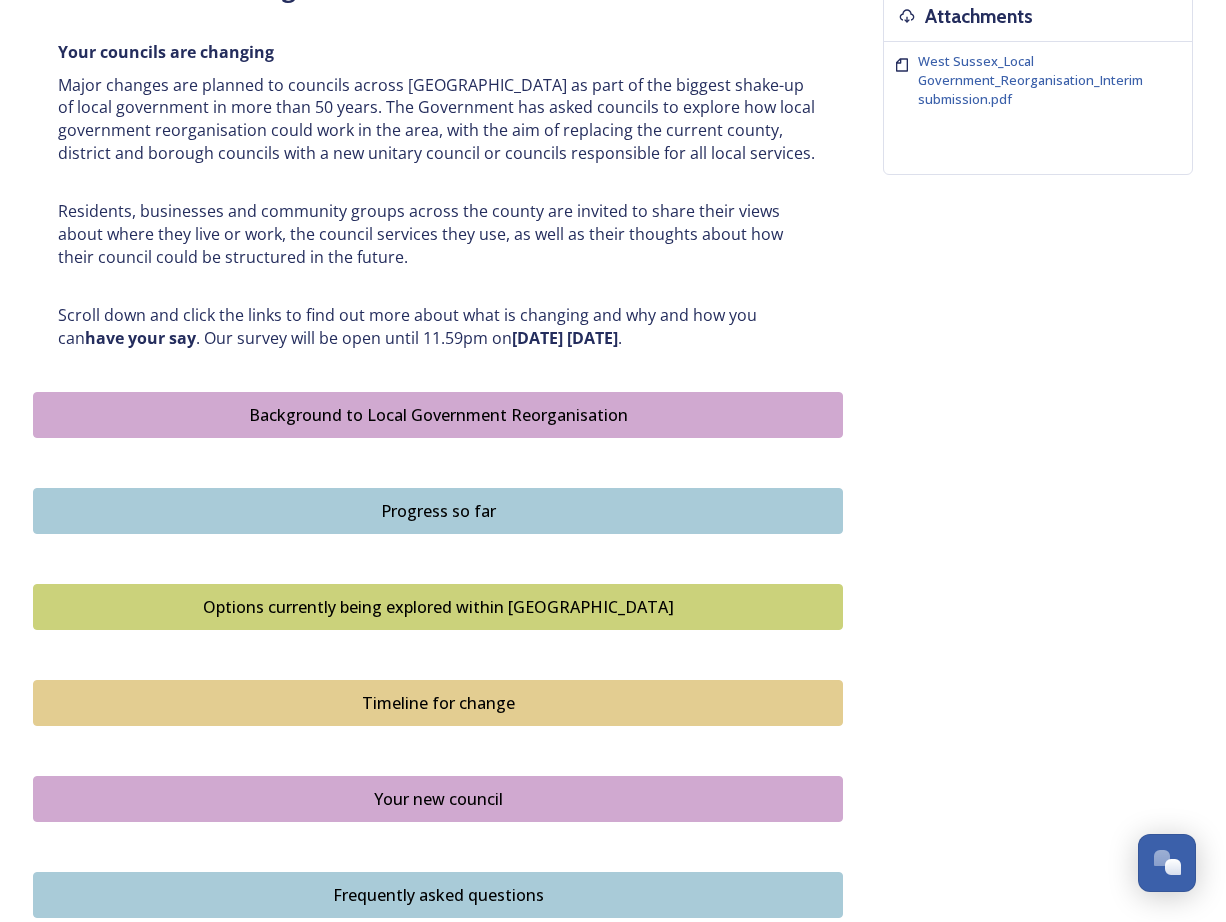 click on "Background to Local Government Reorganisation" at bounding box center (438, 415) 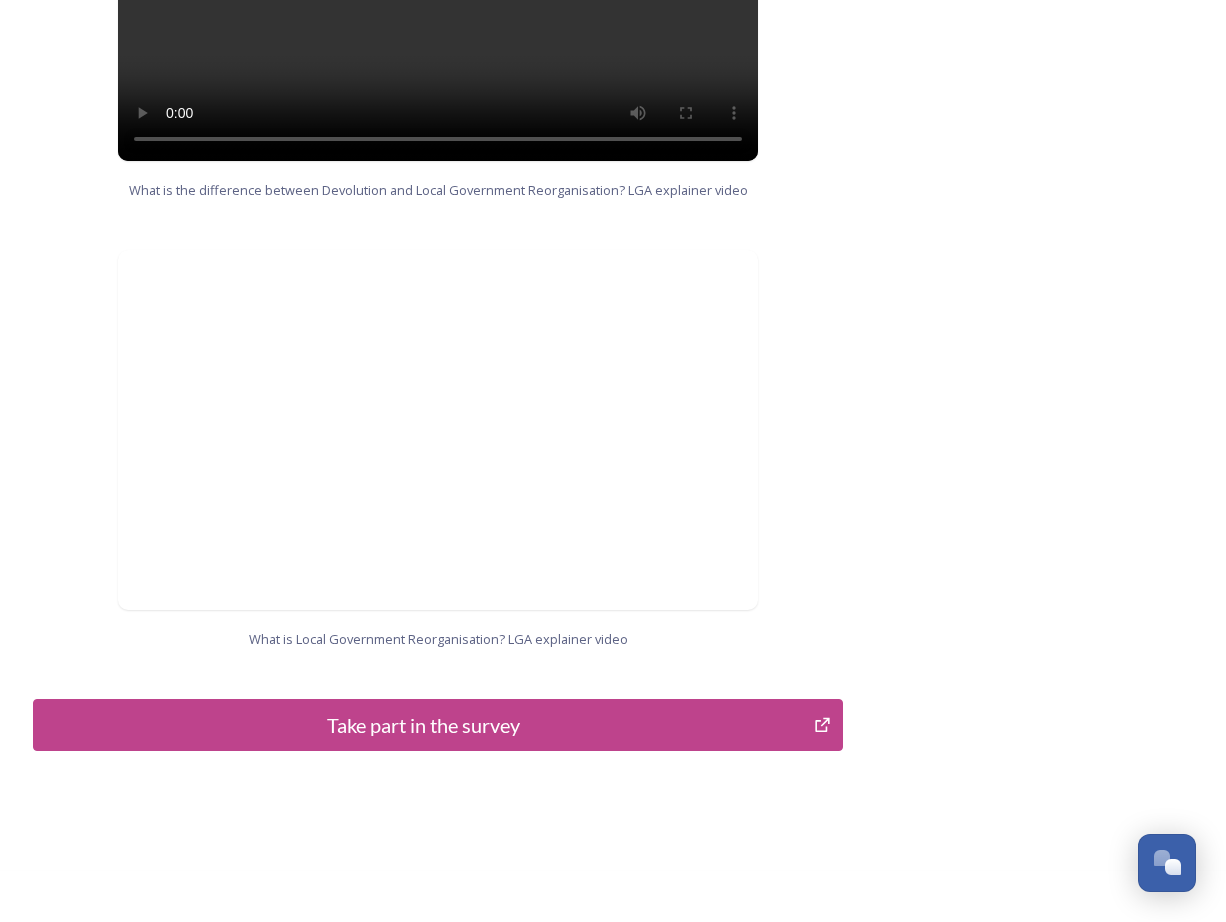scroll, scrollTop: 1886, scrollLeft: 0, axis: vertical 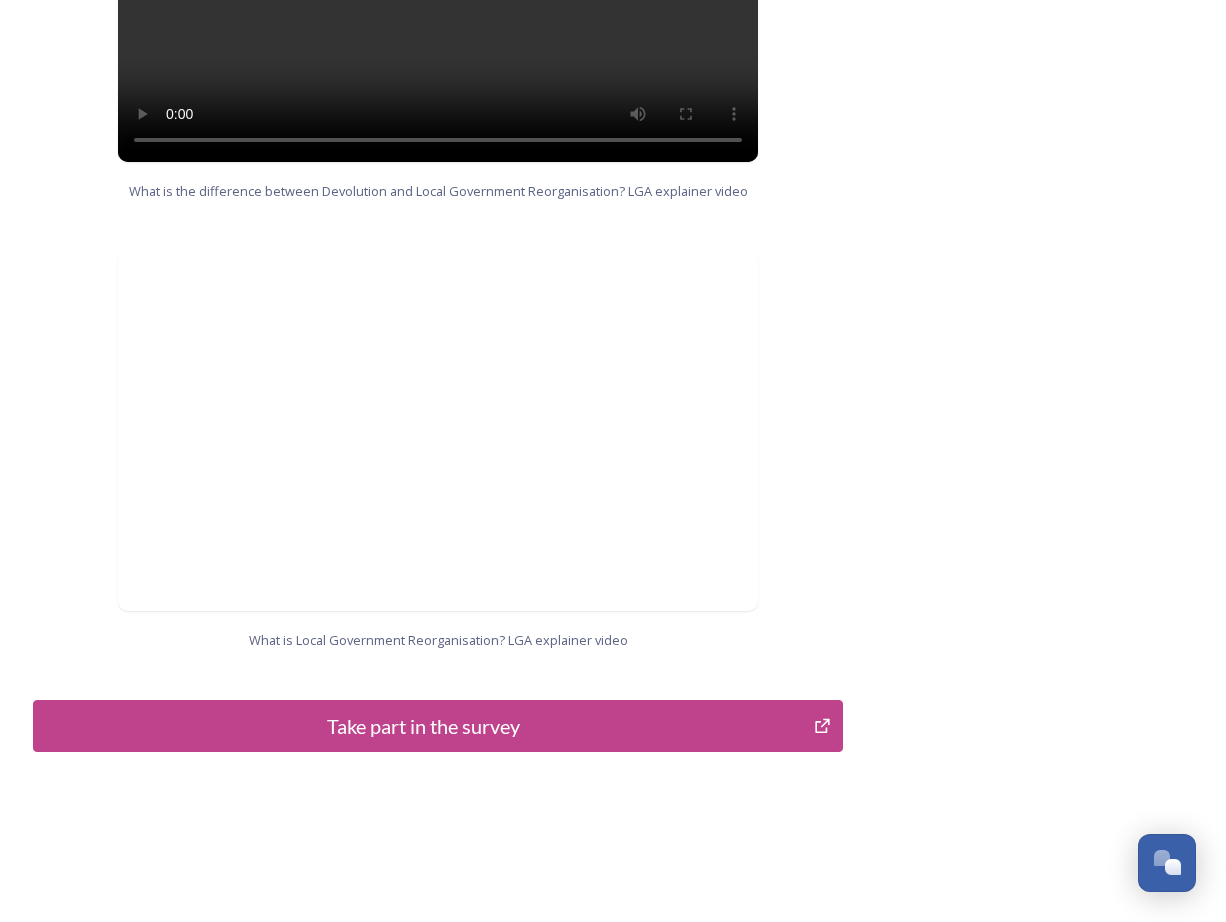 click on "Take part in the survey" at bounding box center (423, 726) 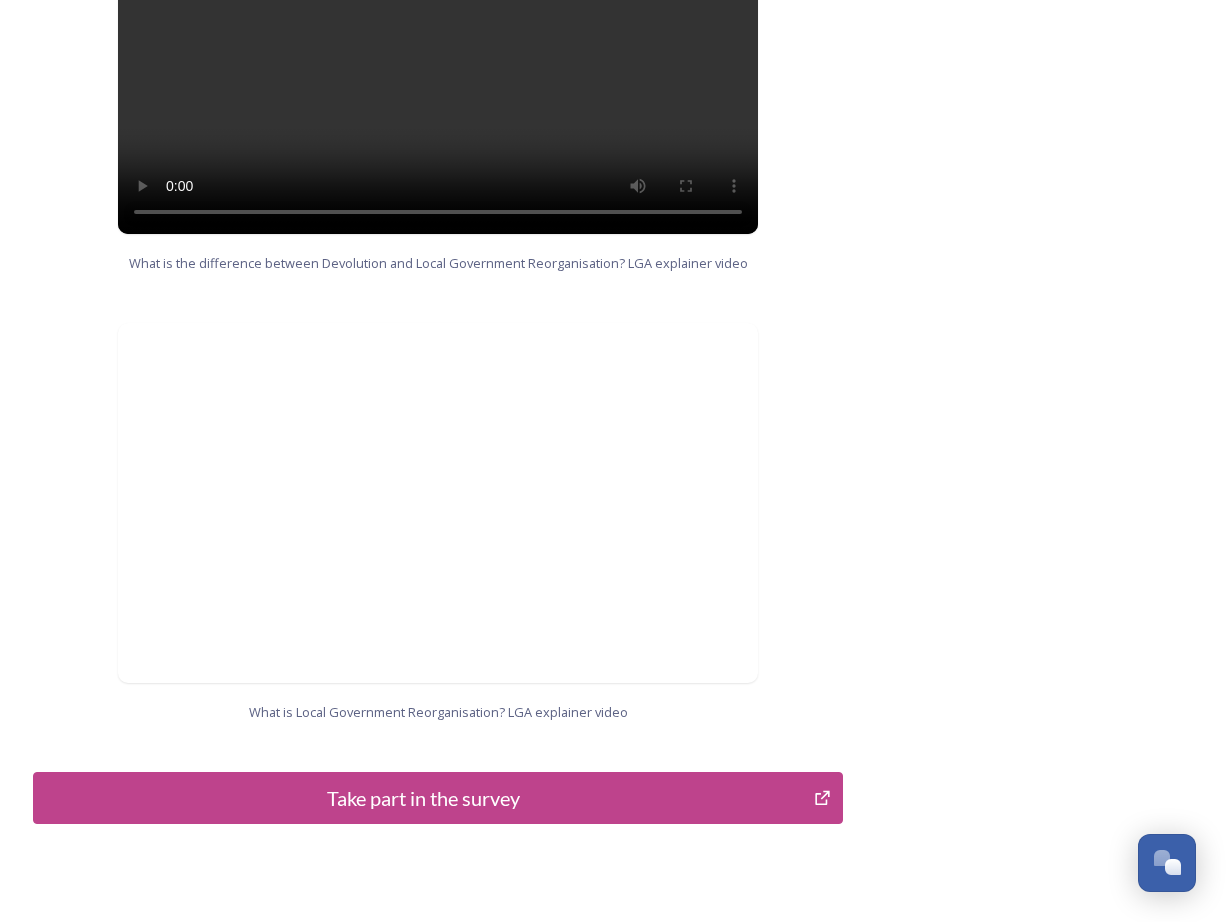 scroll, scrollTop: 1816, scrollLeft: 0, axis: vertical 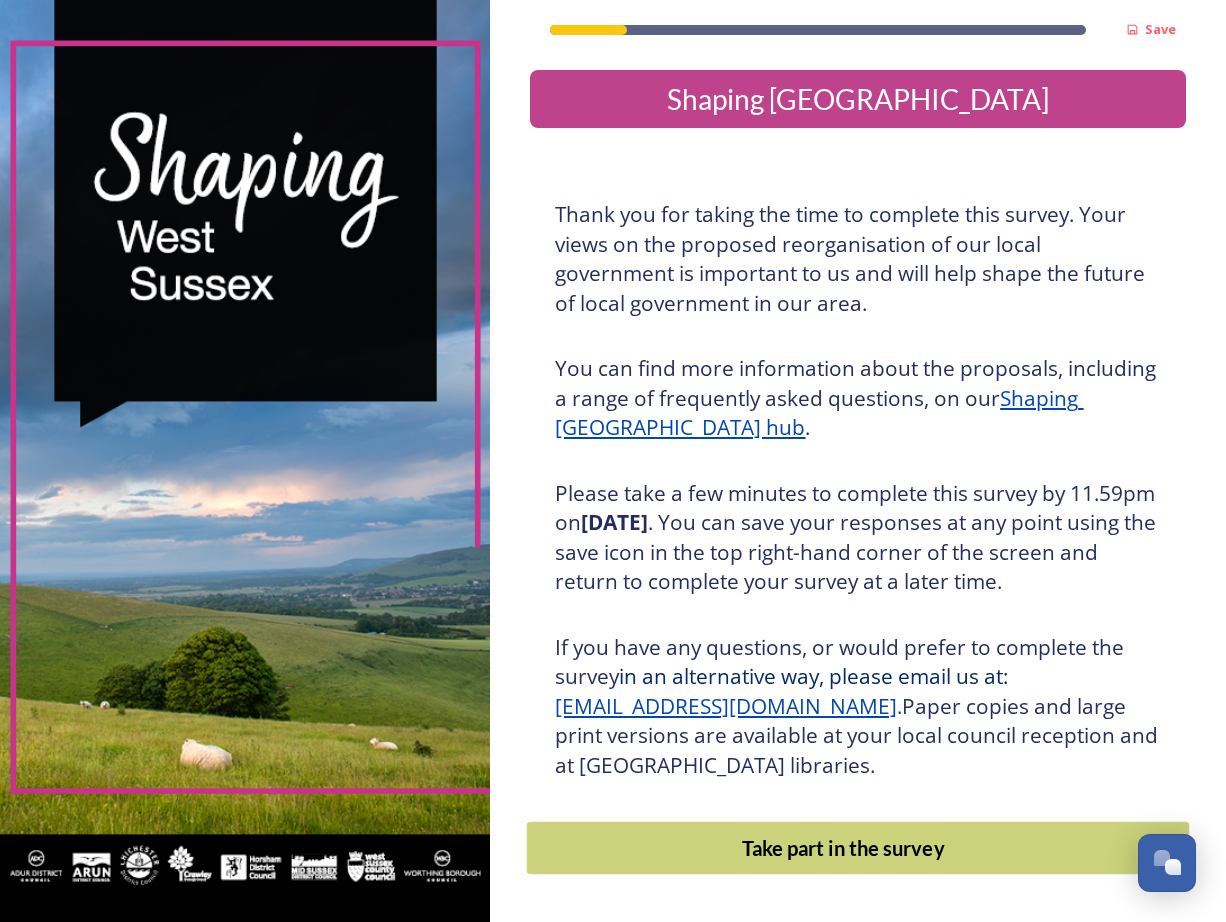 click on "Take part in the survey" at bounding box center [843, 848] 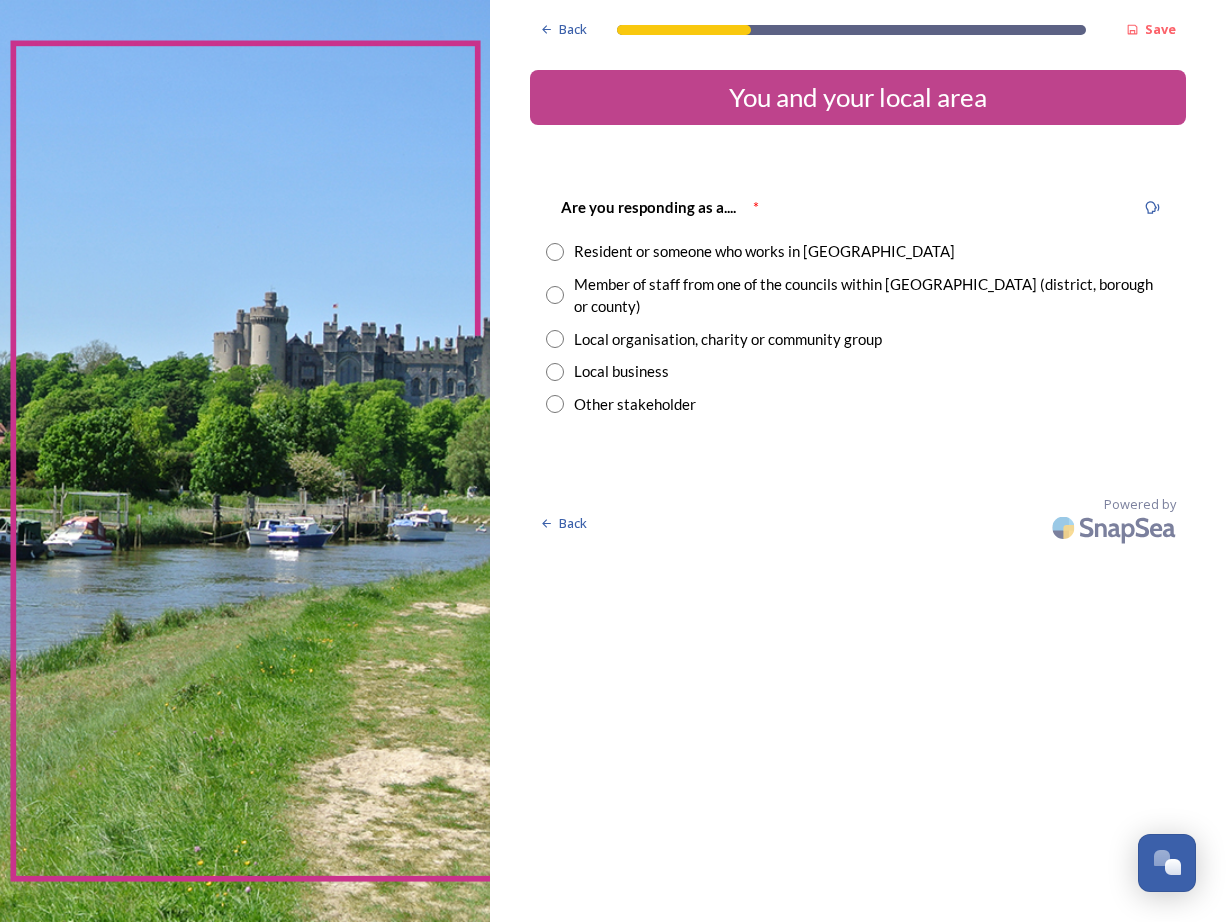 click at bounding box center [555, 404] 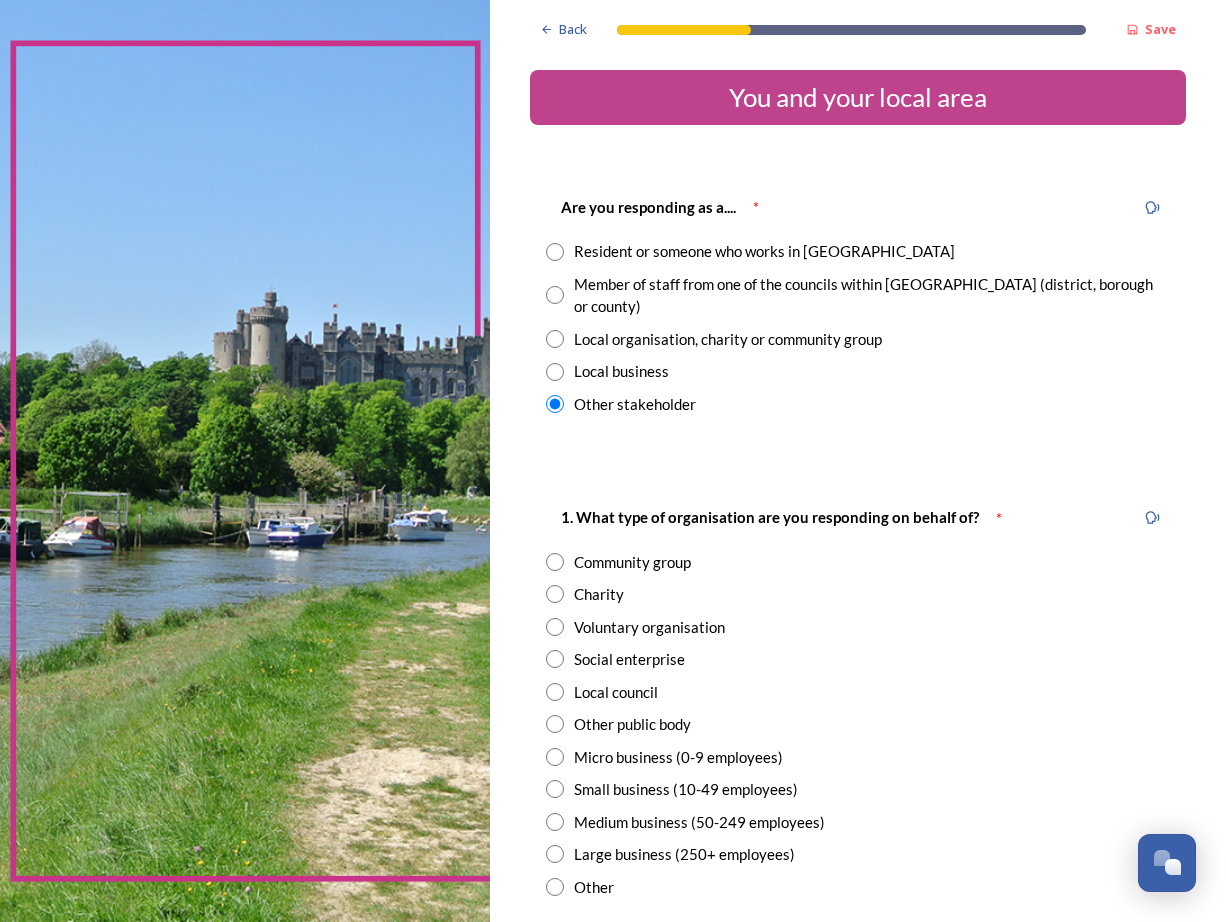 scroll, scrollTop: 0, scrollLeft: 0, axis: both 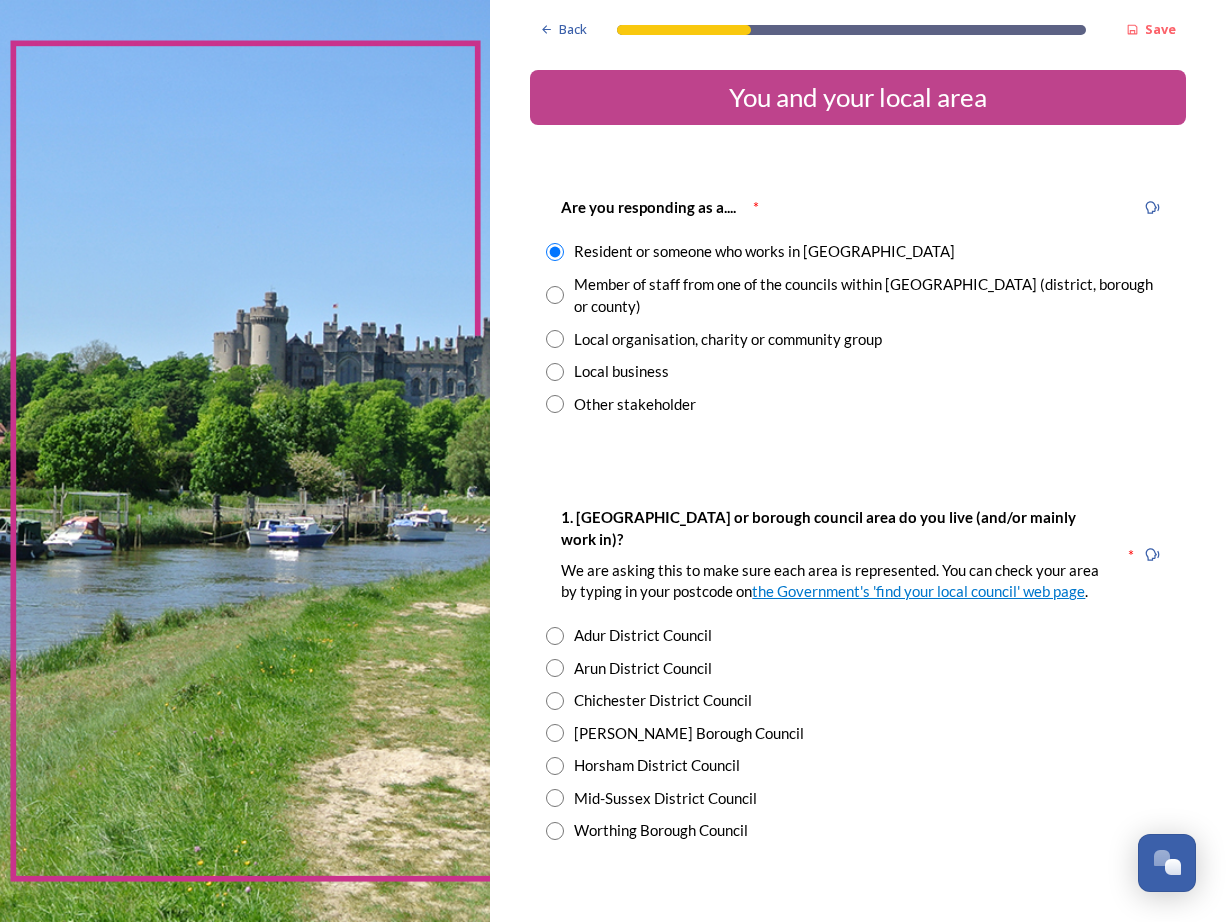click at bounding box center (555, 798) 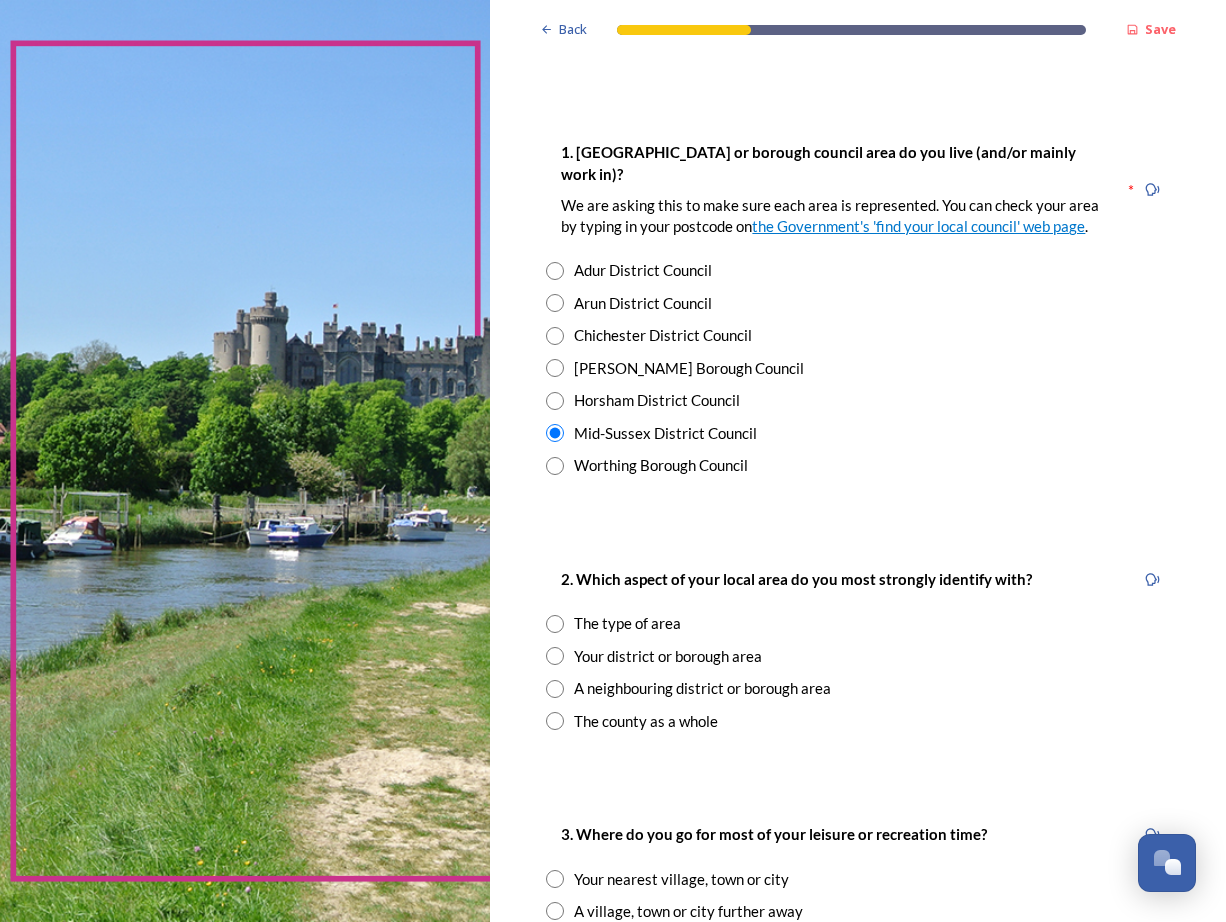 scroll, scrollTop: 368, scrollLeft: 0, axis: vertical 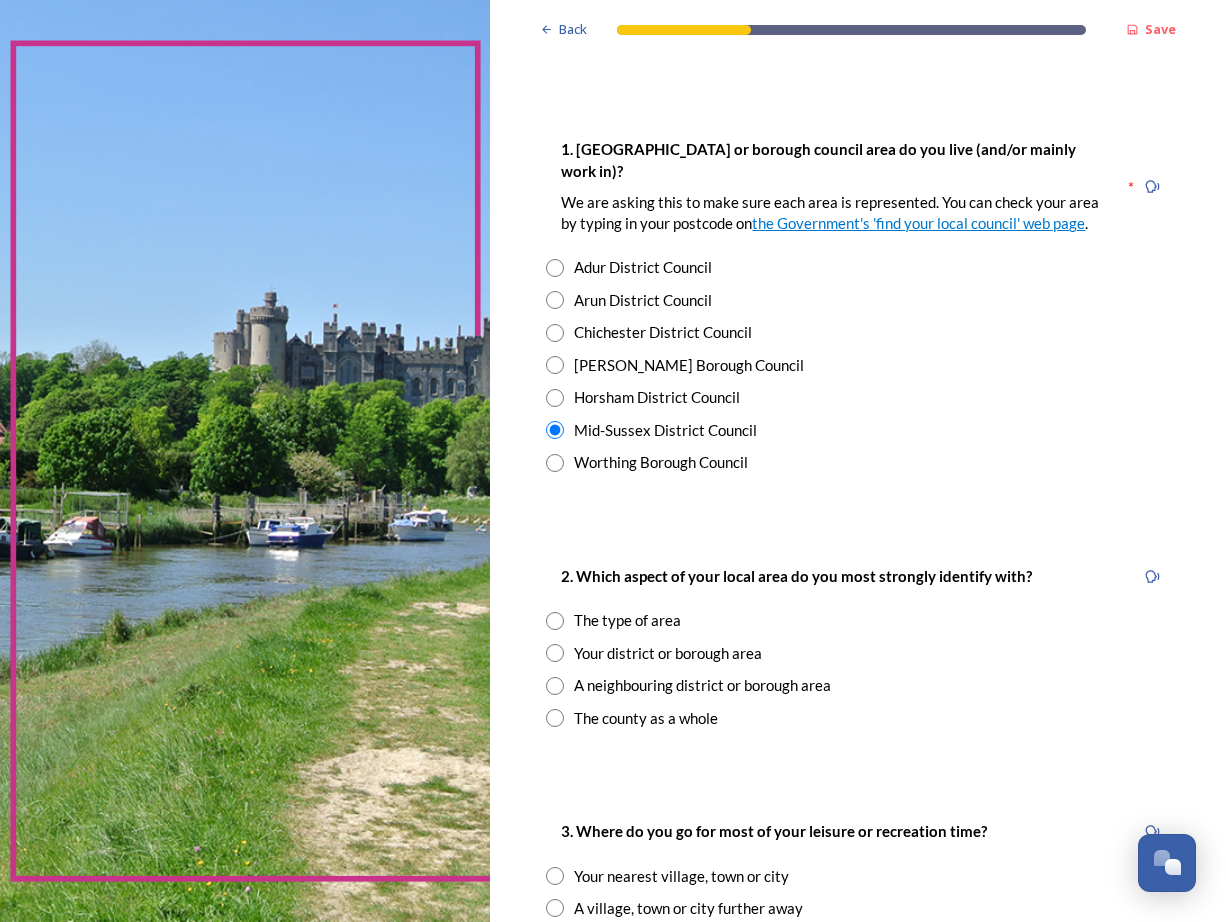 click at bounding box center (555, 653) 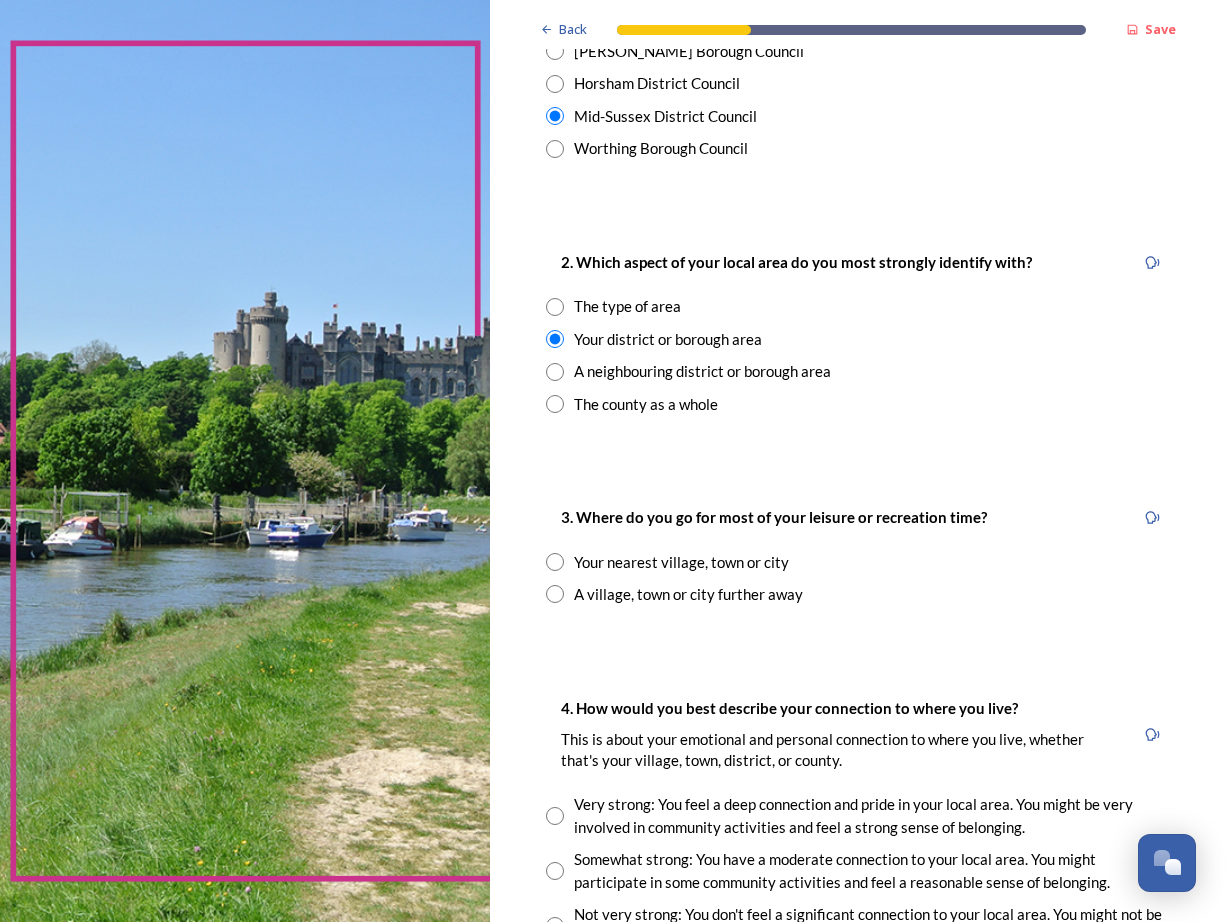scroll, scrollTop: 684, scrollLeft: 0, axis: vertical 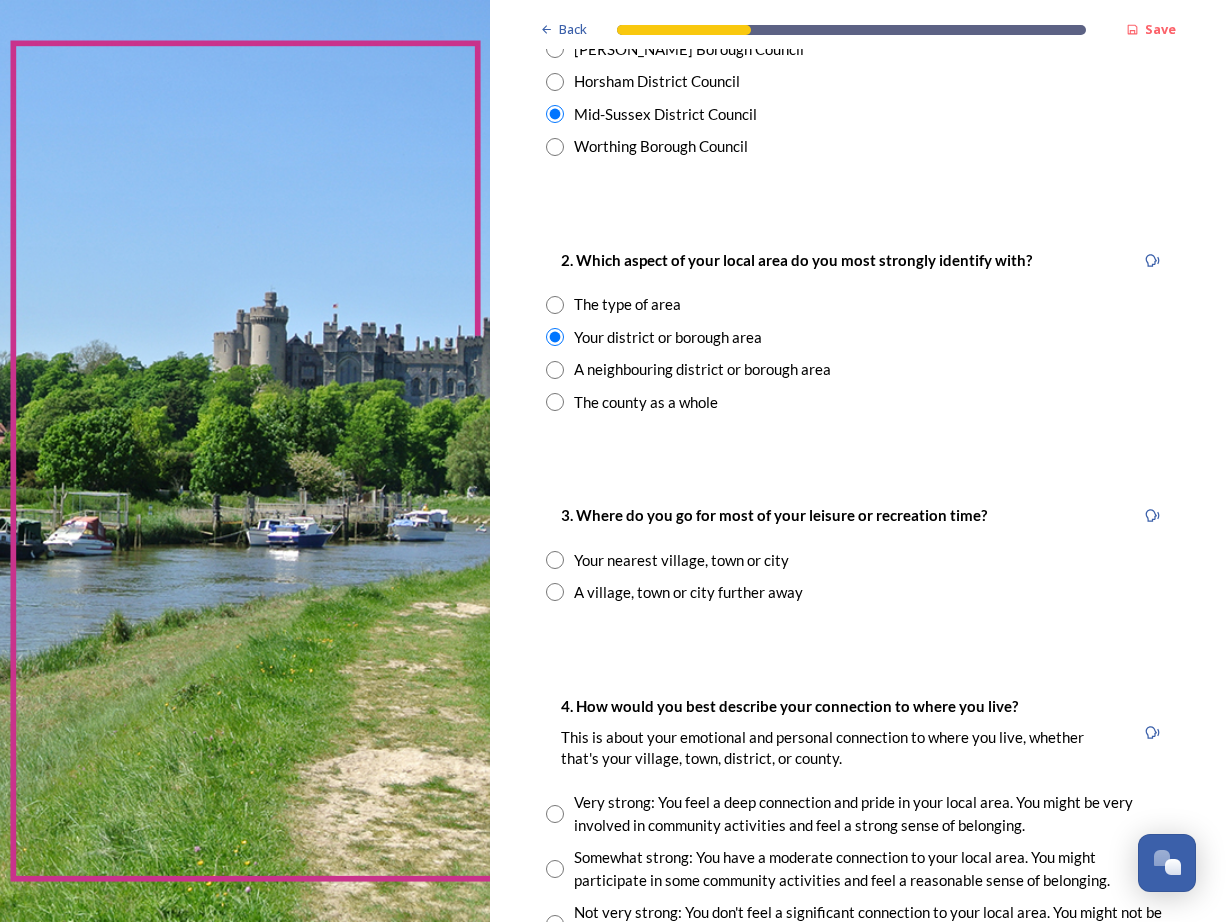 click at bounding box center (555, 560) 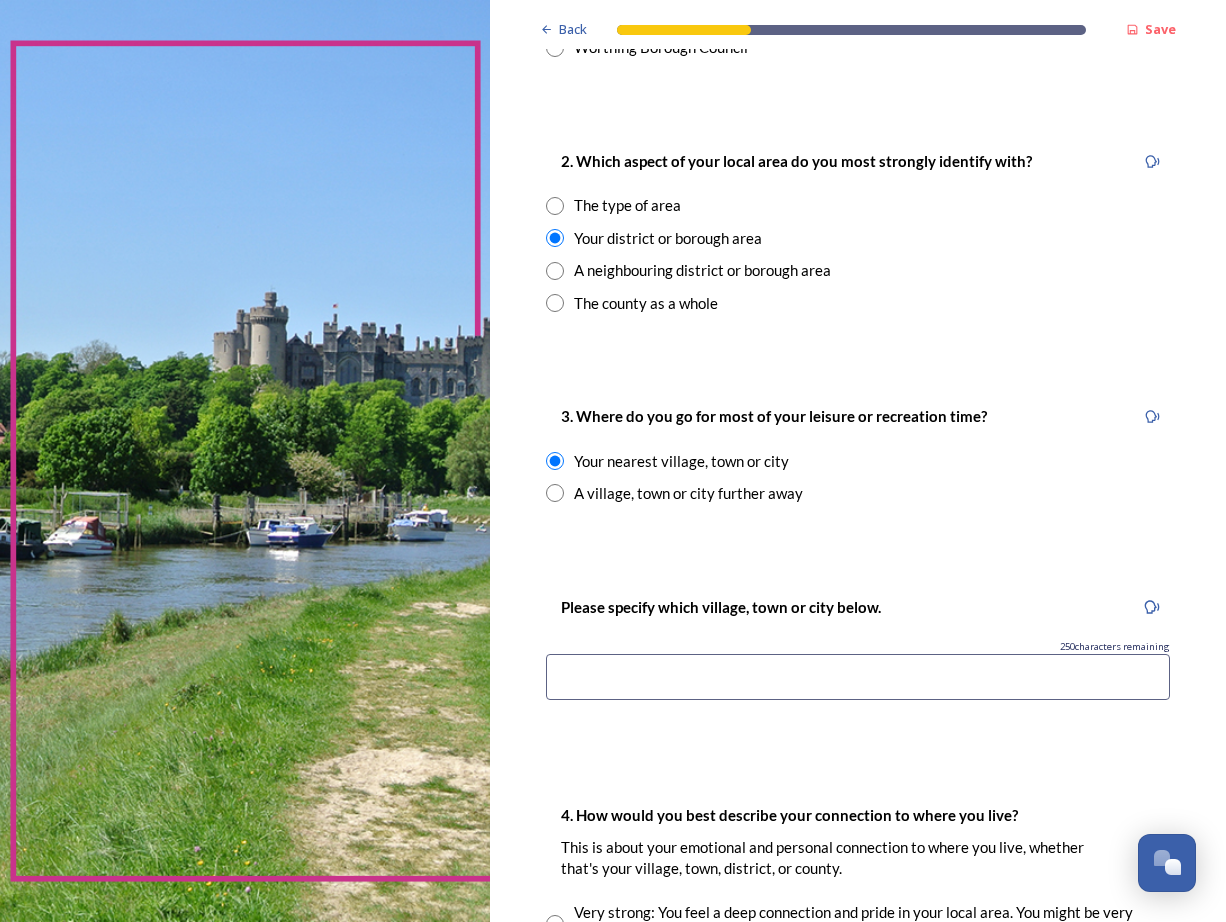 scroll, scrollTop: 784, scrollLeft: 0, axis: vertical 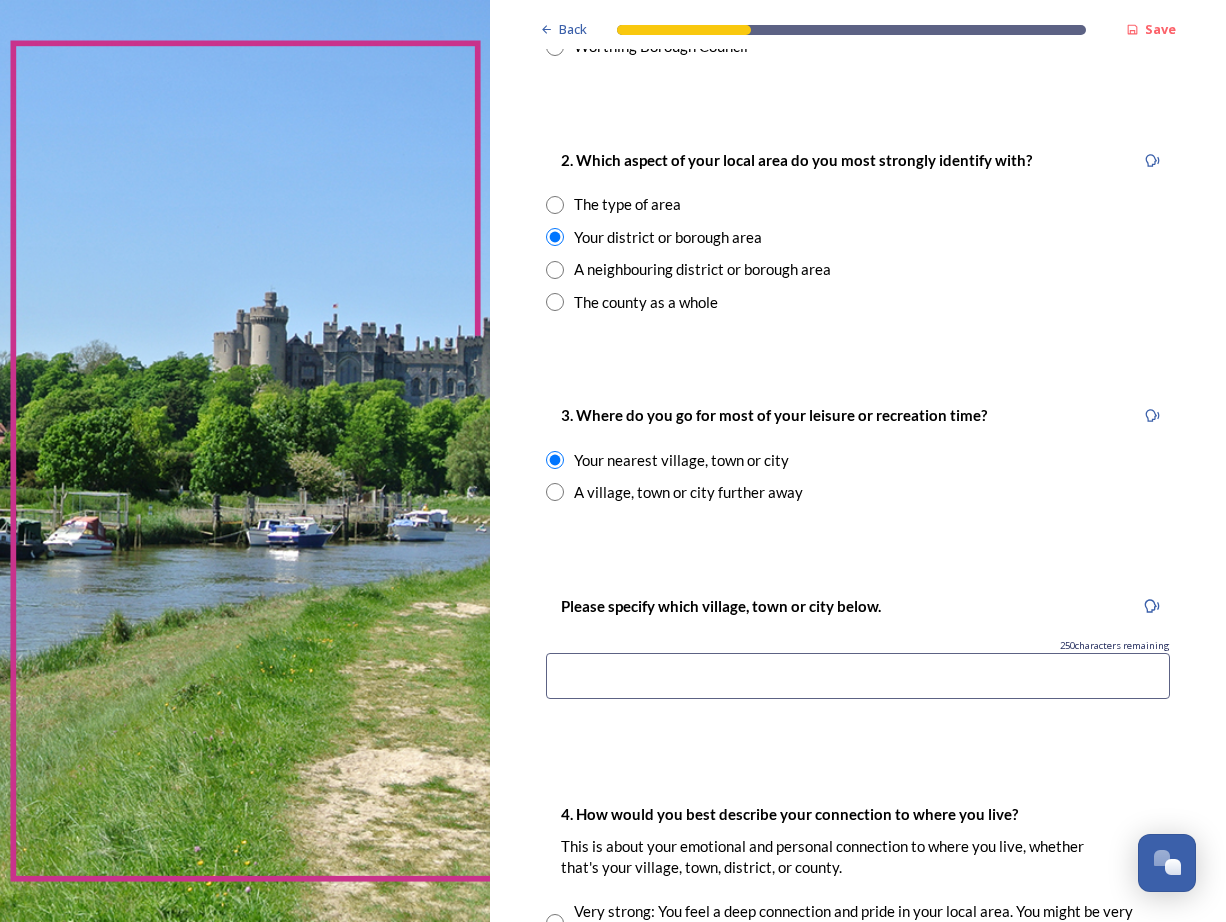 click at bounding box center (858, 676) 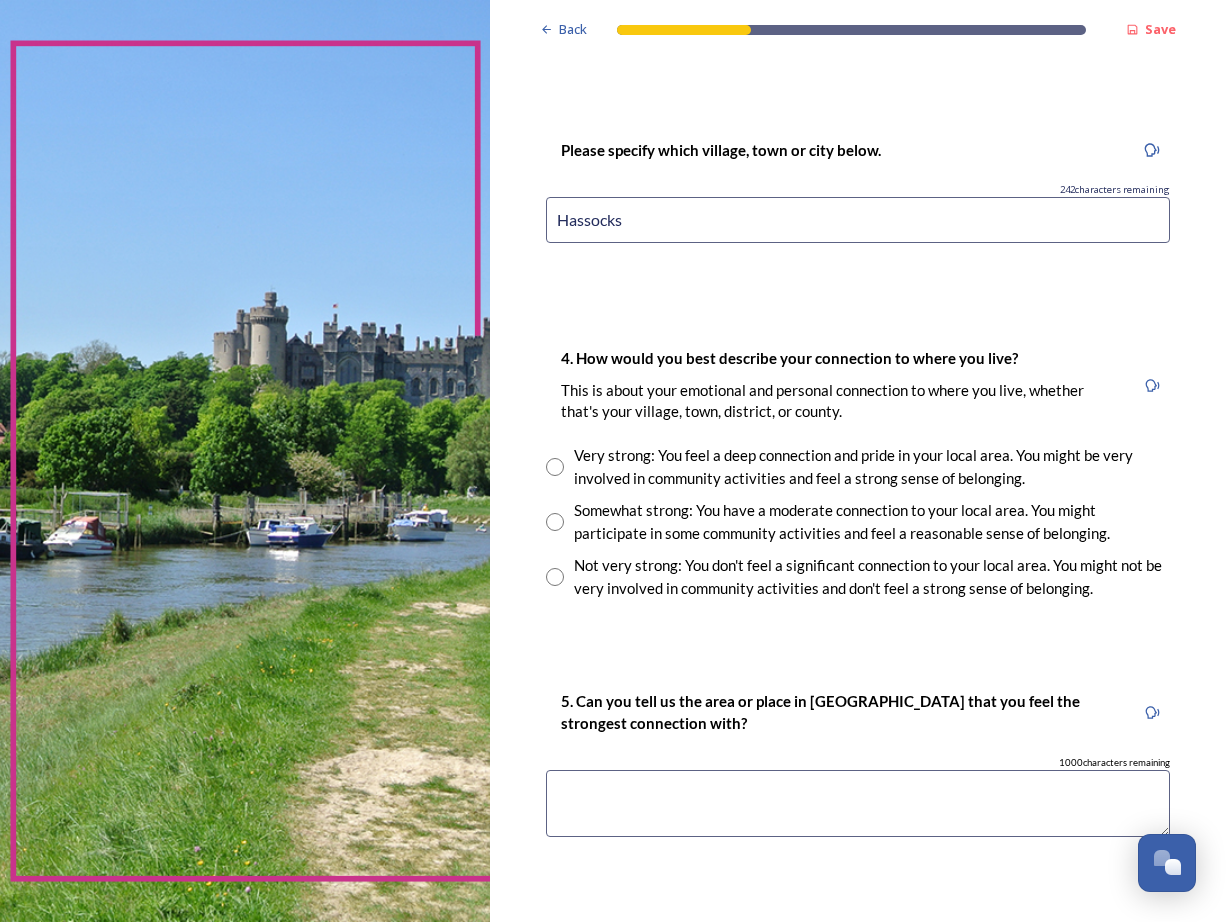 scroll, scrollTop: 1242, scrollLeft: 0, axis: vertical 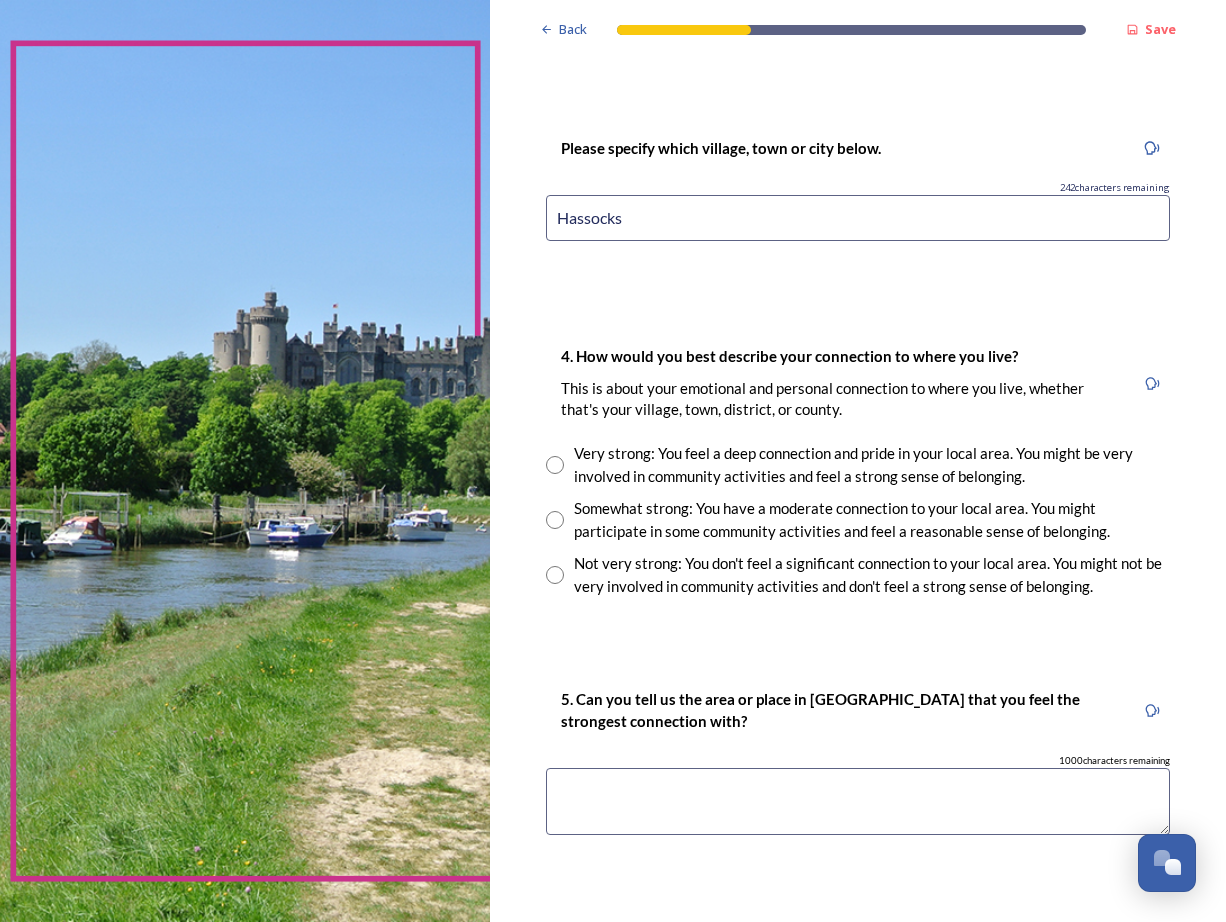 type on "Hassocks" 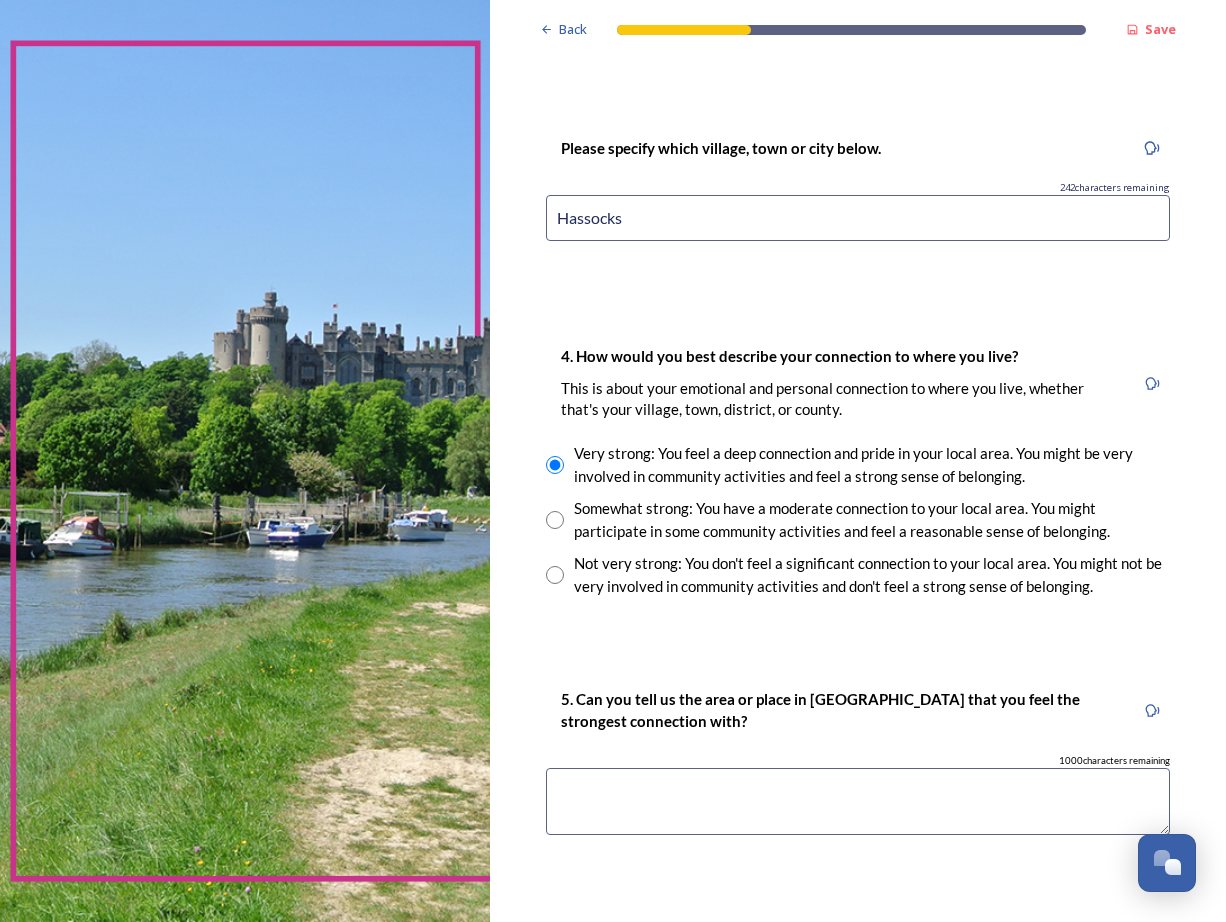 click at bounding box center (858, 801) 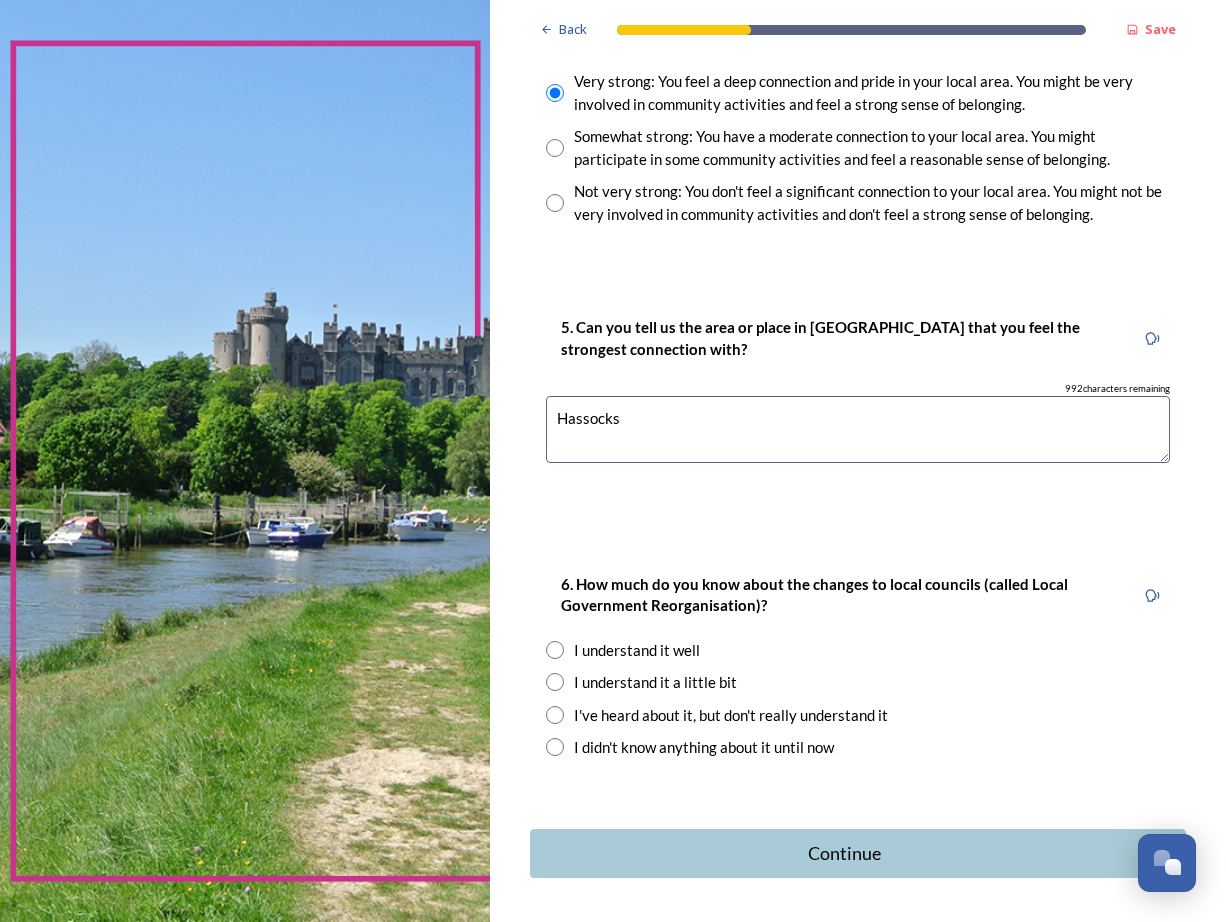 scroll, scrollTop: 1616, scrollLeft: 0, axis: vertical 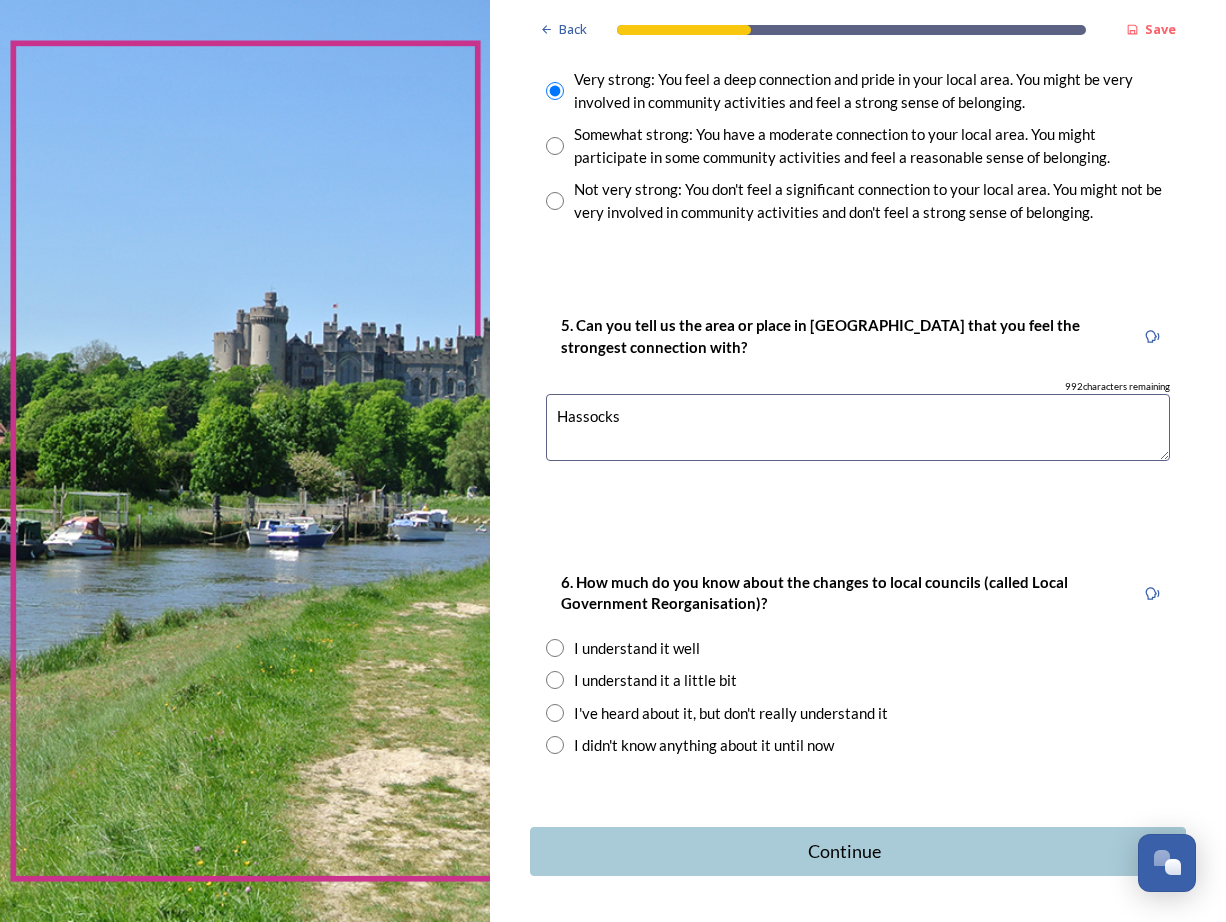 type on "Hassocks" 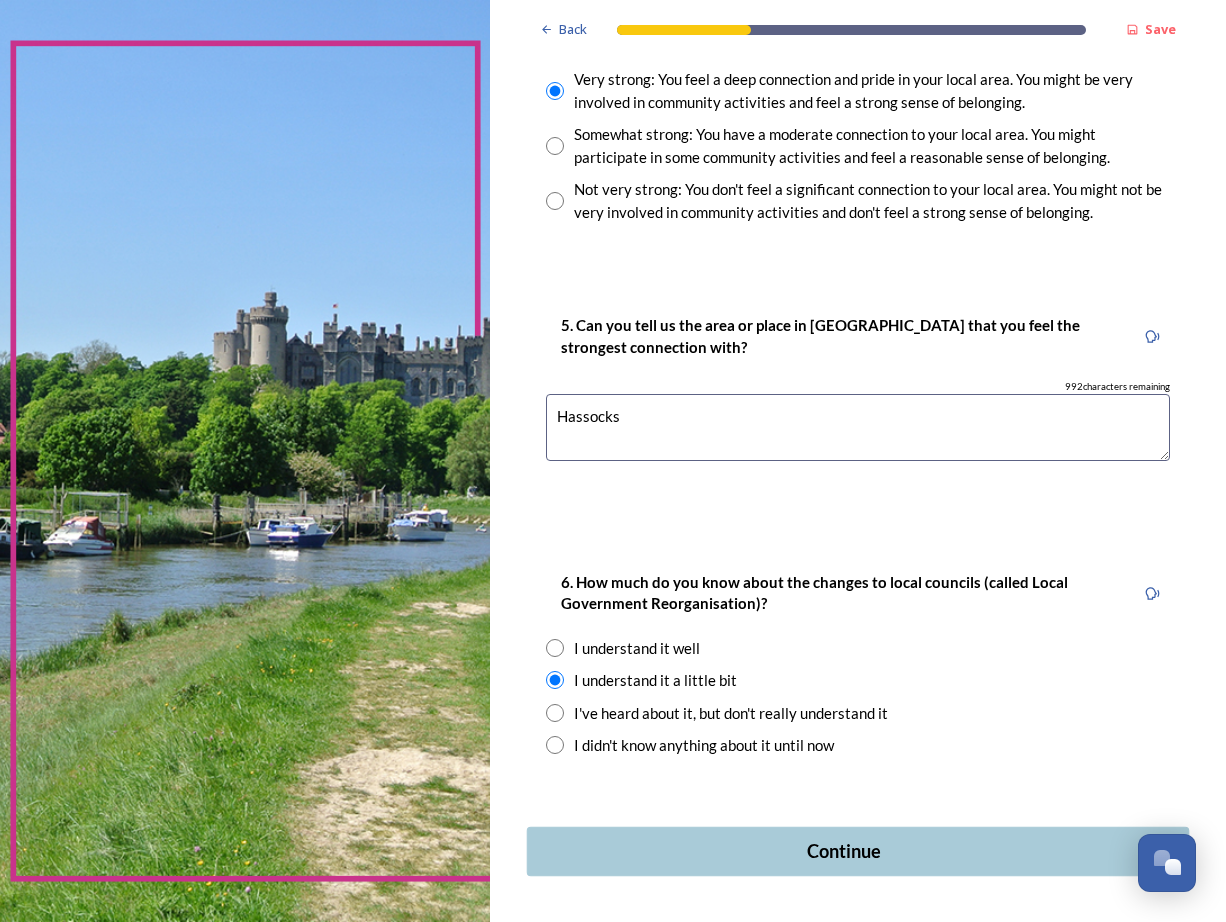 click on "Continue" at bounding box center [844, 850] 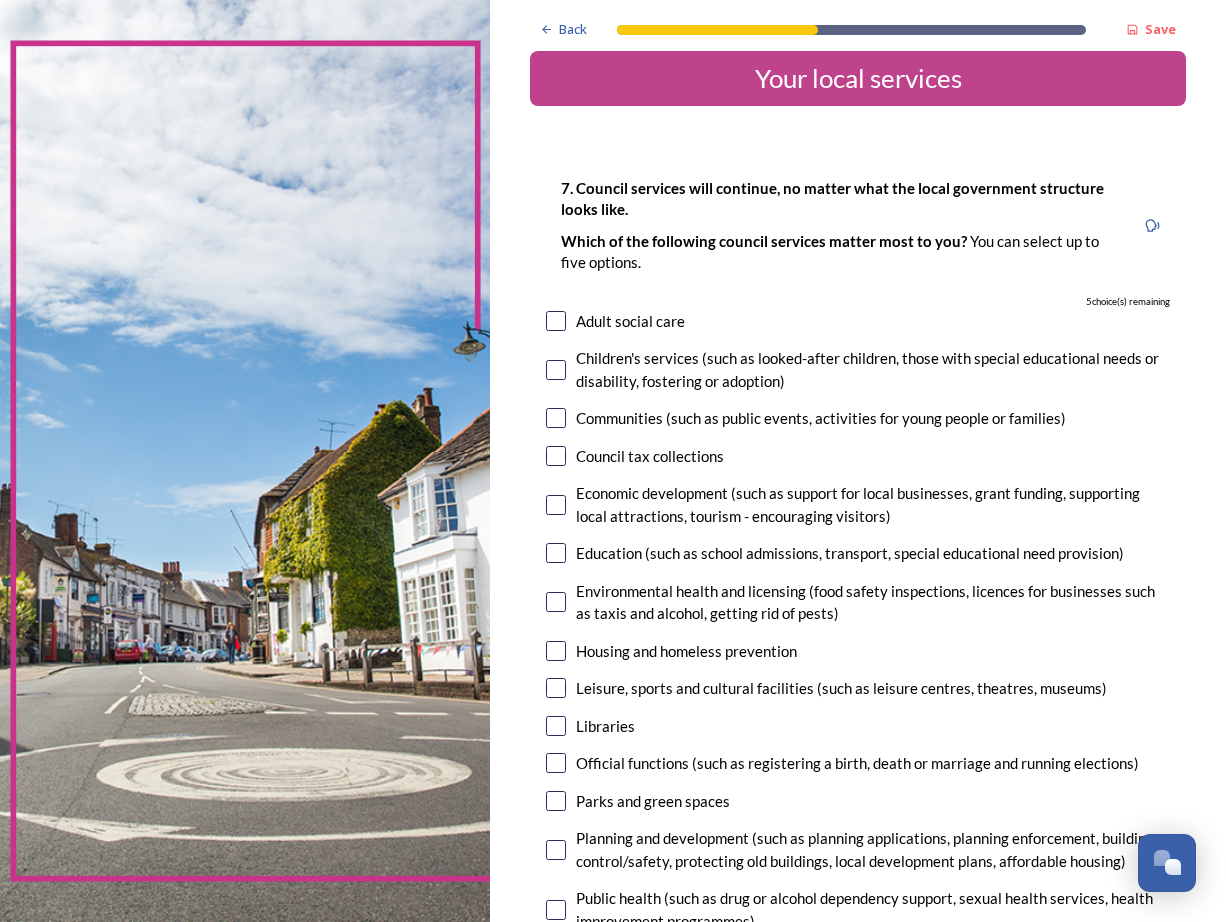scroll, scrollTop: 36, scrollLeft: 0, axis: vertical 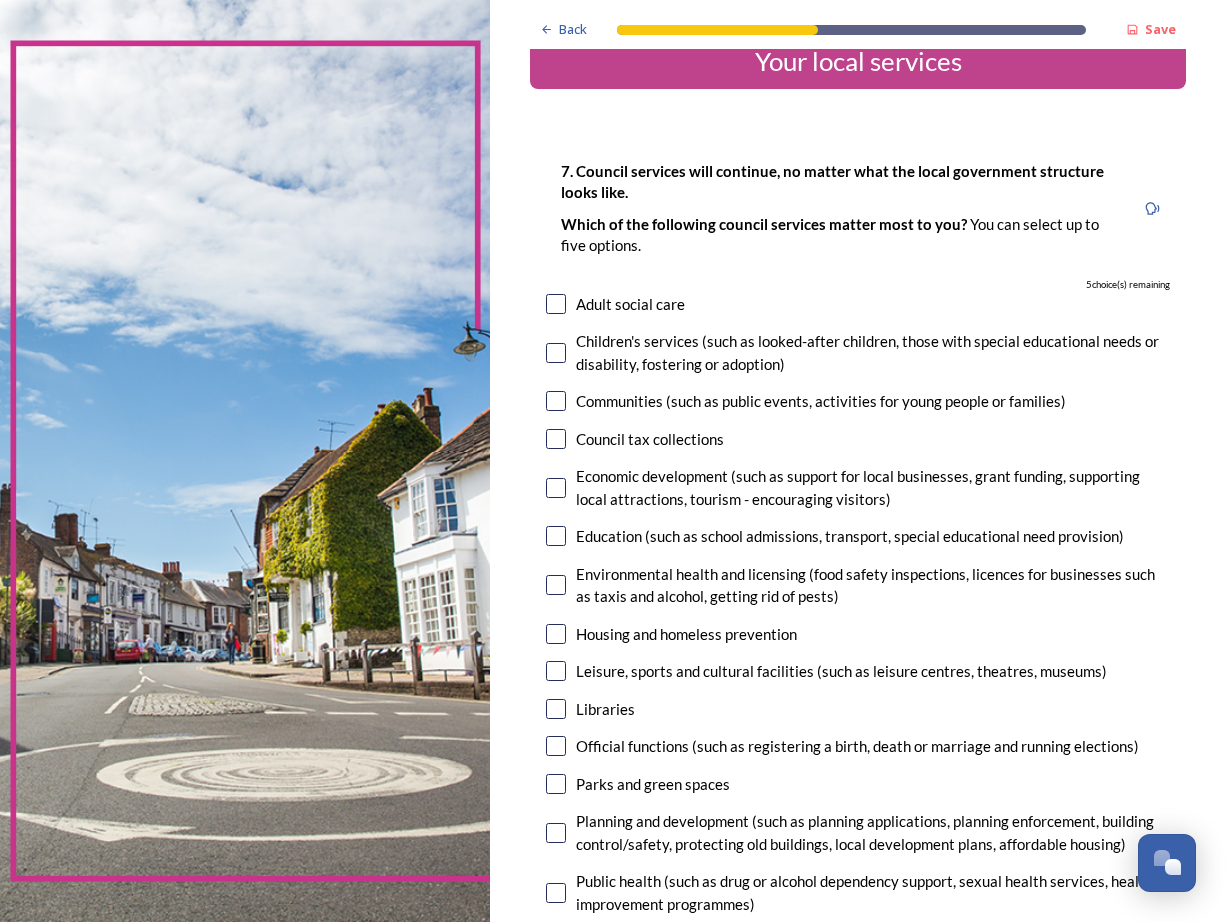 click at bounding box center [556, 353] 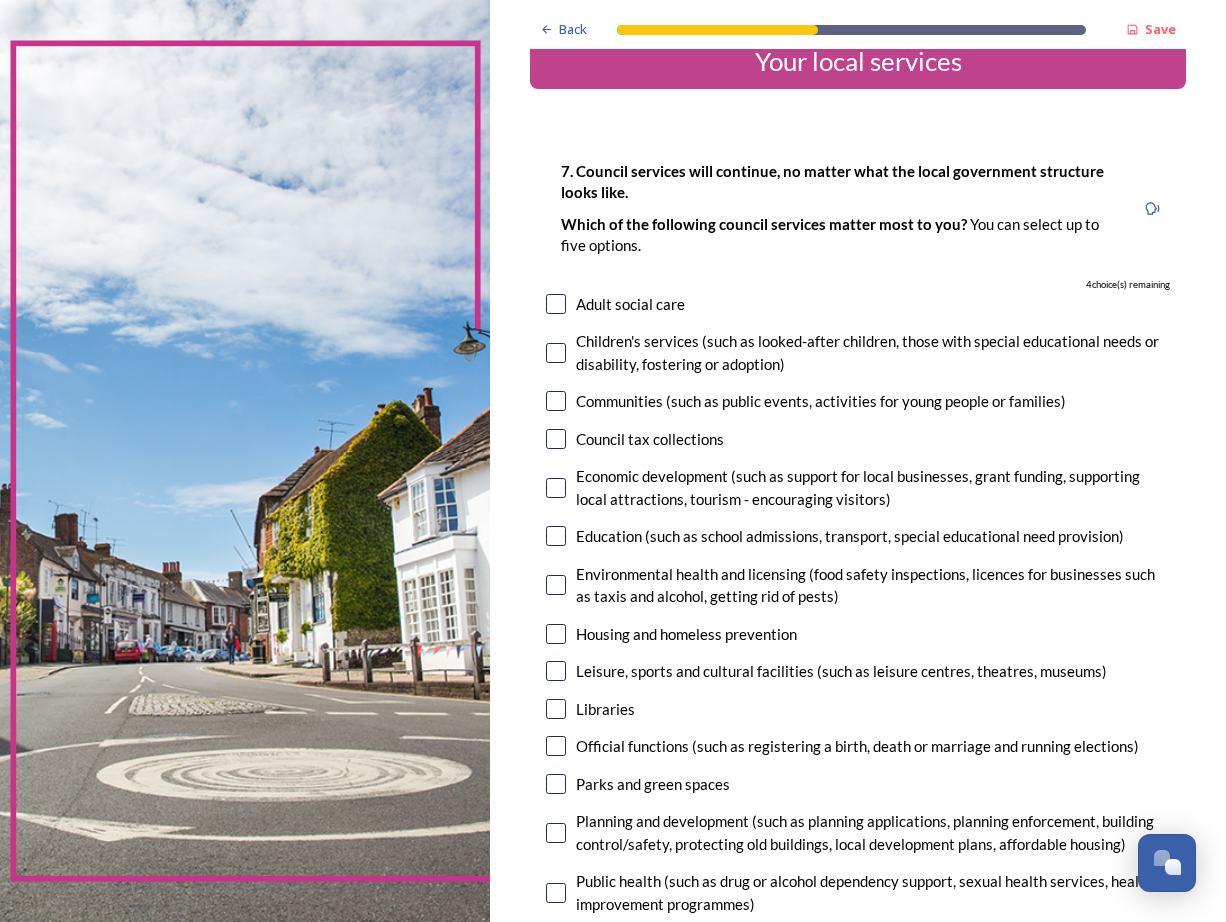 checkbox on "true" 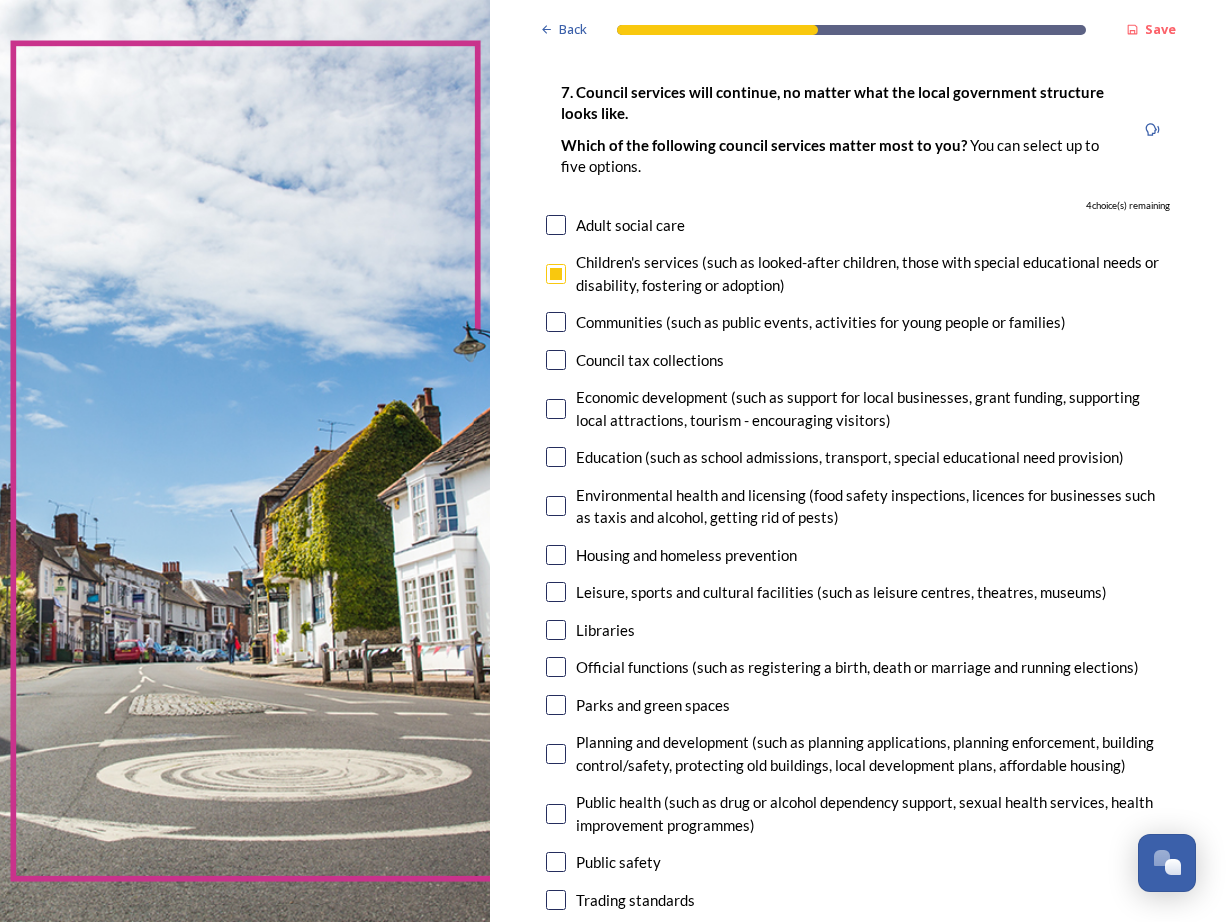 scroll, scrollTop: 135, scrollLeft: 0, axis: vertical 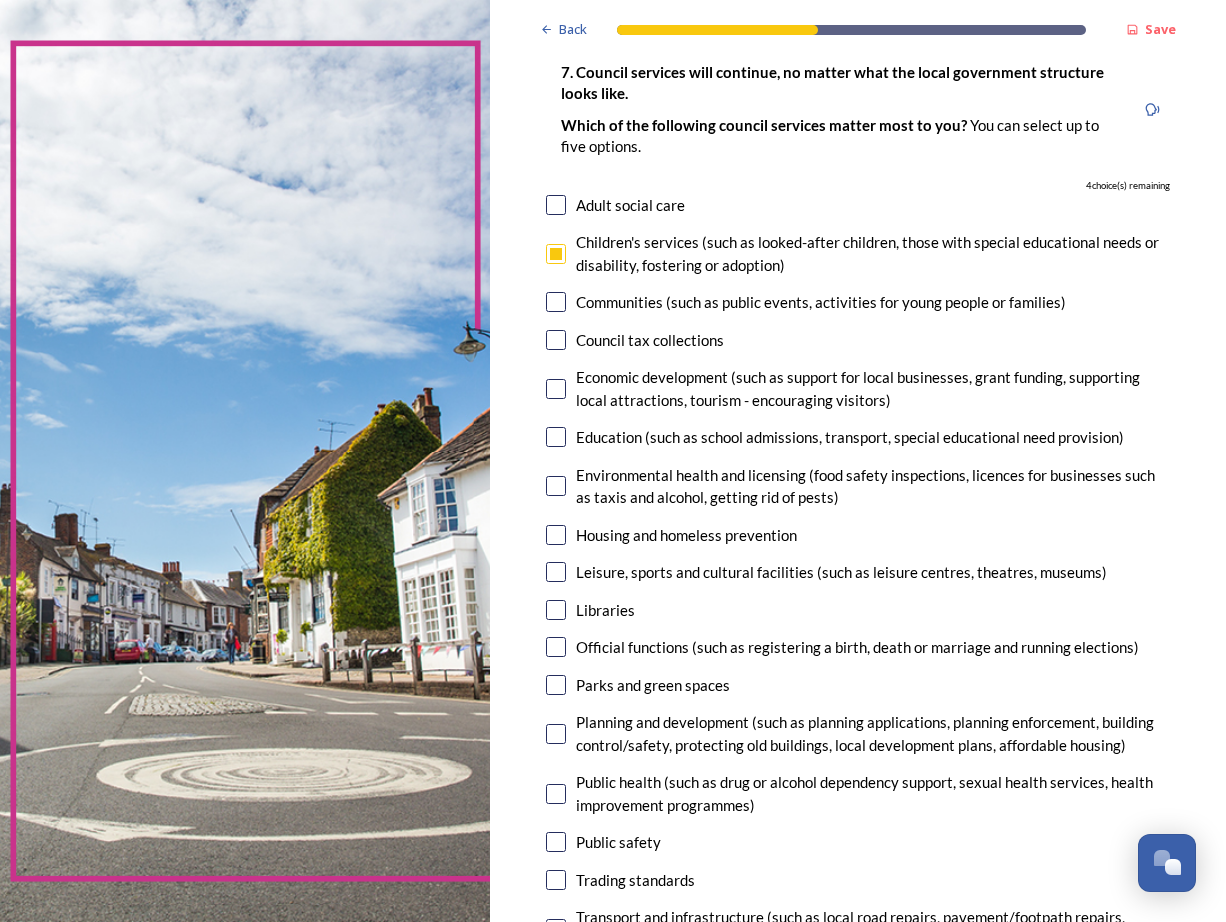 click at bounding box center [556, 437] 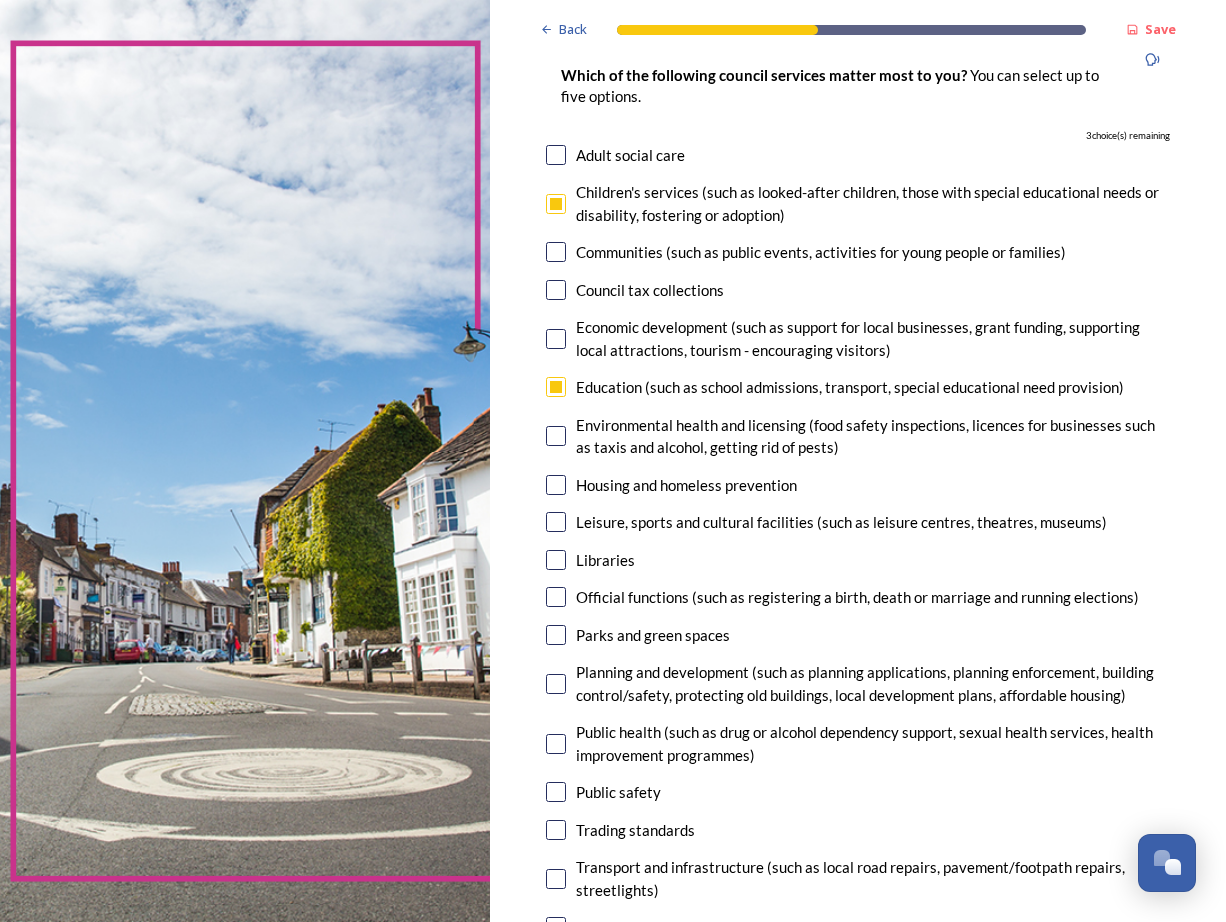 scroll, scrollTop: 204, scrollLeft: 0, axis: vertical 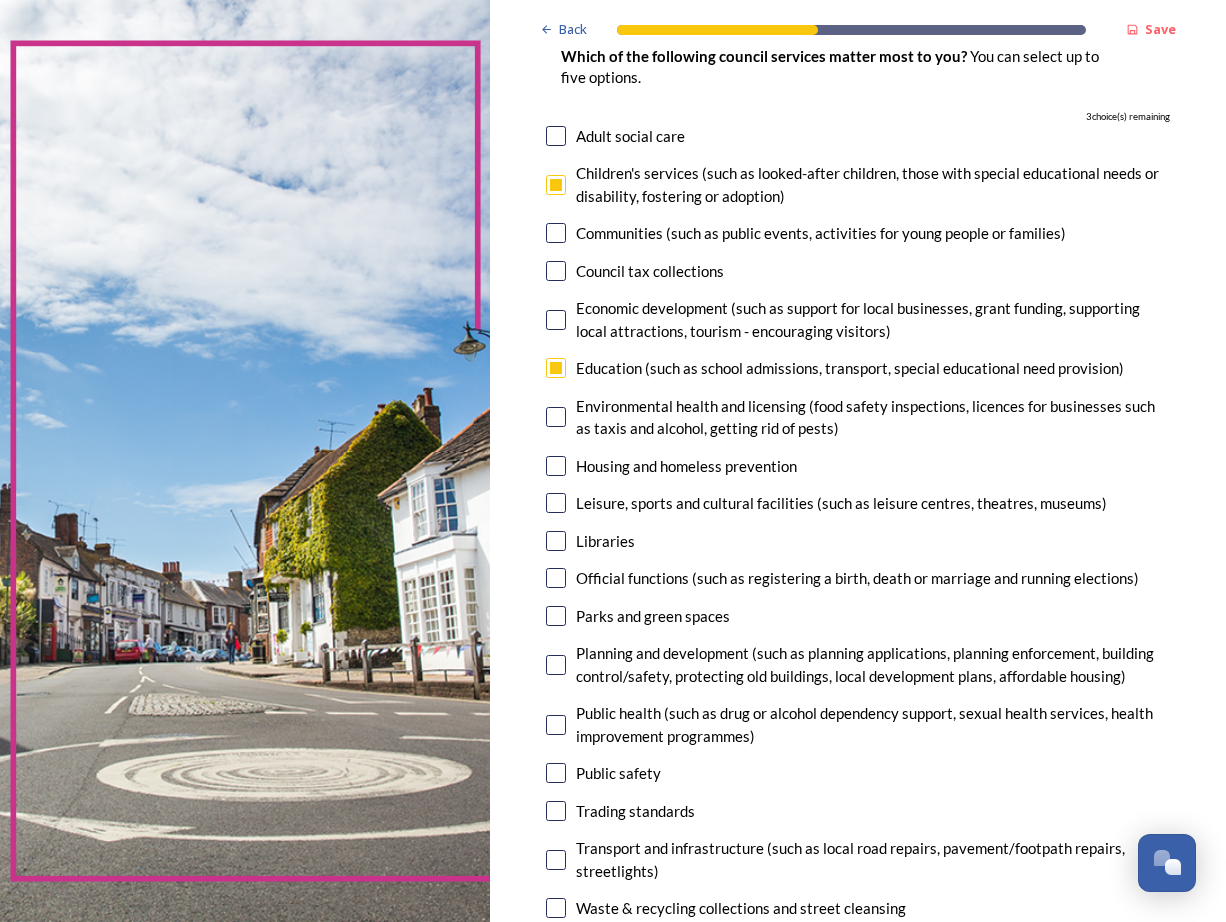 click at bounding box center [556, 417] 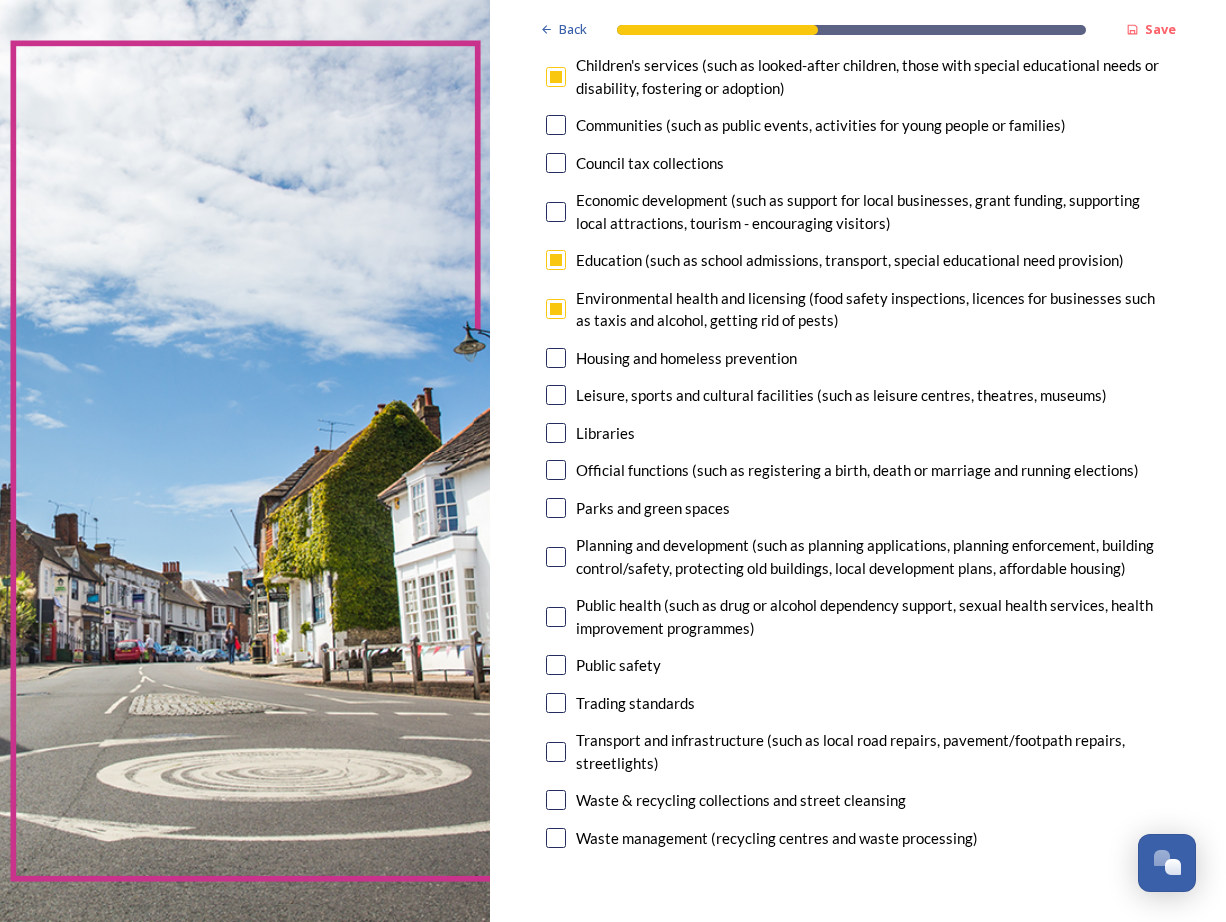 scroll, scrollTop: 323, scrollLeft: 0, axis: vertical 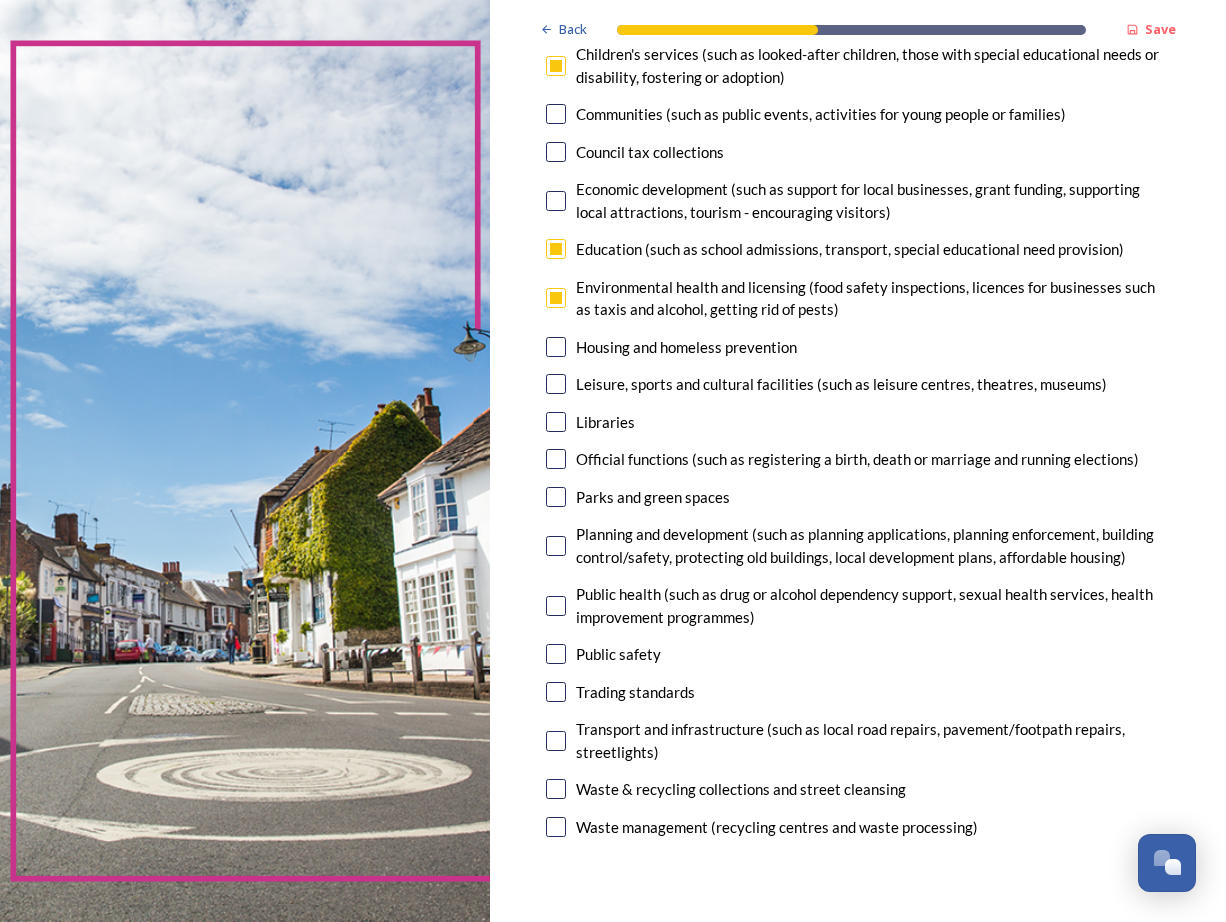 click at bounding box center [556, 422] 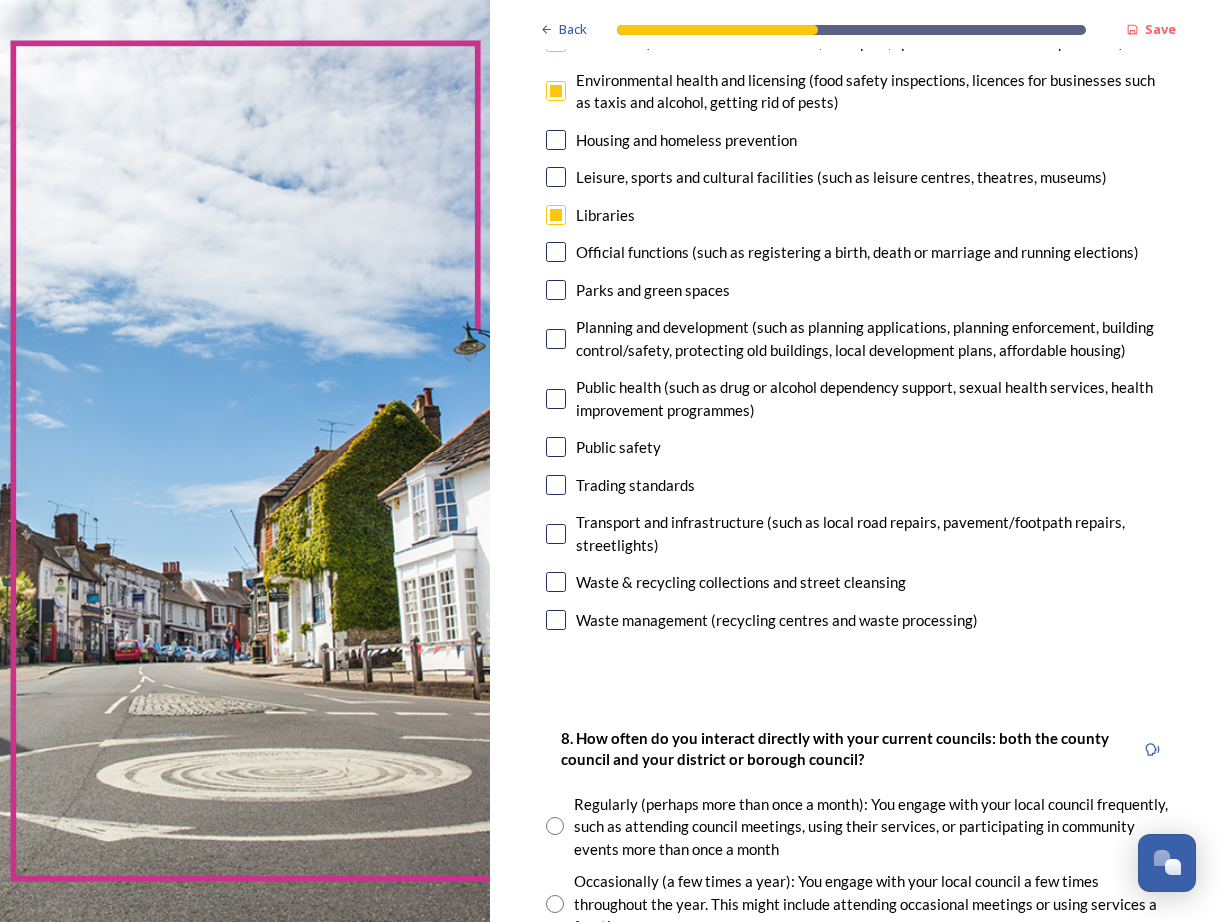scroll, scrollTop: 531, scrollLeft: 0, axis: vertical 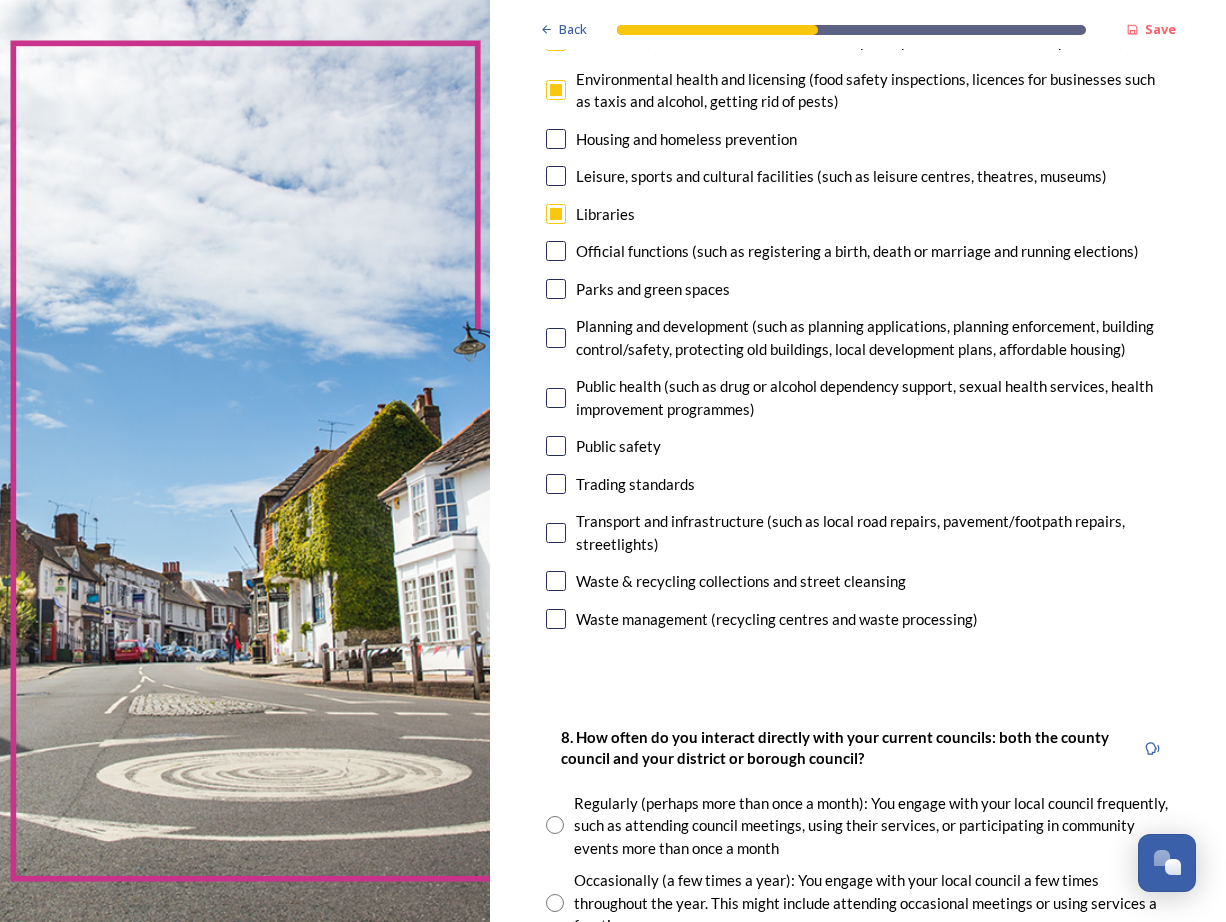 click at bounding box center (556, 446) 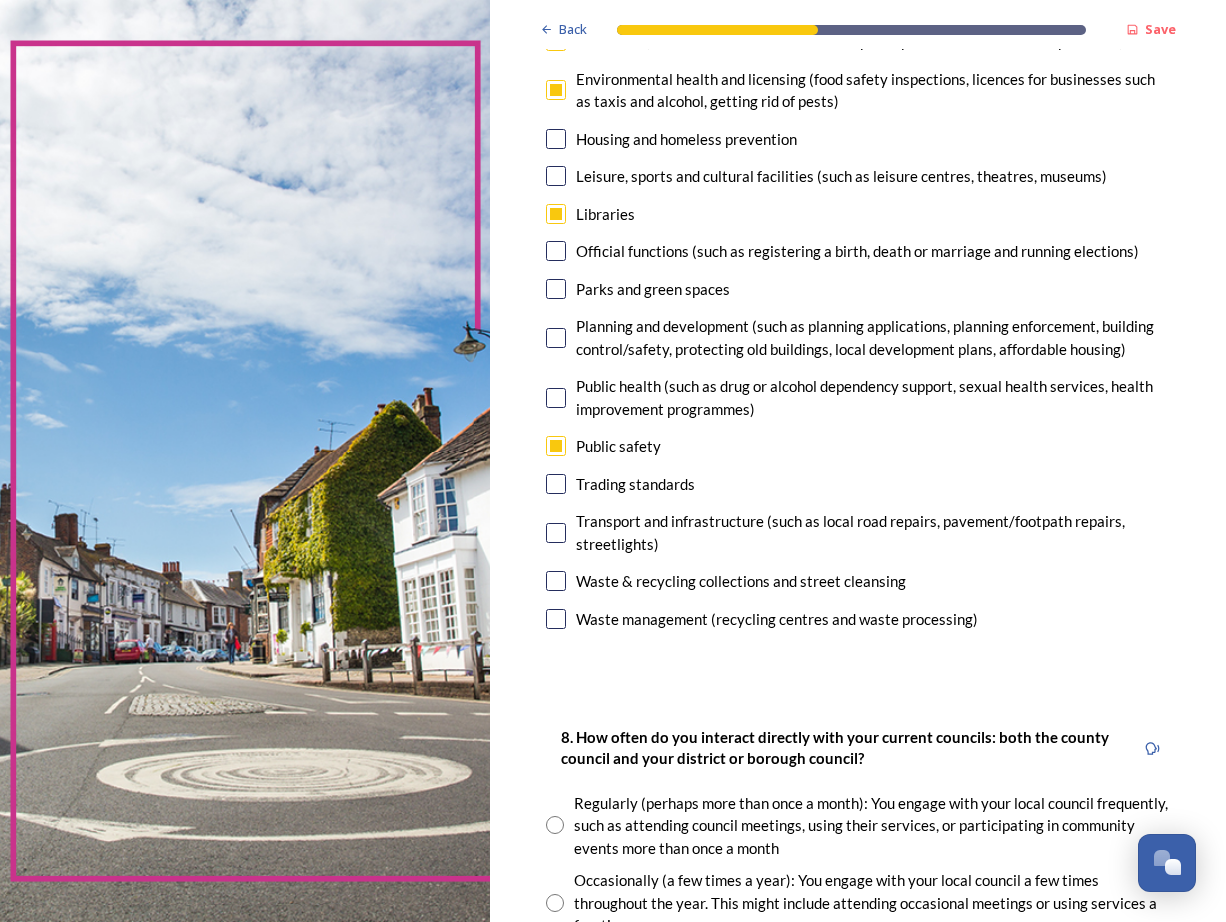 scroll, scrollTop: 0, scrollLeft: 1, axis: horizontal 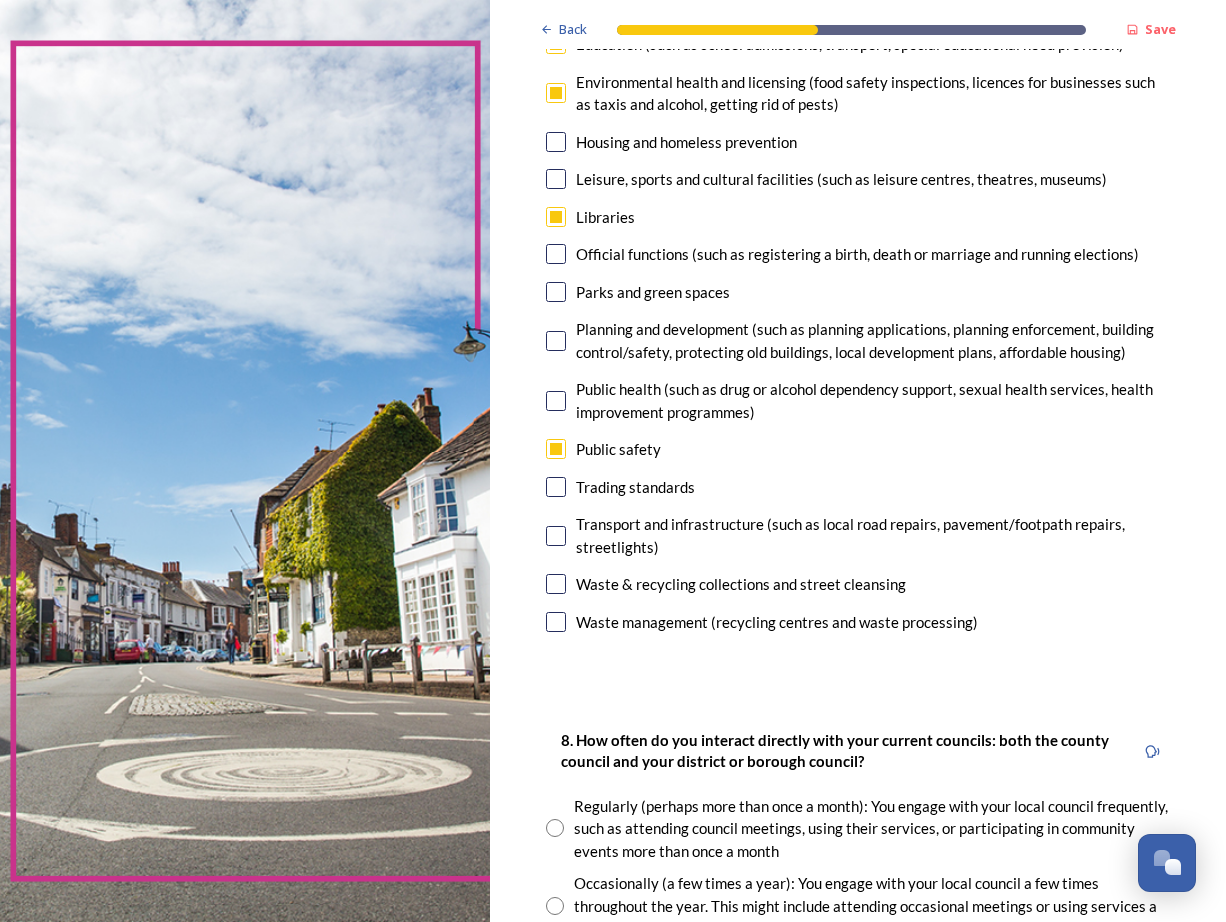 click at bounding box center (556, 536) 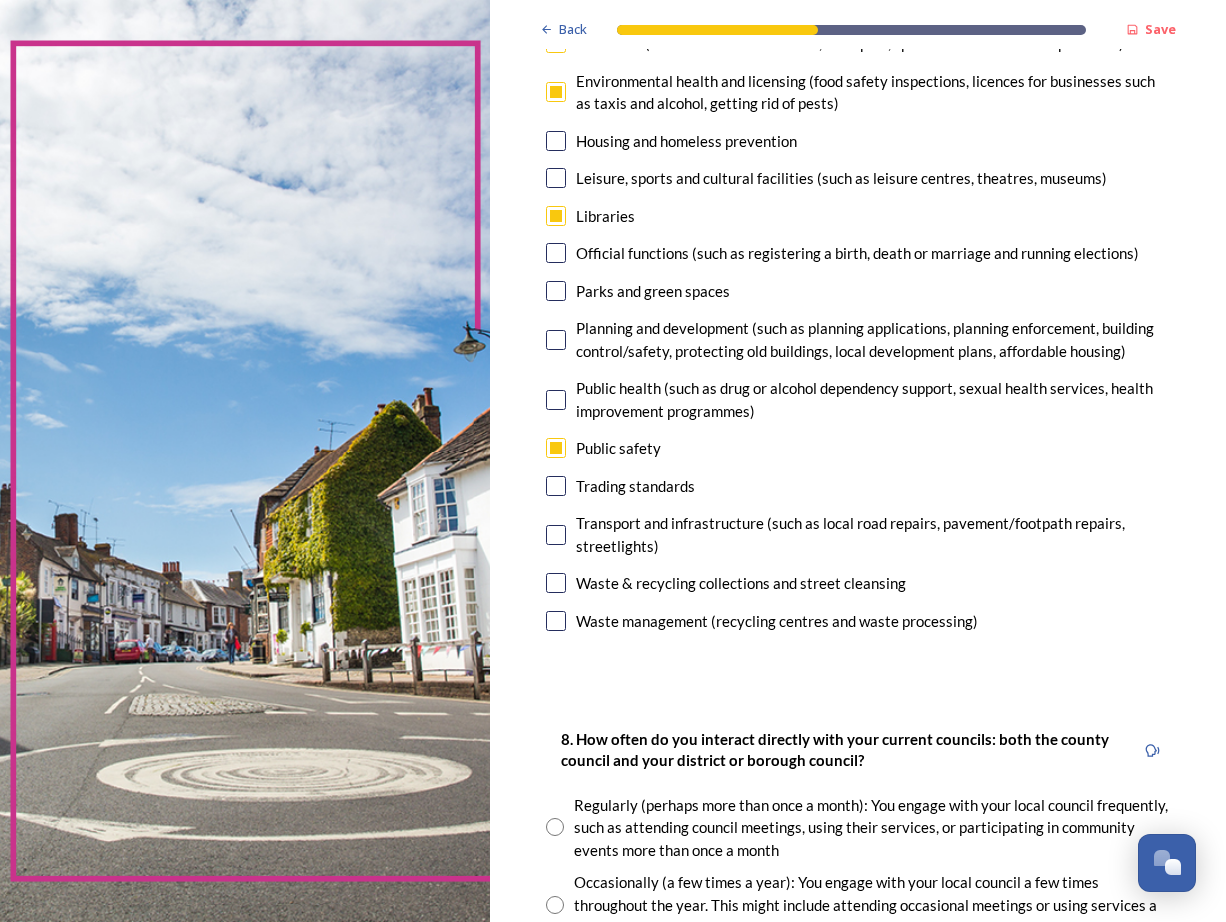 scroll, scrollTop: 0, scrollLeft: 1, axis: horizontal 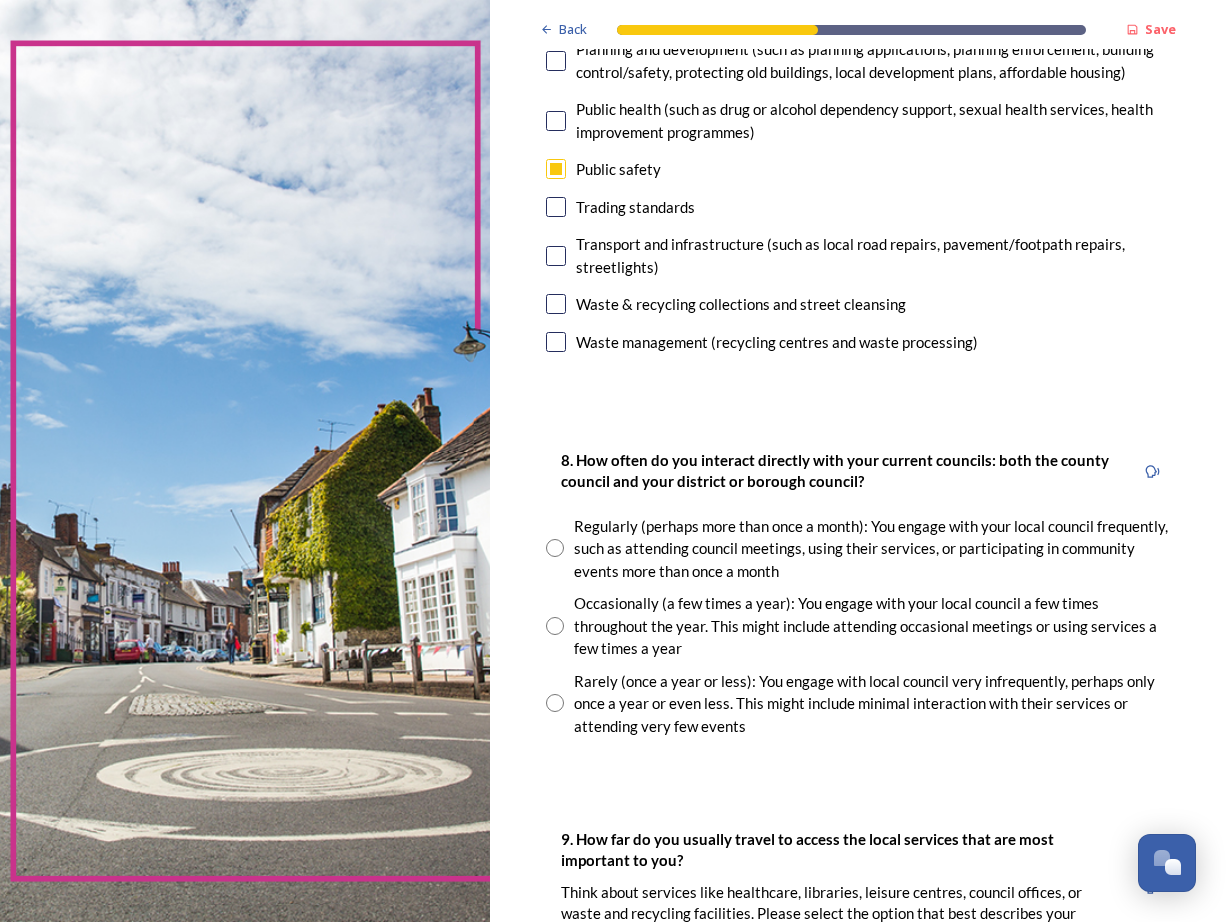 click at bounding box center [555, 626] 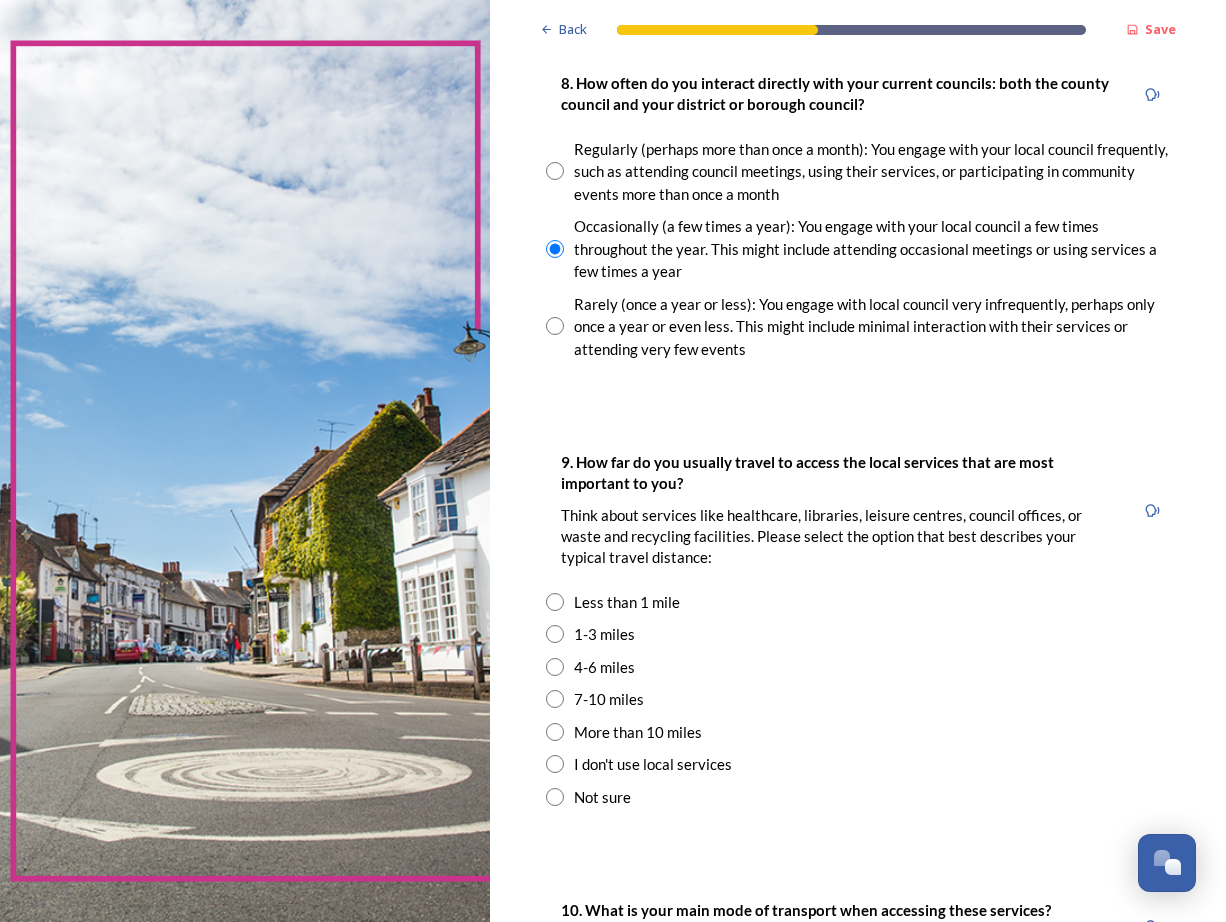 scroll, scrollTop: 1209, scrollLeft: 0, axis: vertical 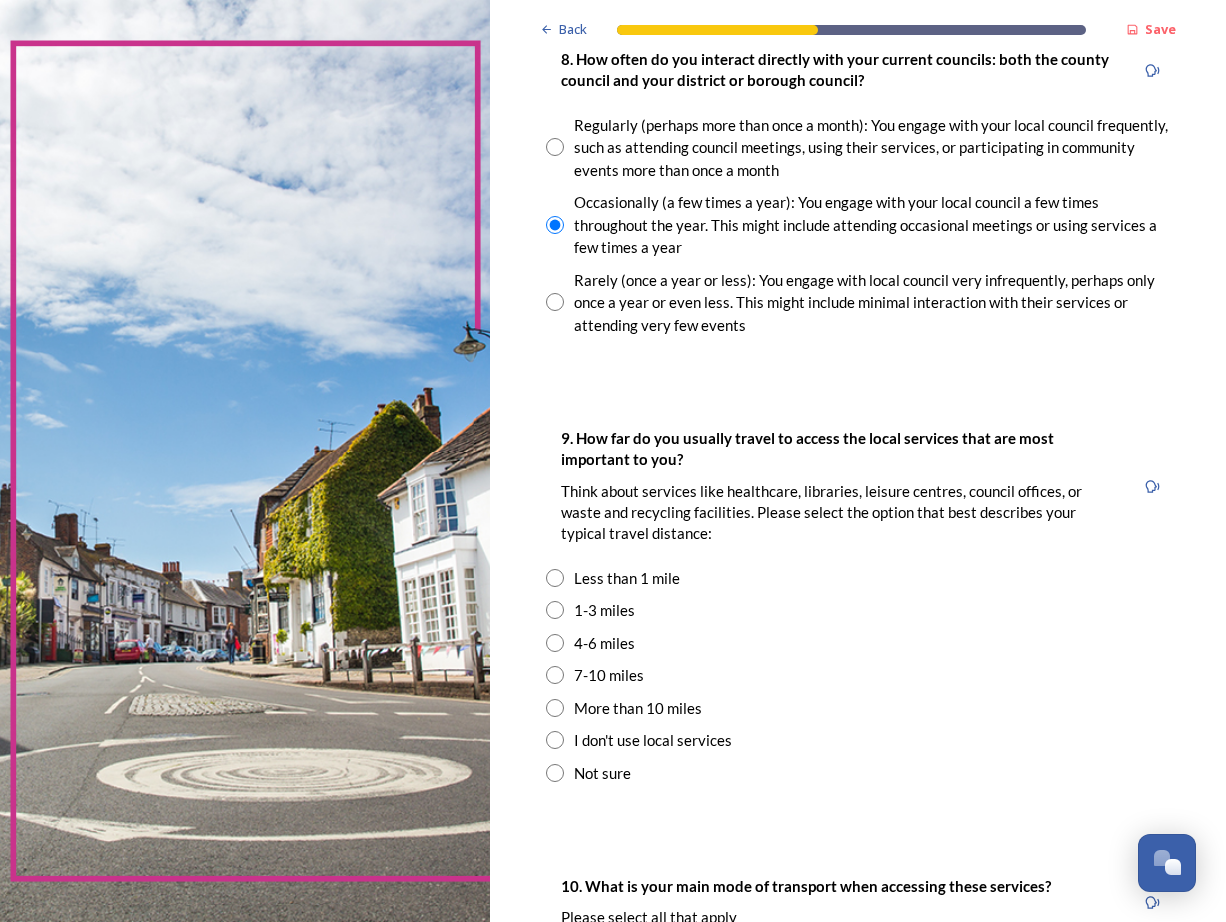 click at bounding box center (555, 643) 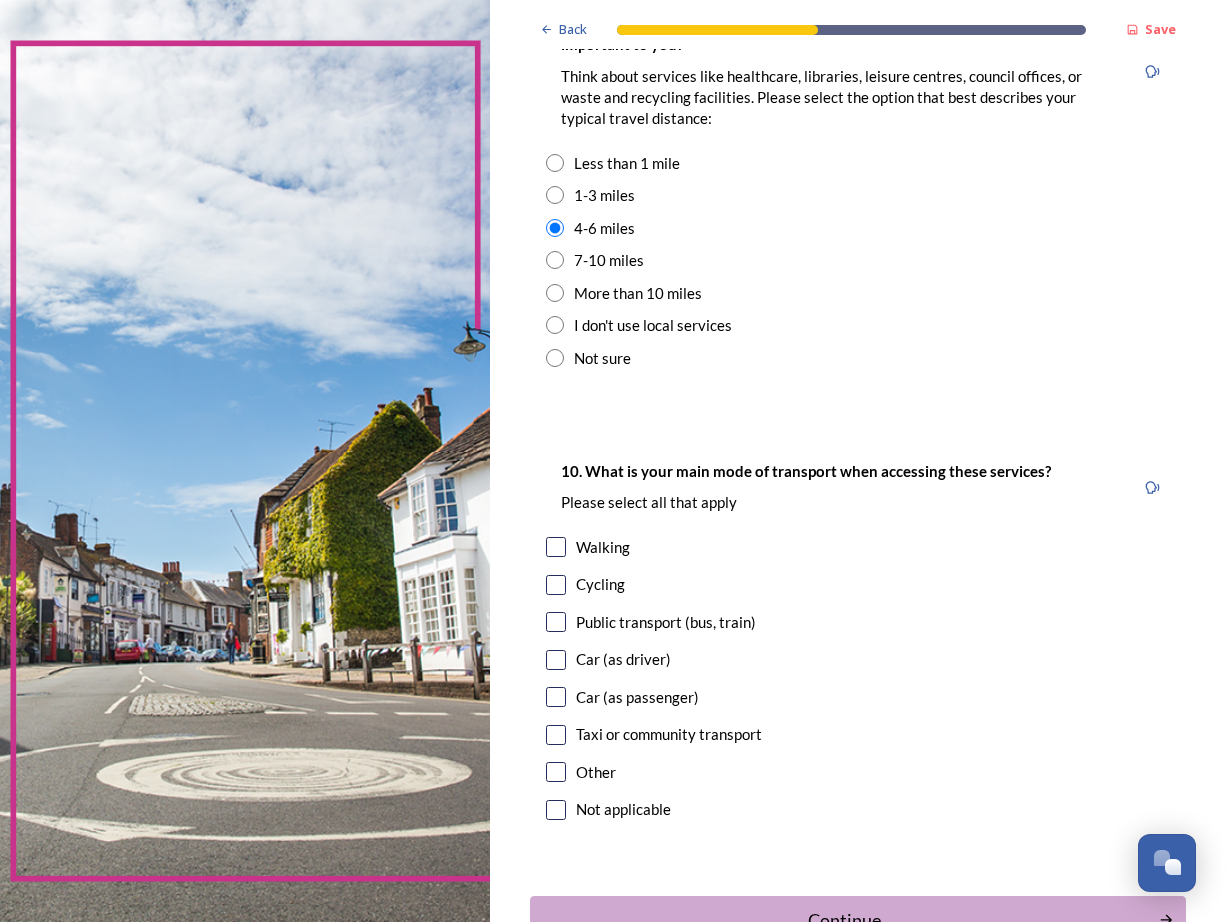 scroll, scrollTop: 1627, scrollLeft: 0, axis: vertical 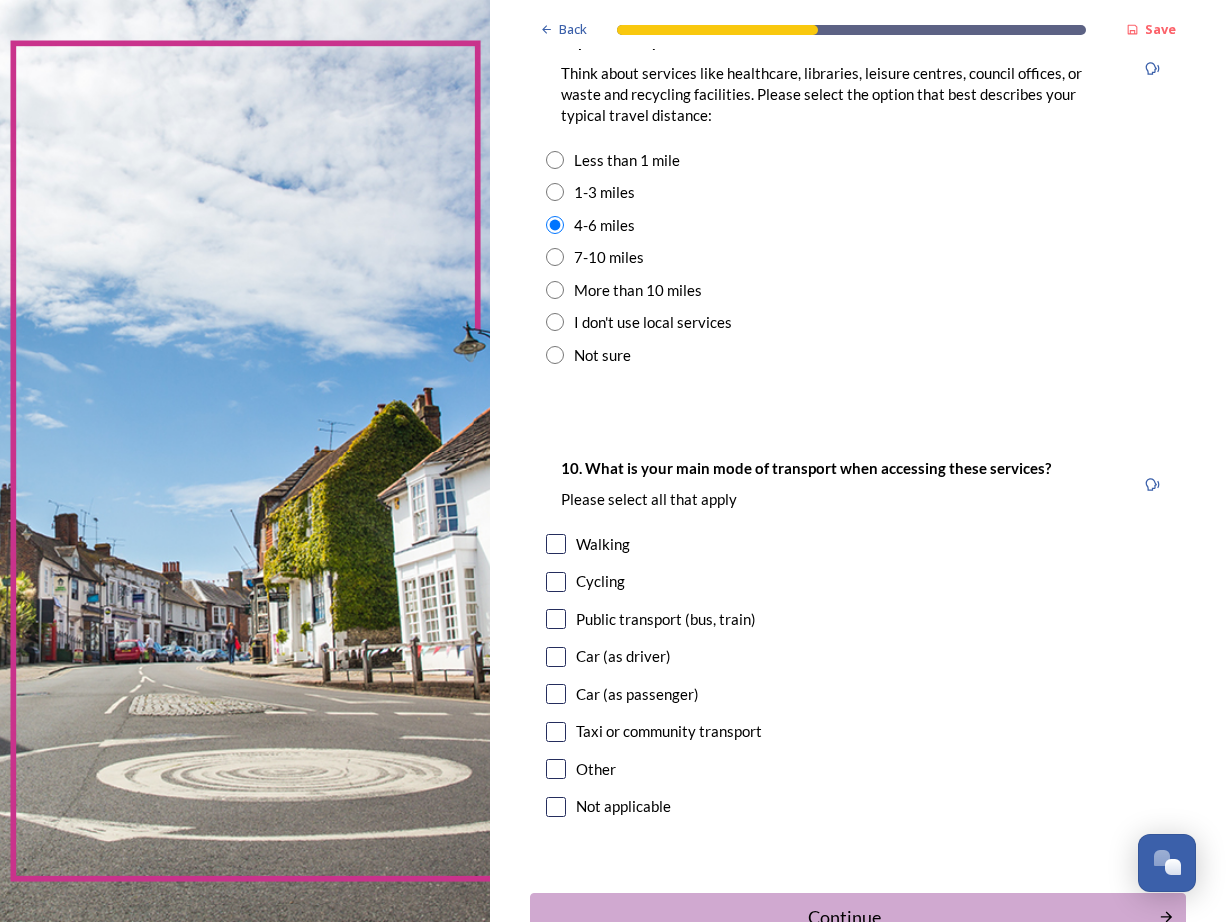 click at bounding box center [556, 657] 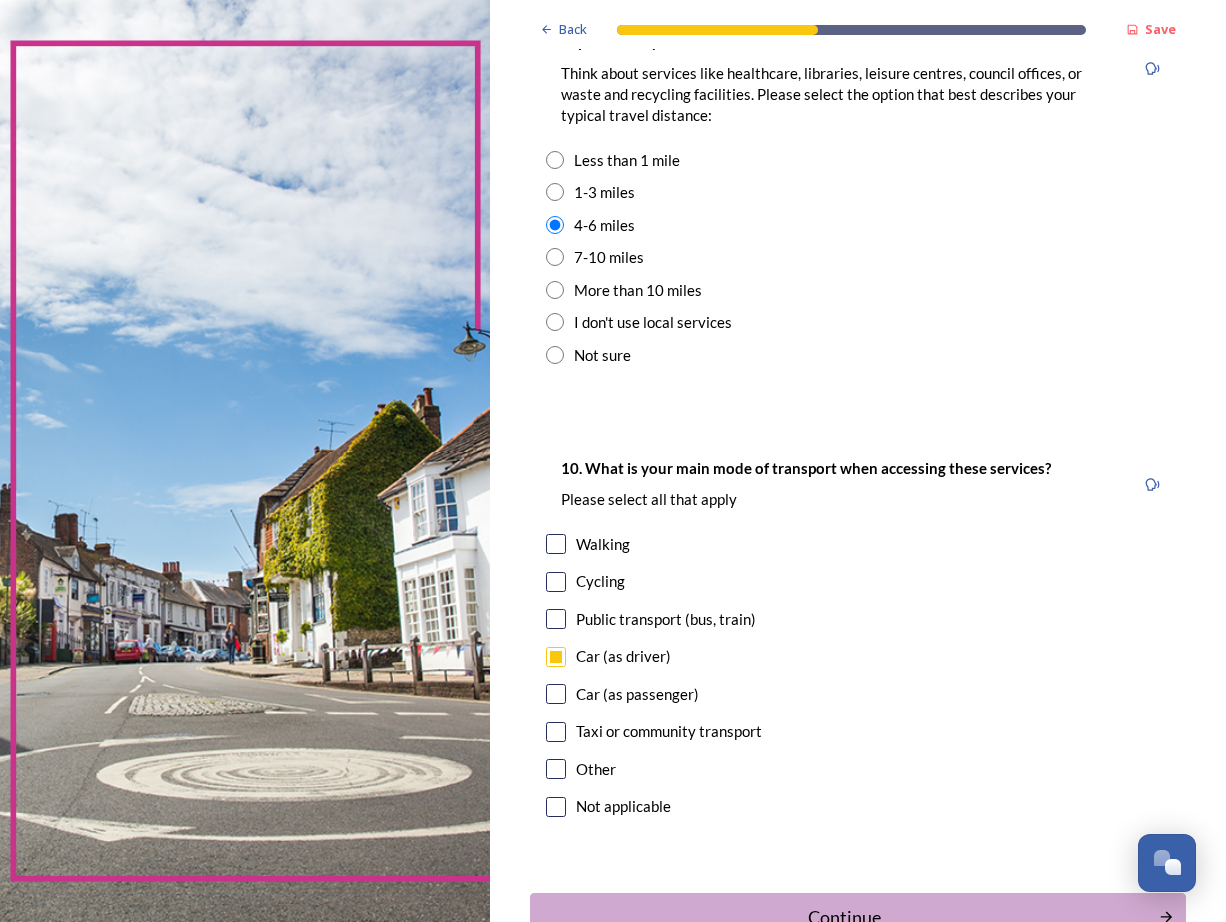 click at bounding box center [556, 694] 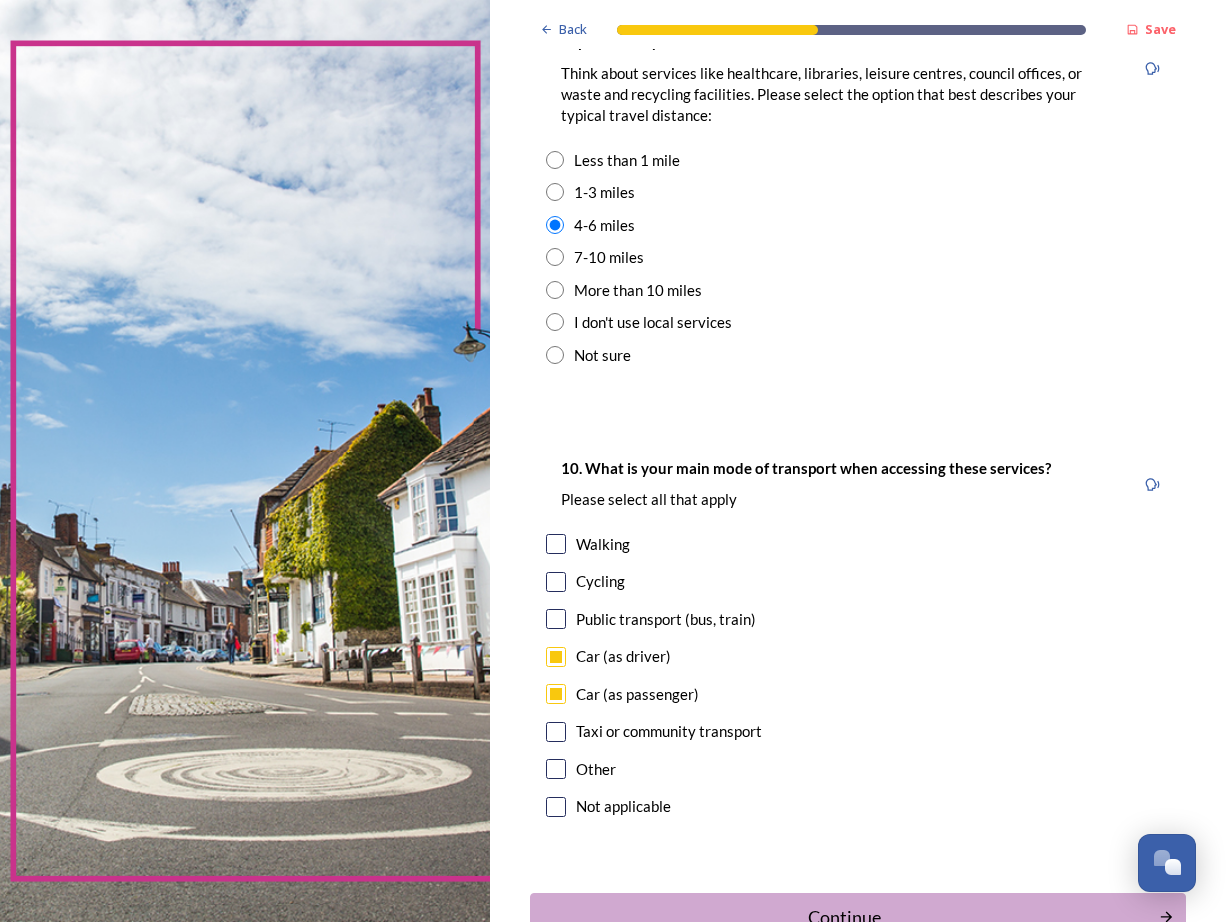 click at bounding box center (556, 732) 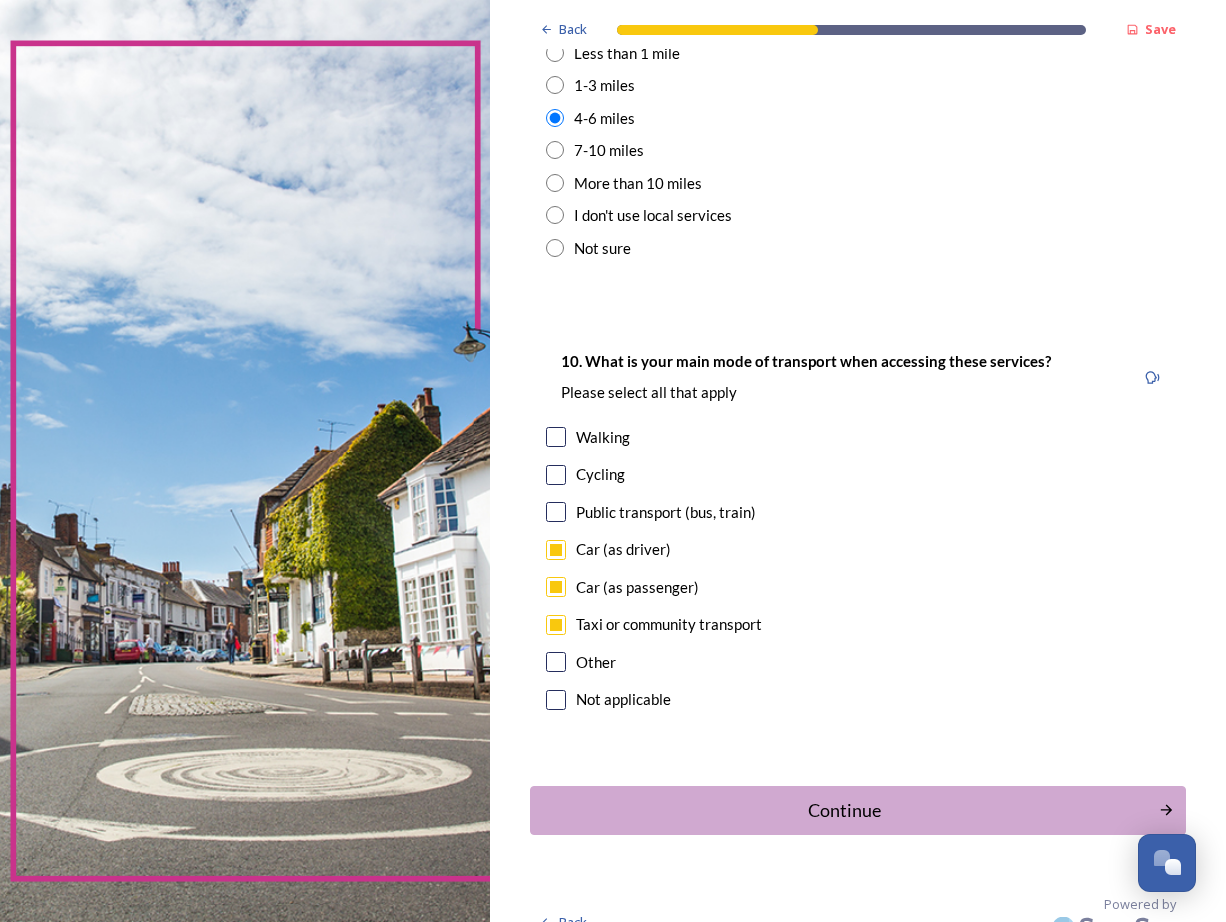 scroll, scrollTop: 1733, scrollLeft: 0, axis: vertical 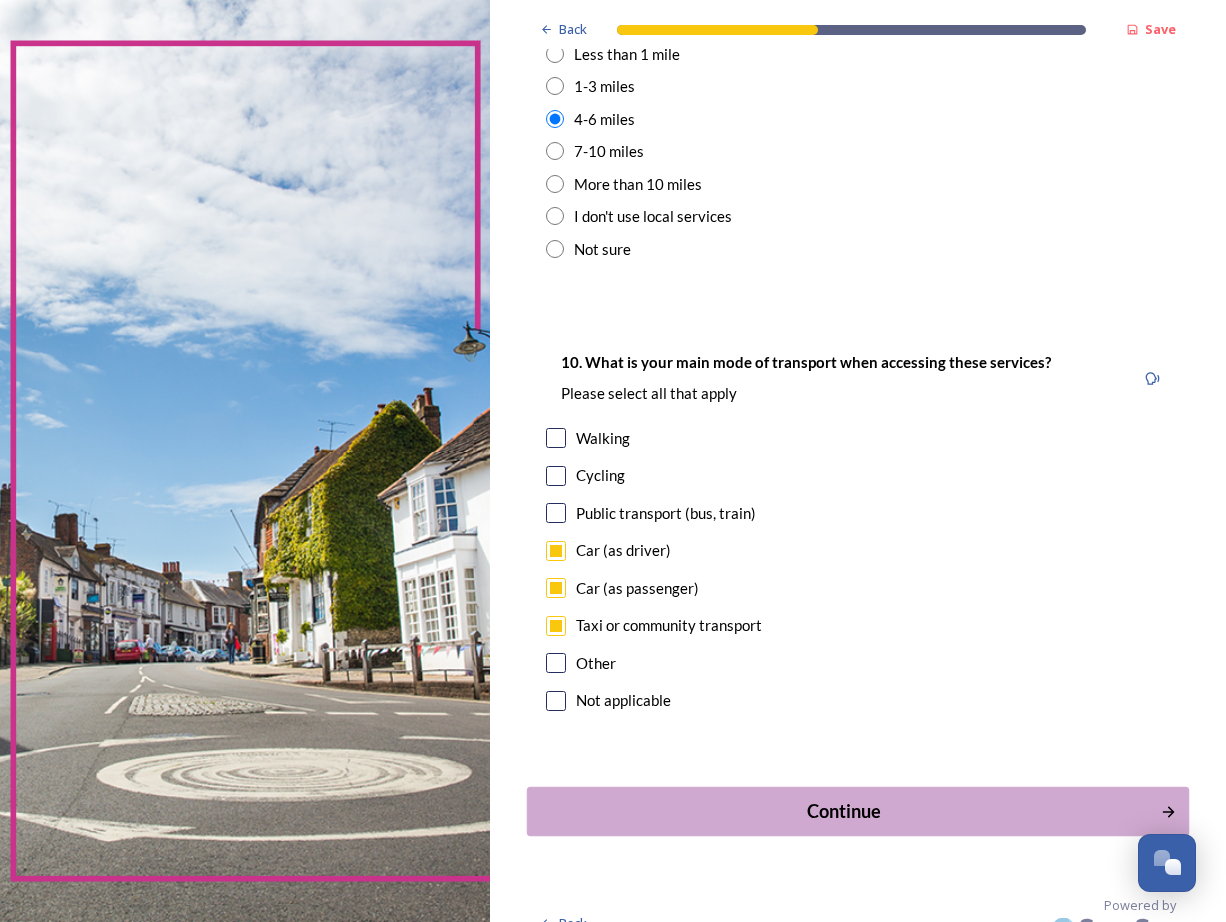 click on "Continue" at bounding box center [844, 811] 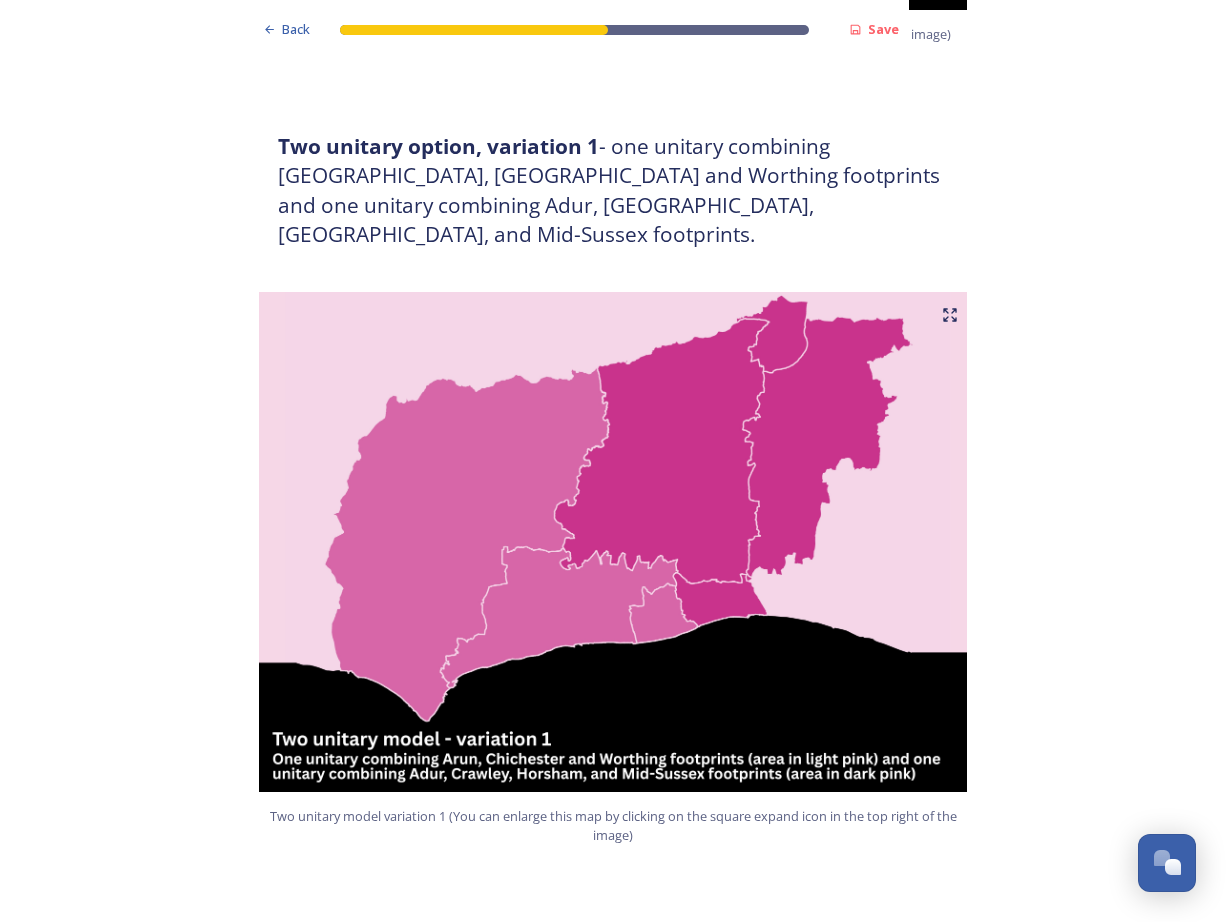 scroll, scrollTop: 1063, scrollLeft: 0, axis: vertical 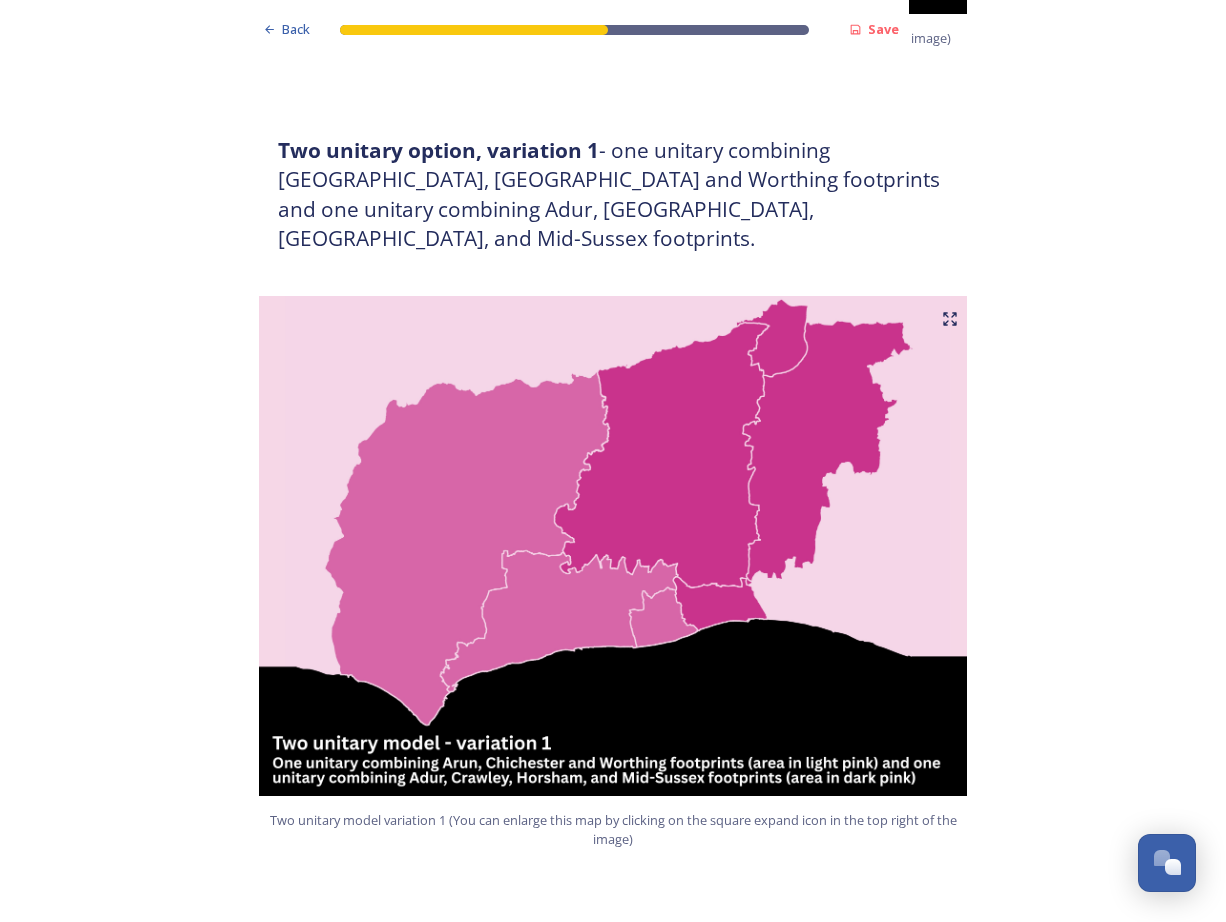 click at bounding box center [613, 546] 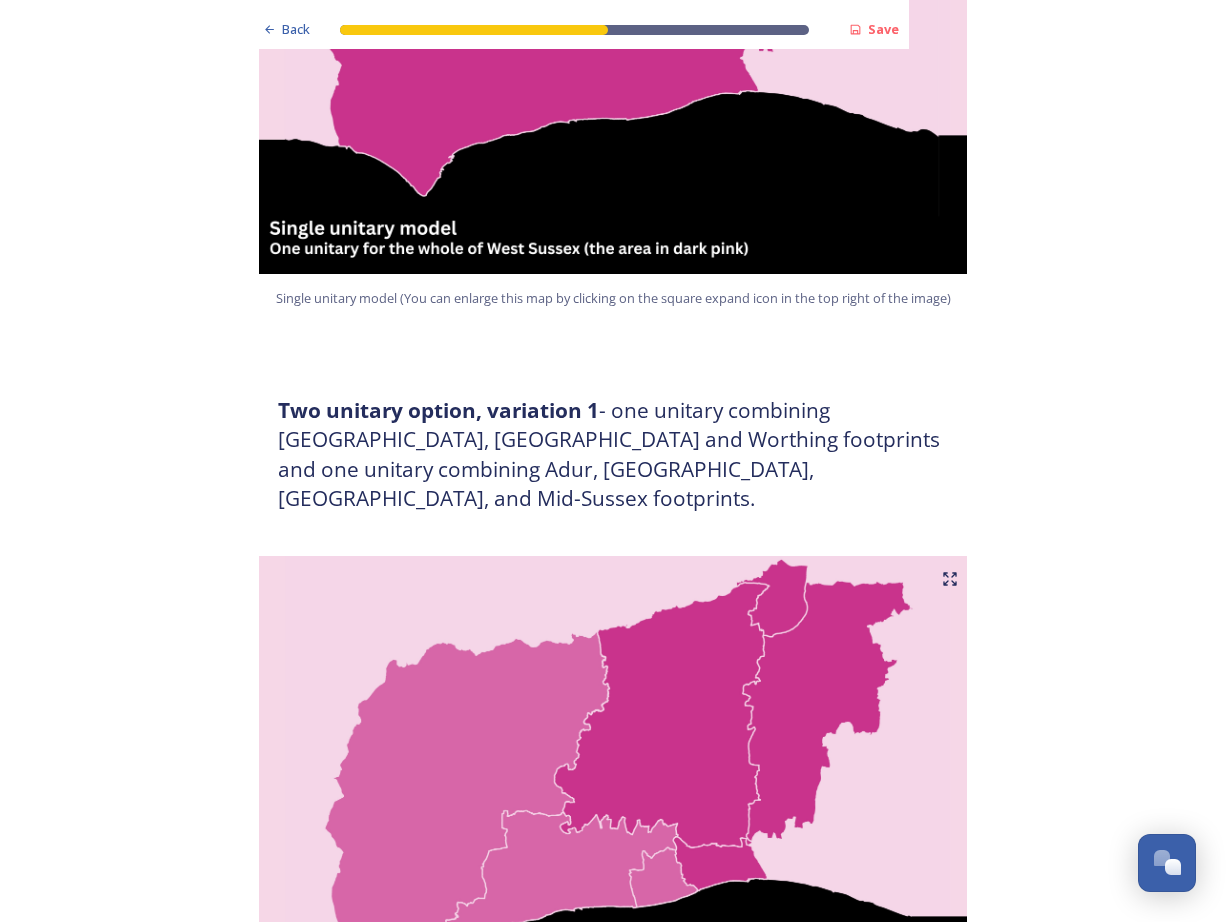 scroll, scrollTop: 831, scrollLeft: 0, axis: vertical 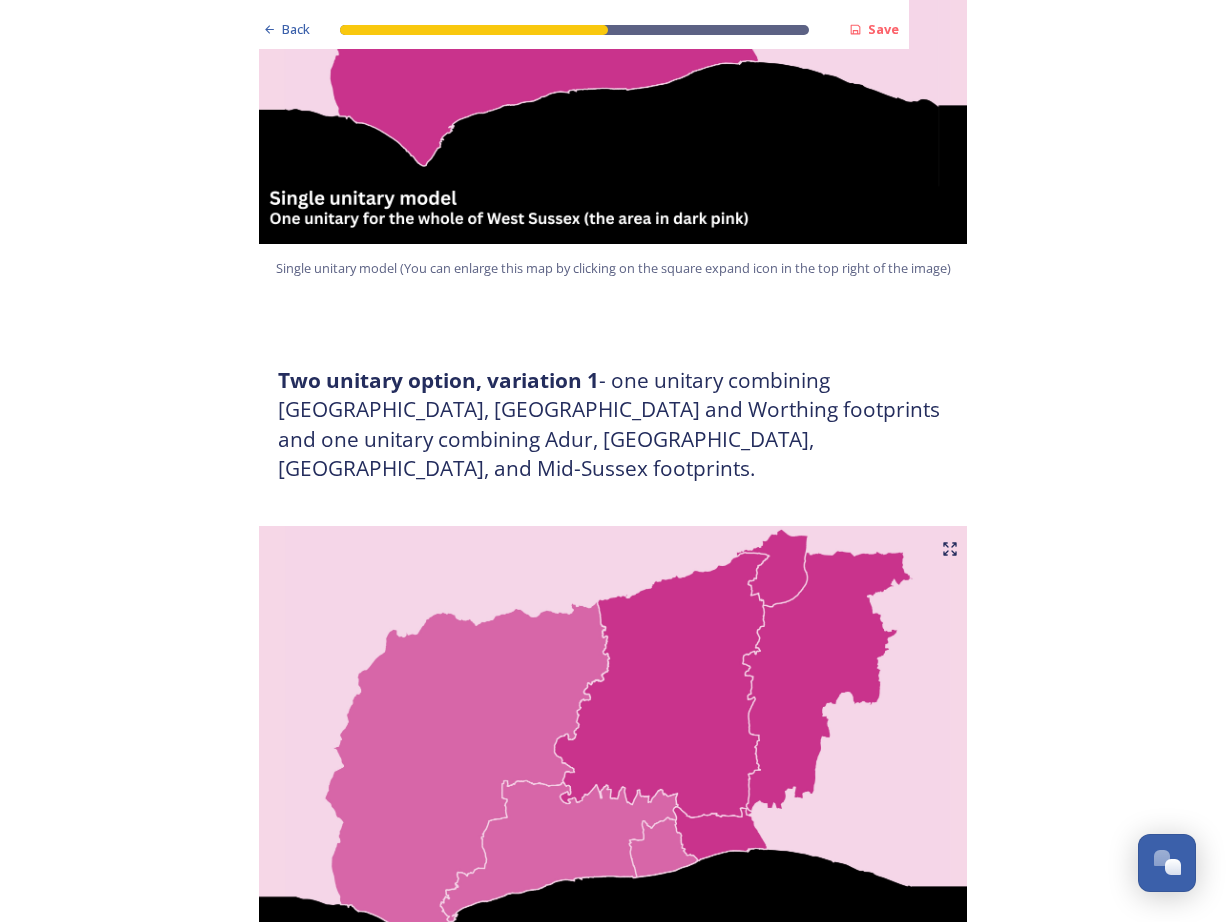 click at bounding box center [613, 776] 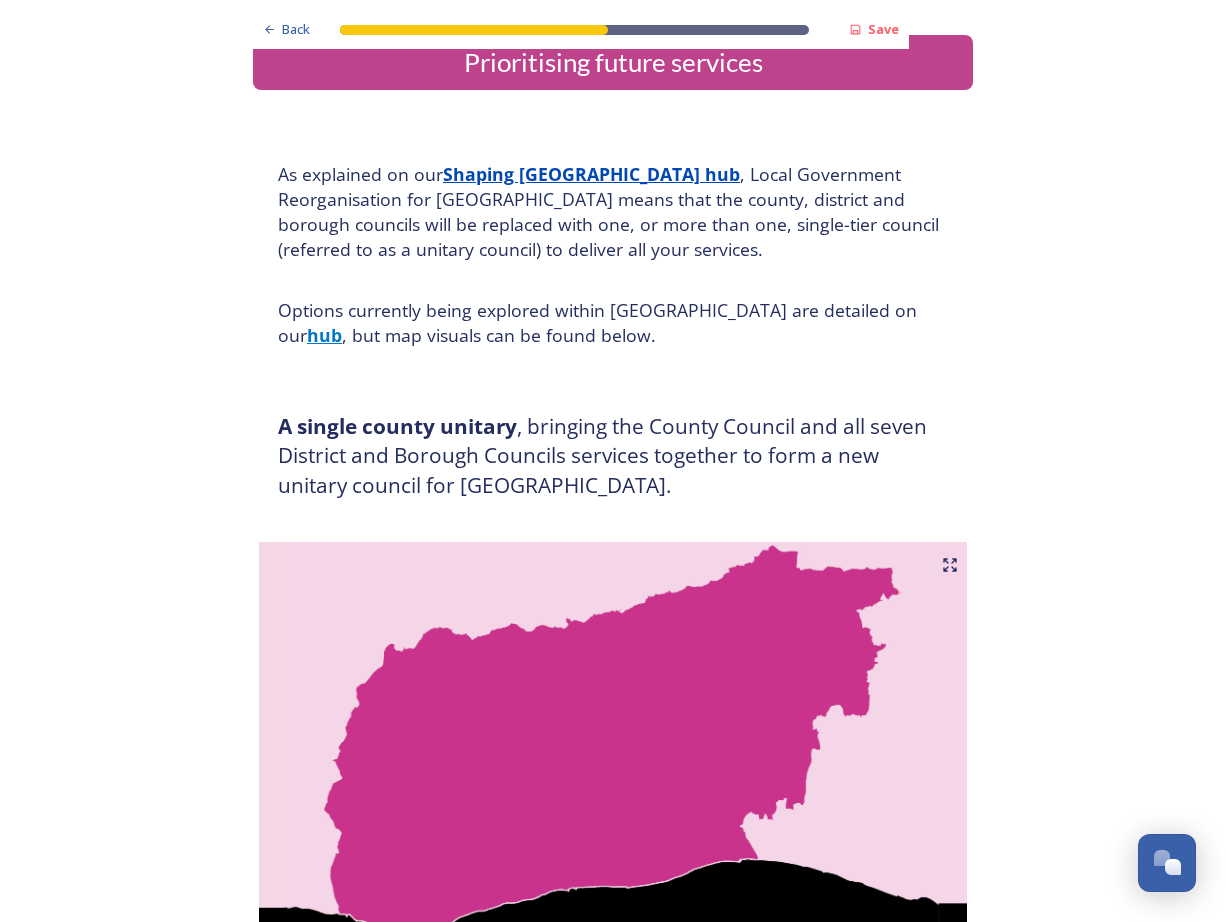 scroll, scrollTop: 40, scrollLeft: 0, axis: vertical 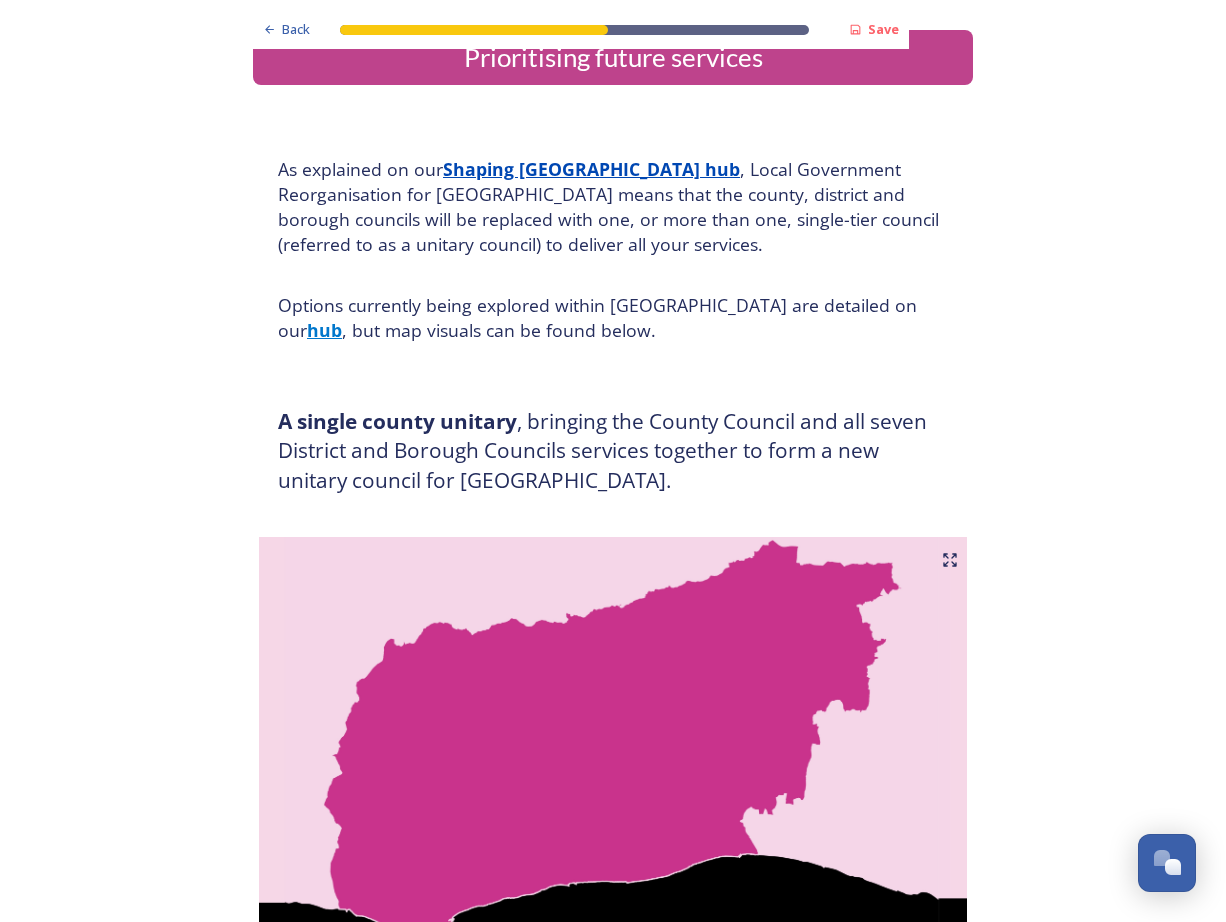 click at bounding box center [613, 787] 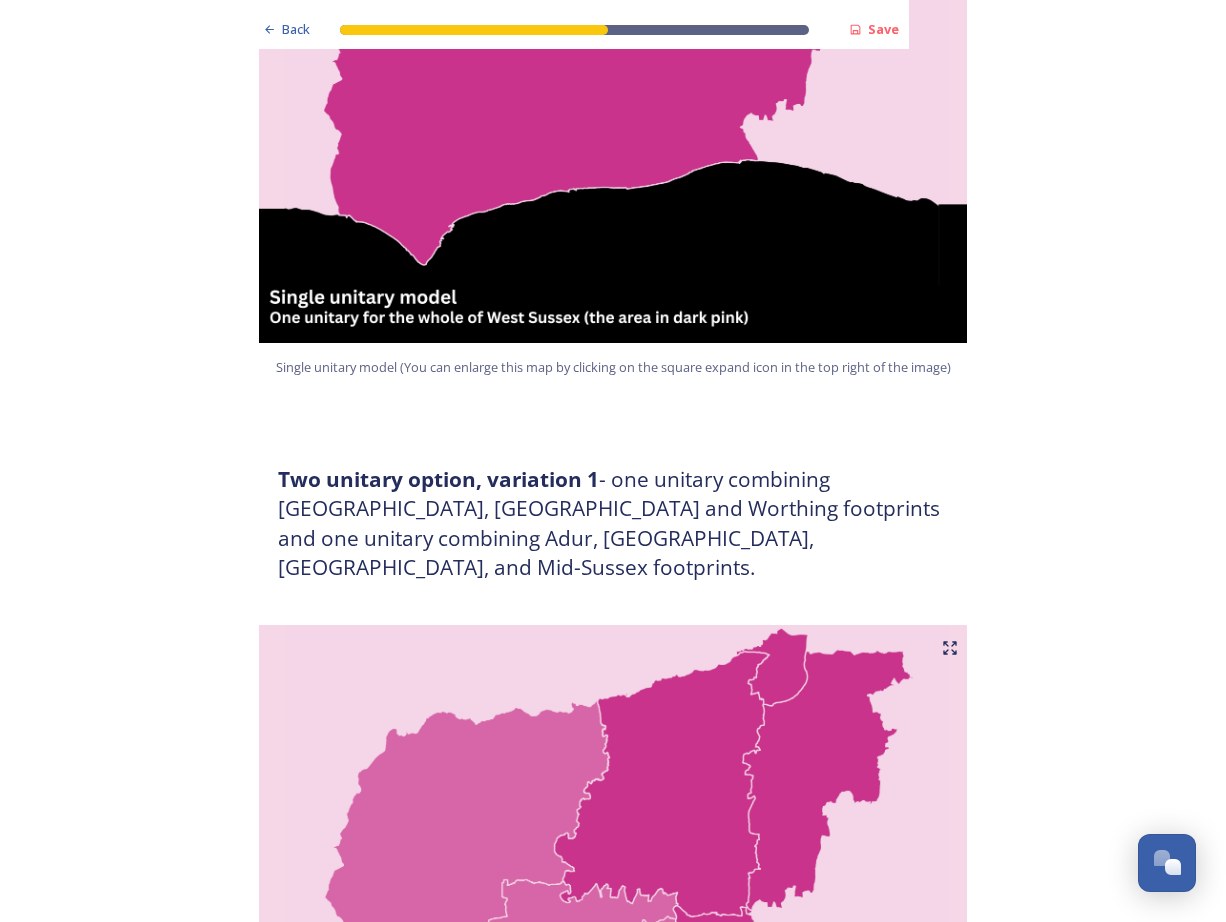scroll, scrollTop: 733, scrollLeft: 0, axis: vertical 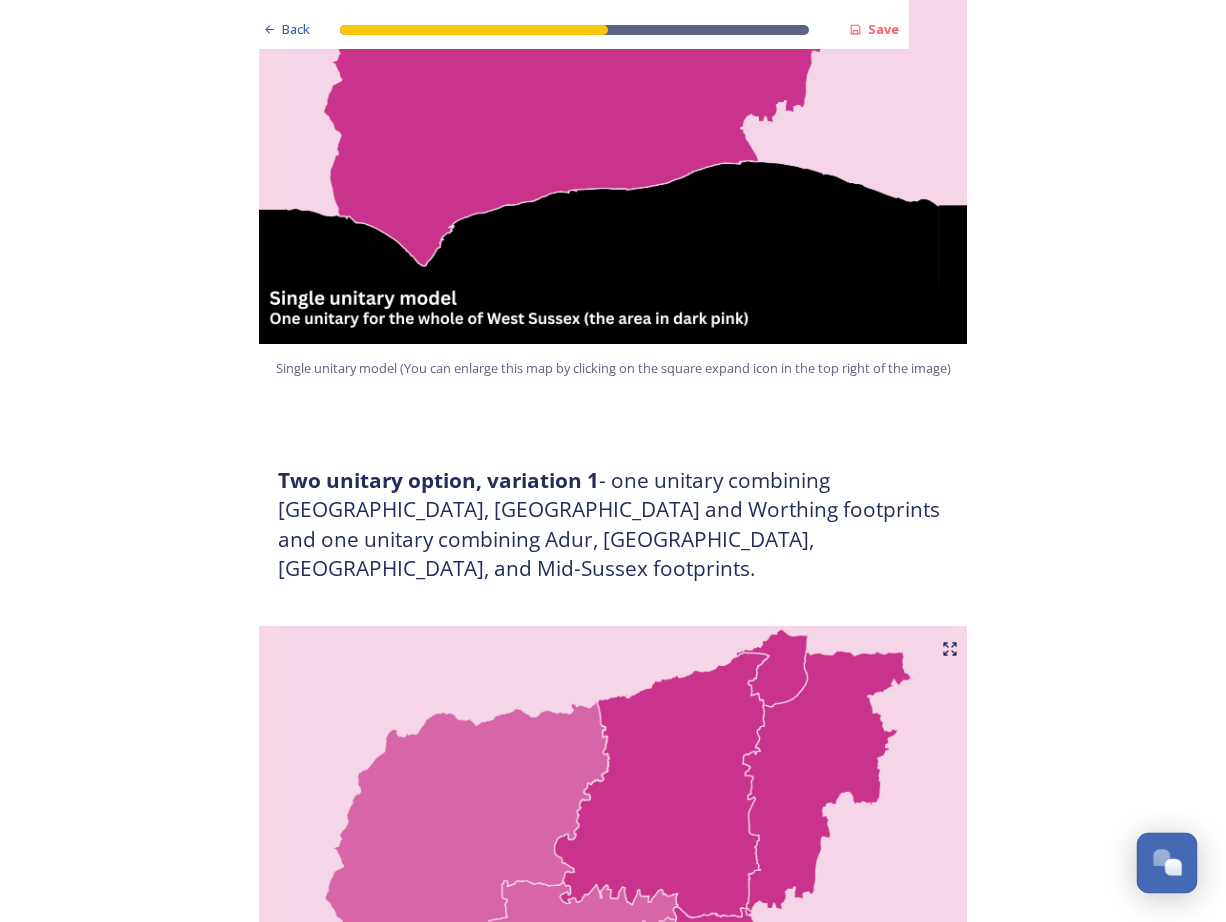 click at bounding box center [1161, 857] 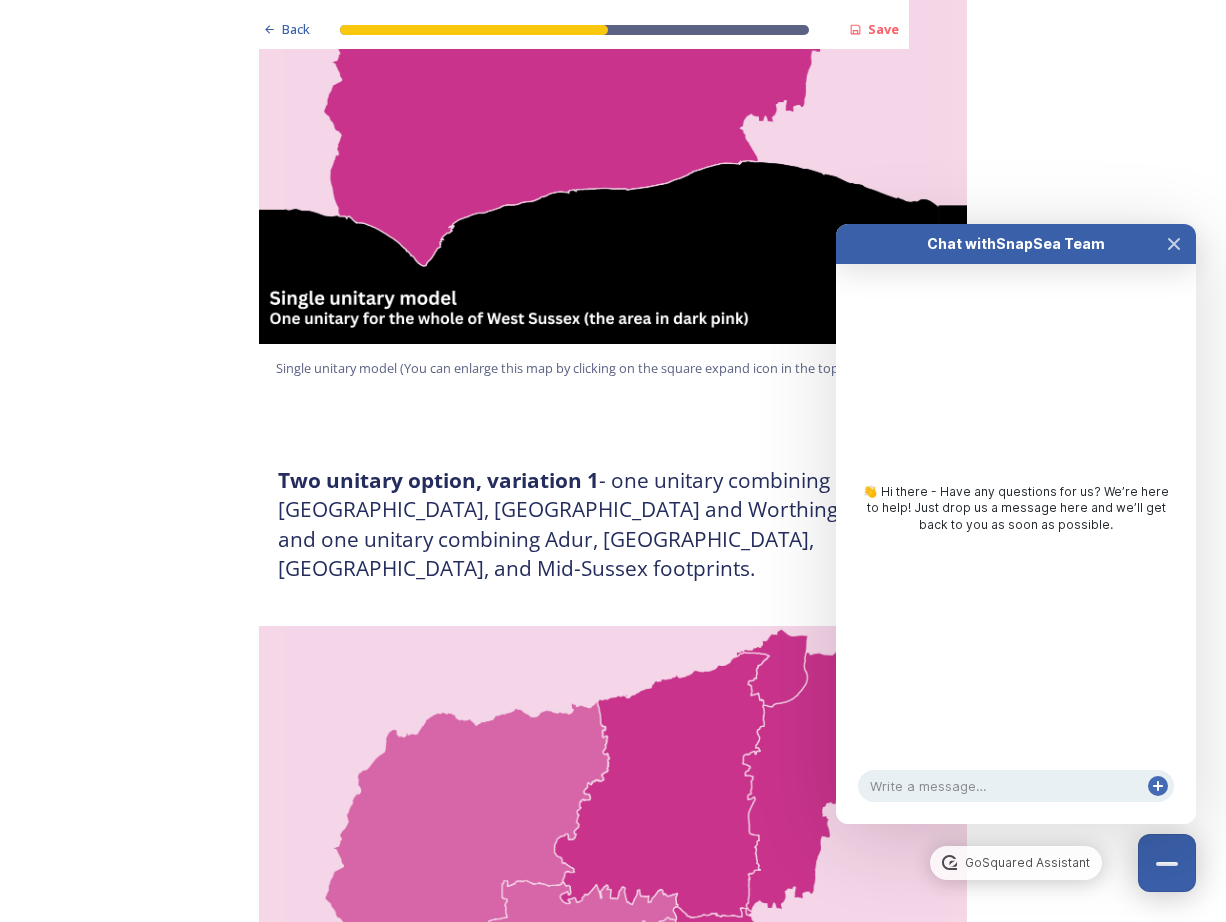 click 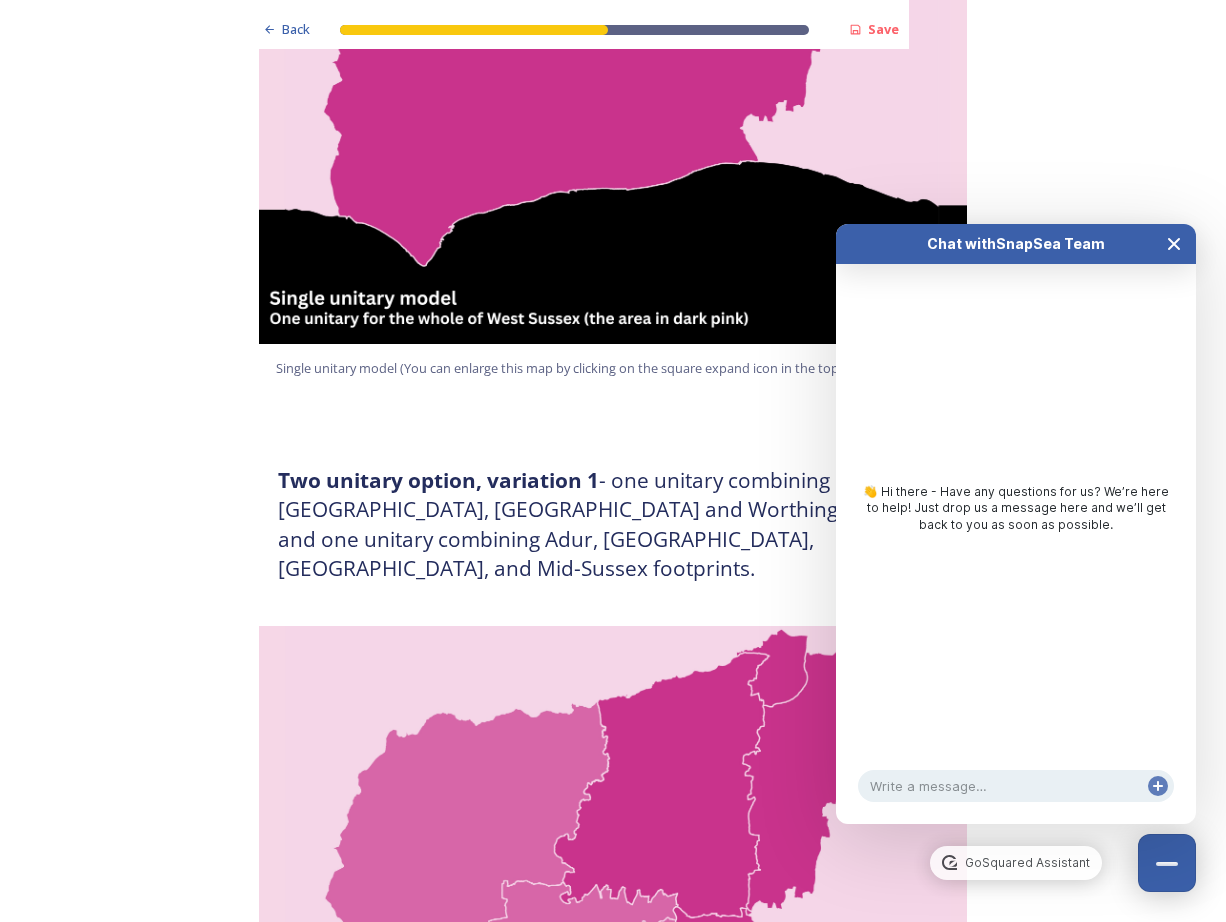 click 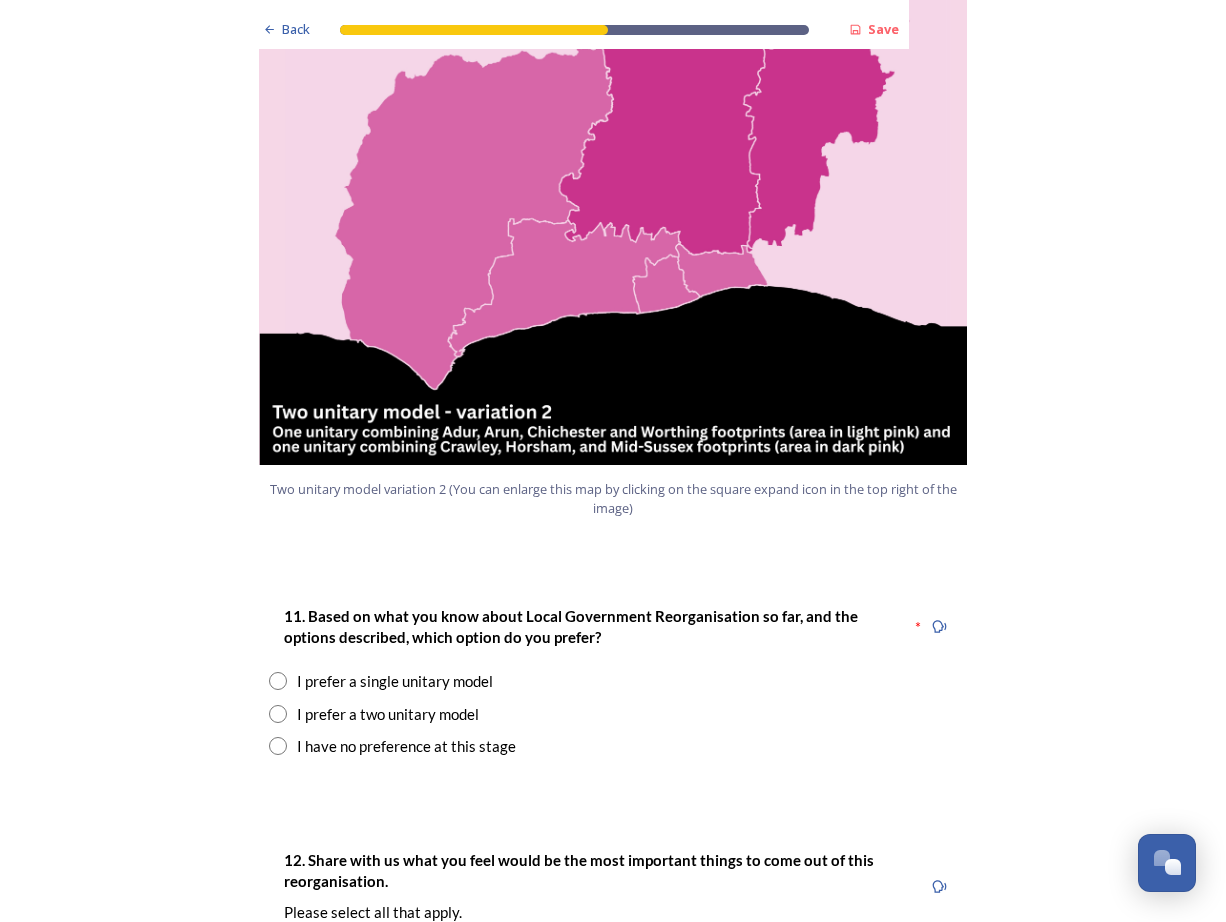 scroll, scrollTop: 2200, scrollLeft: 0, axis: vertical 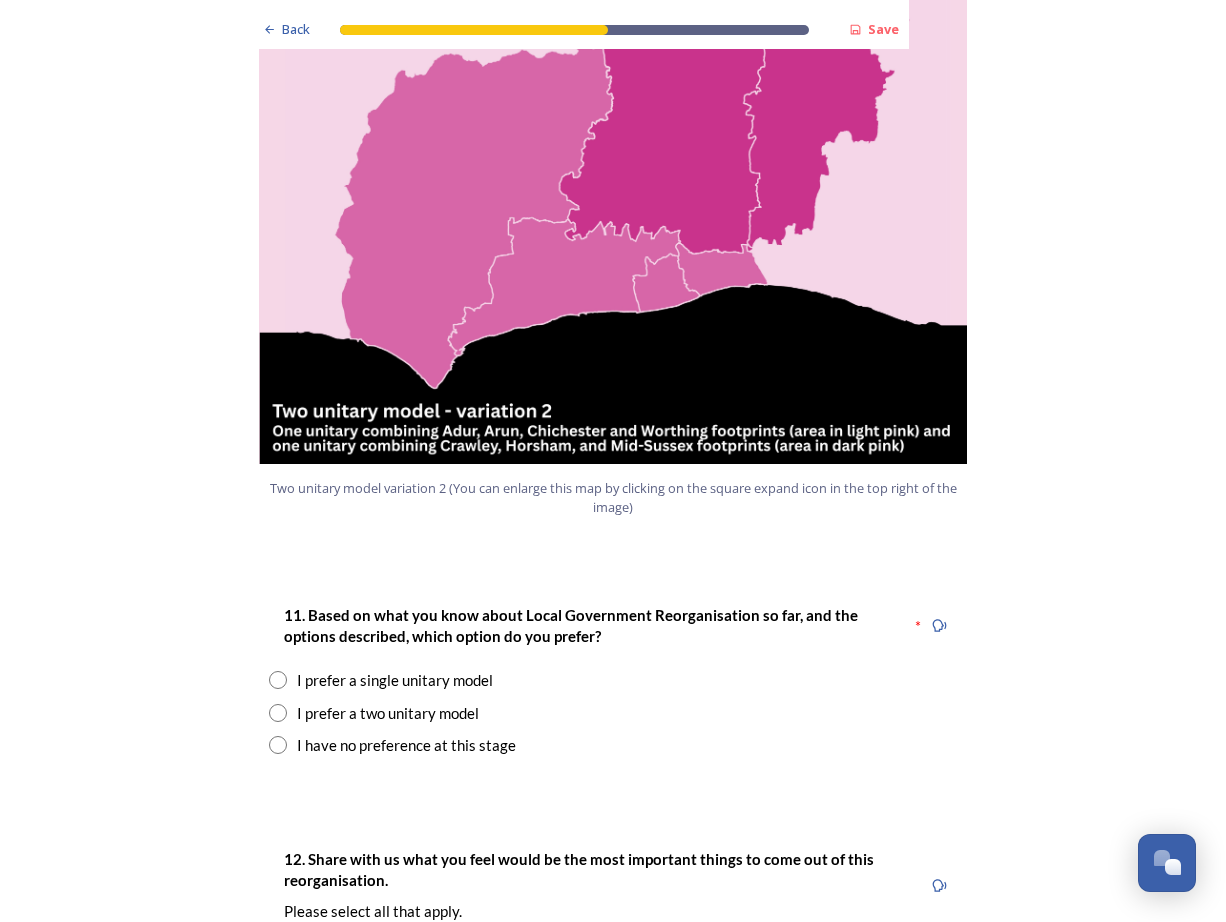 click at bounding box center (278, 713) 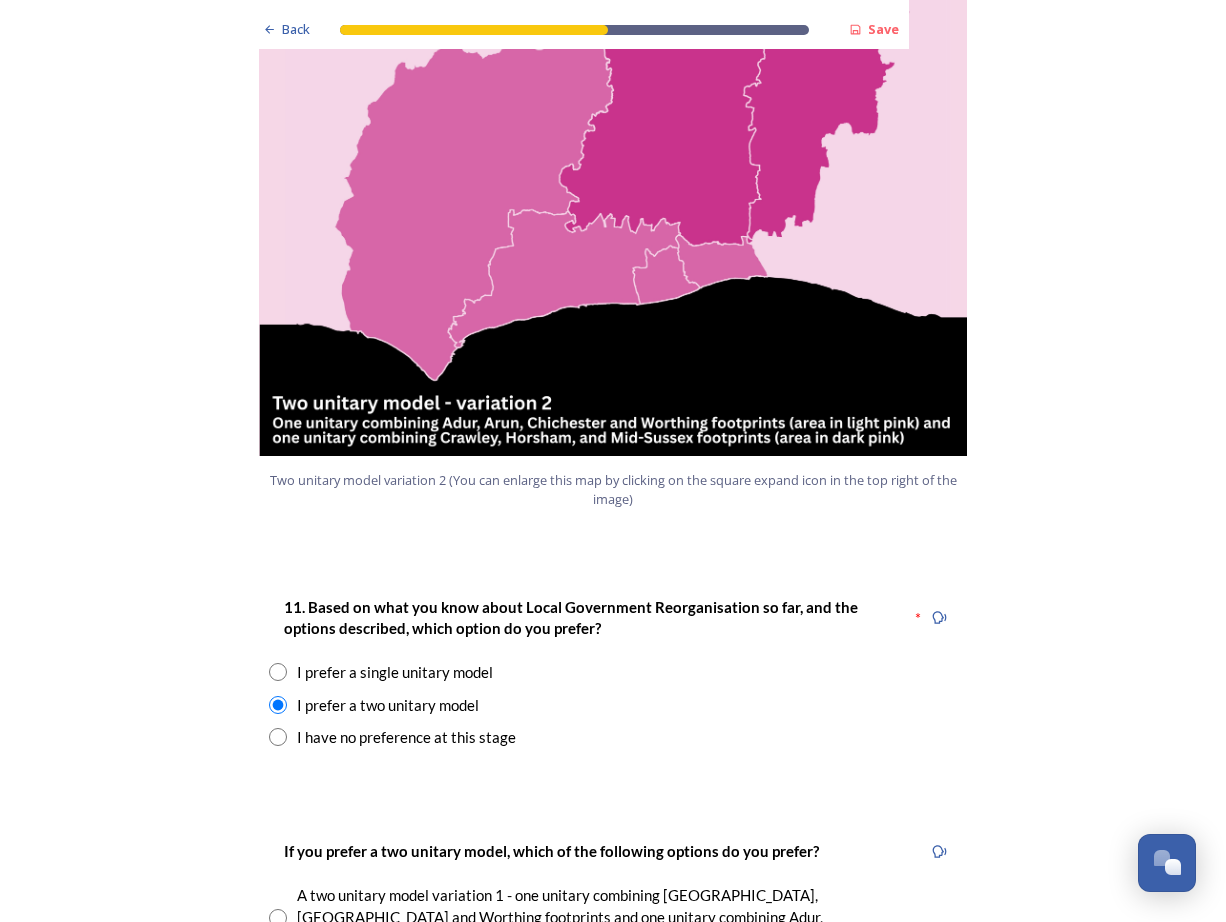 scroll, scrollTop: 2206, scrollLeft: 0, axis: vertical 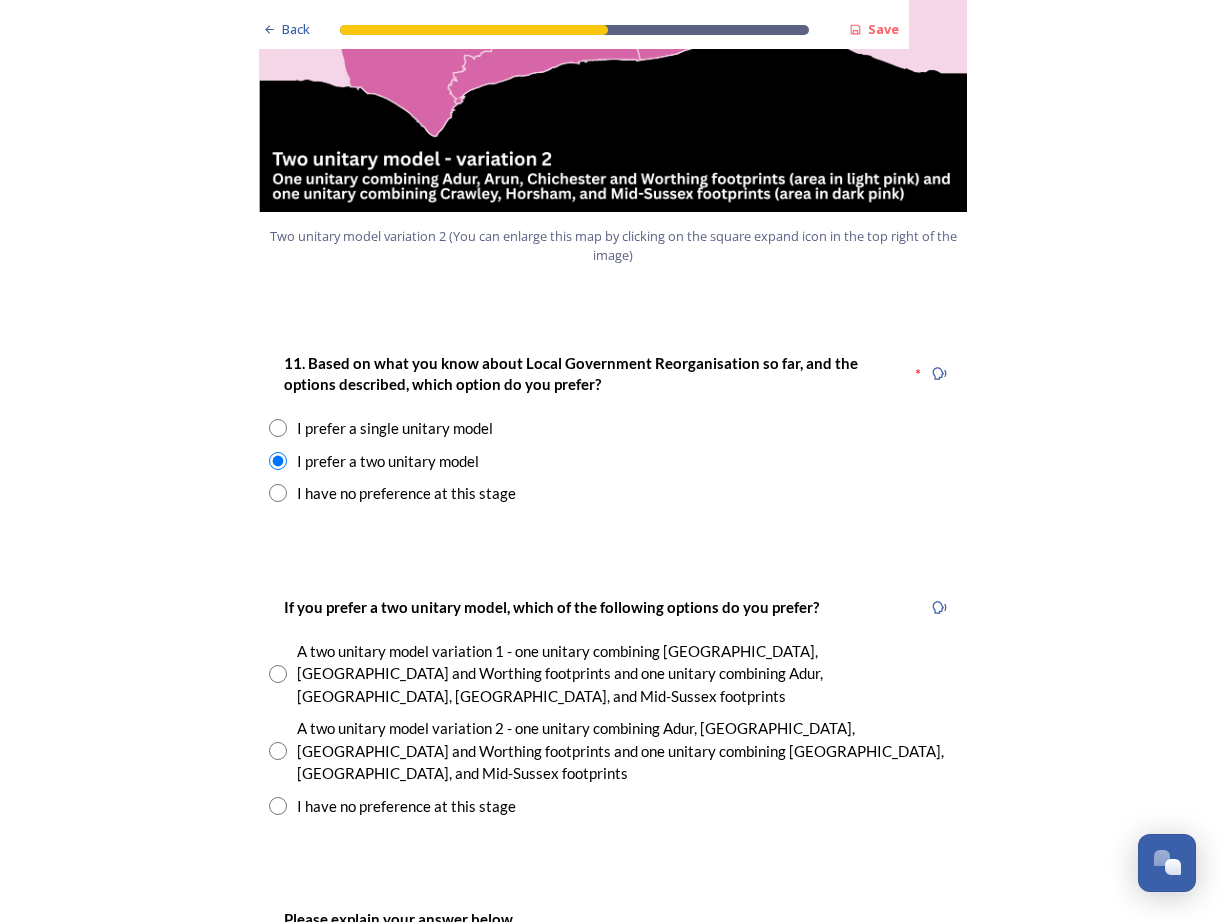 click at bounding box center (278, 674) 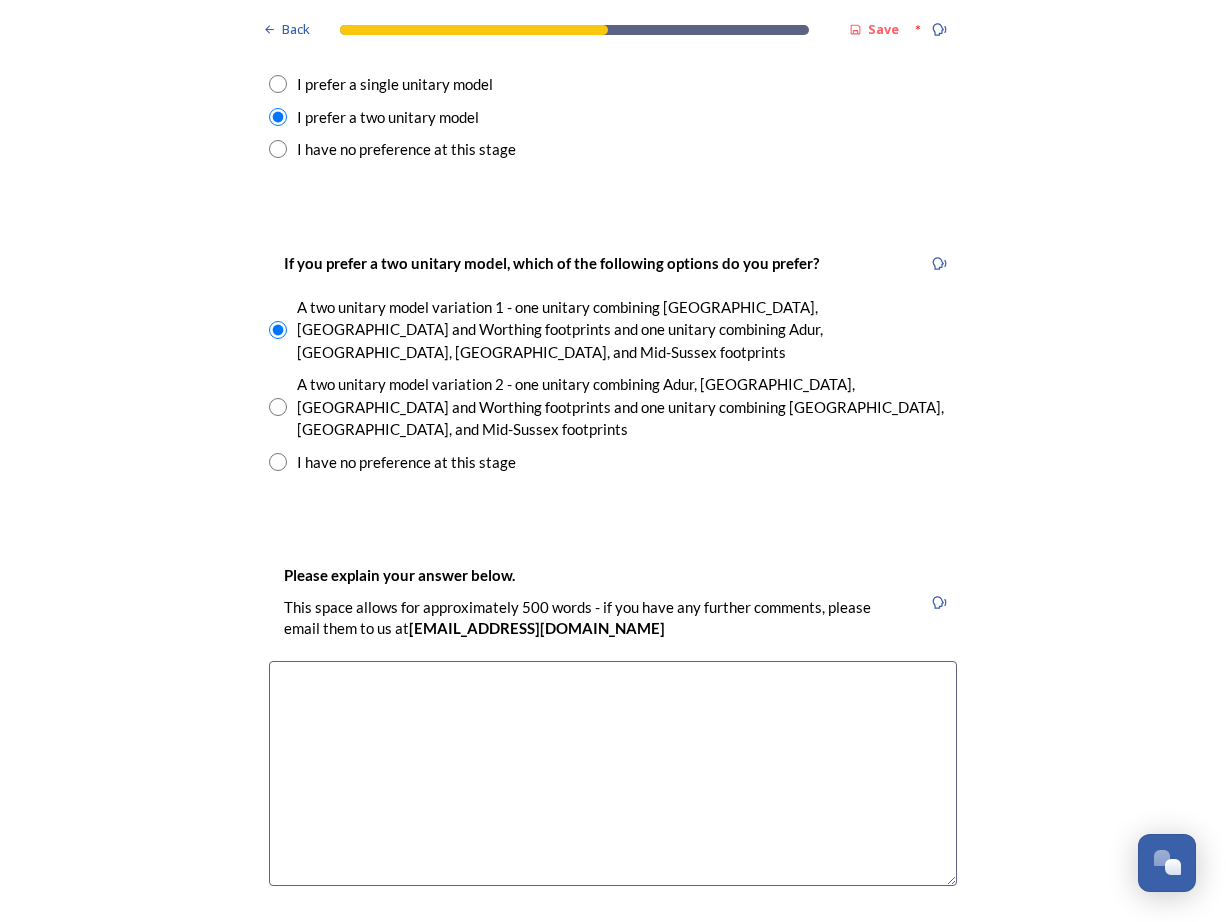 scroll, scrollTop: 2858, scrollLeft: 0, axis: vertical 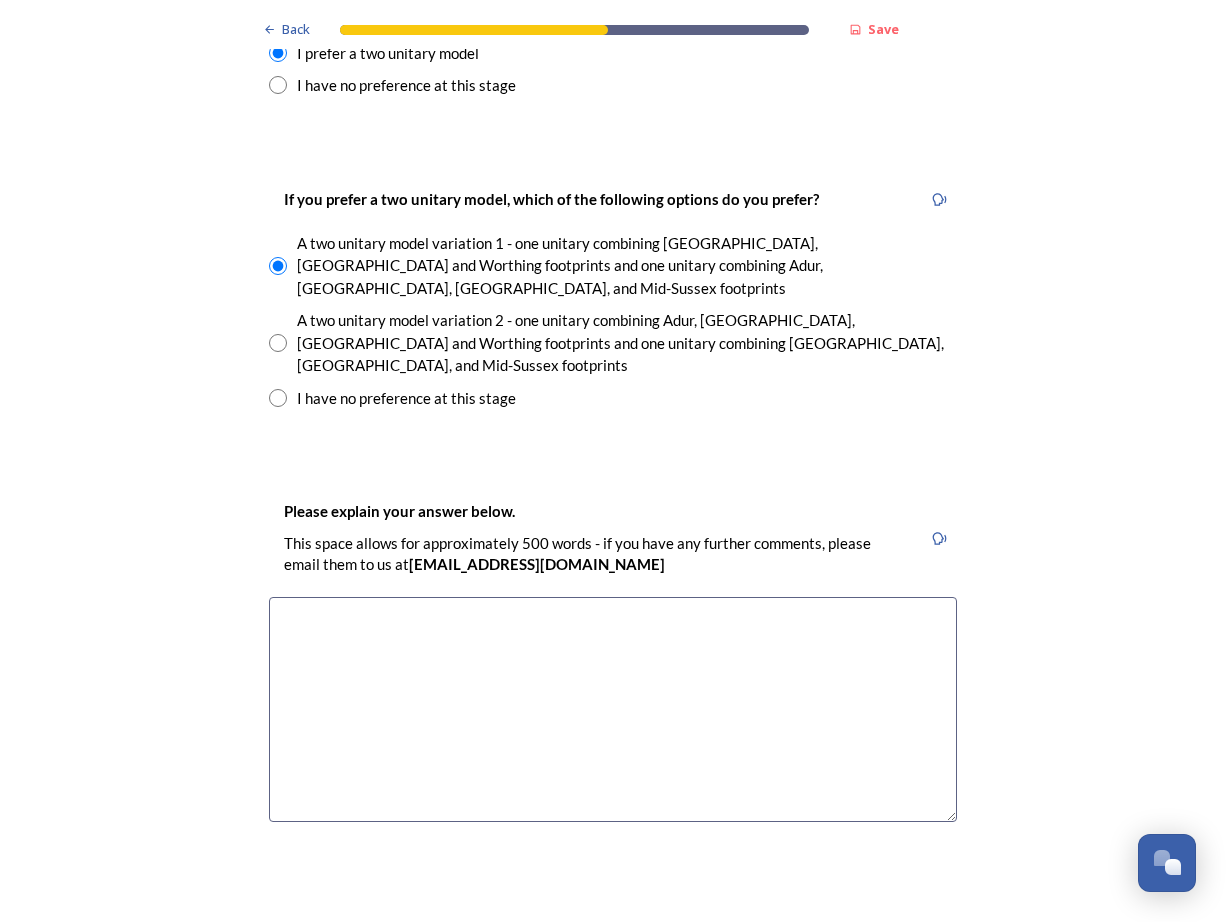 click at bounding box center [613, 709] 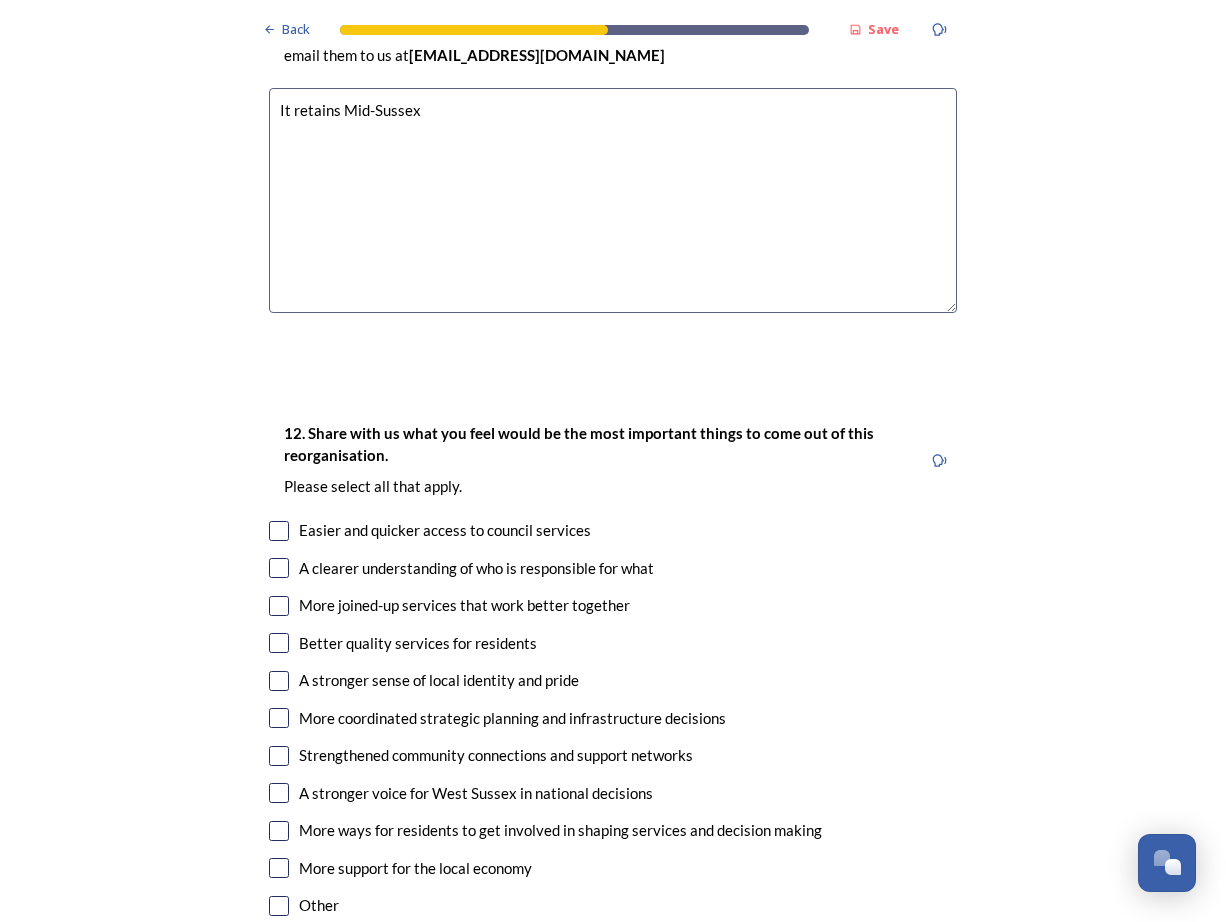scroll, scrollTop: 3365, scrollLeft: 0, axis: vertical 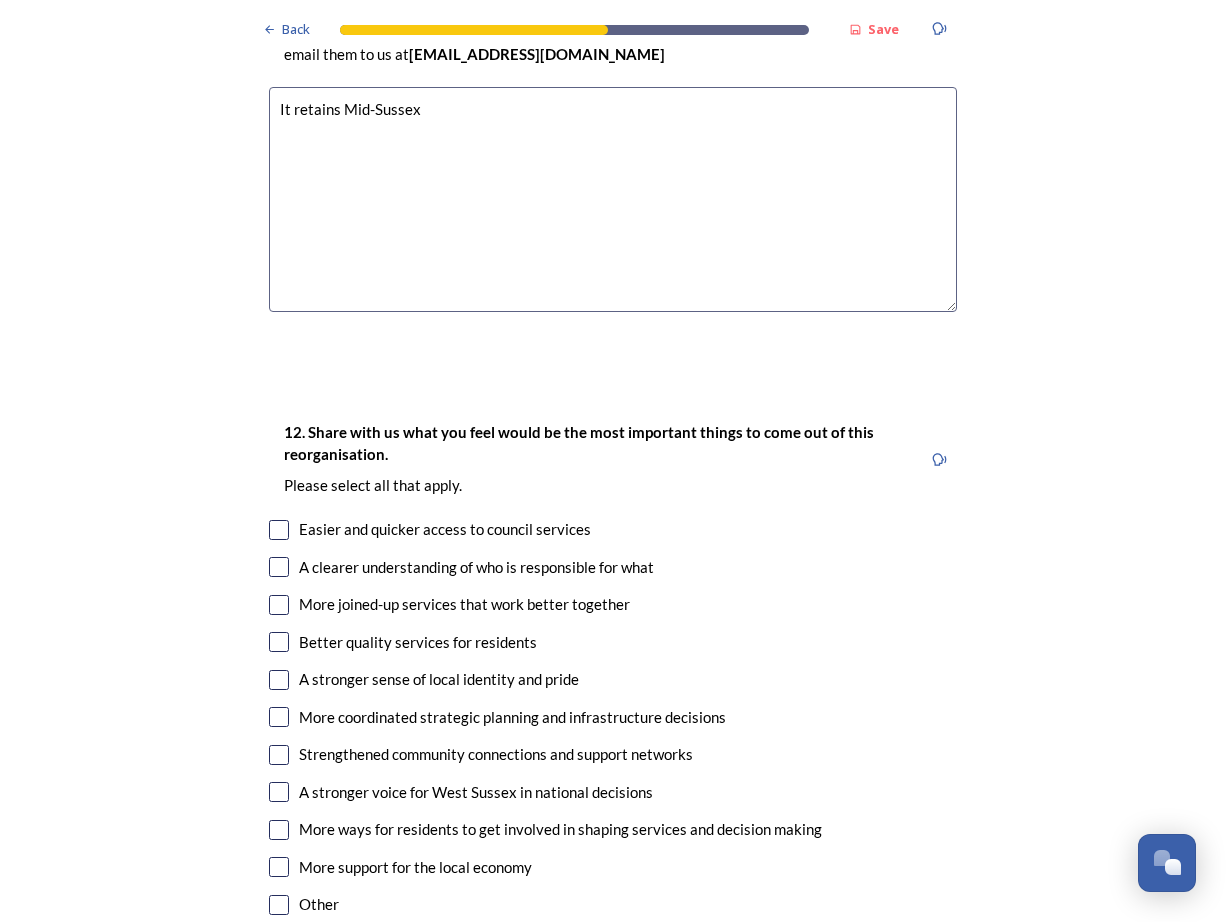 type on "It retains Mid-Sussex" 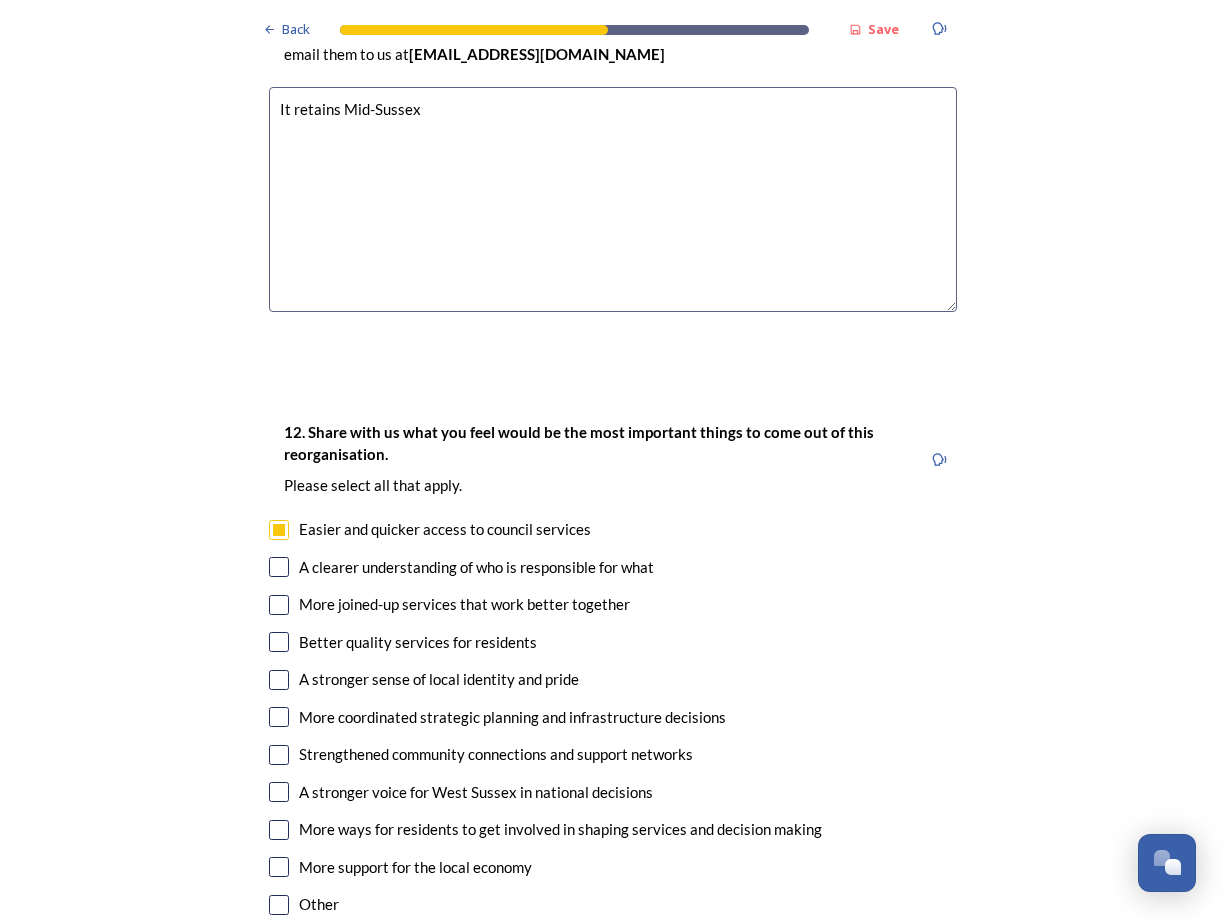 click at bounding box center [279, 567] 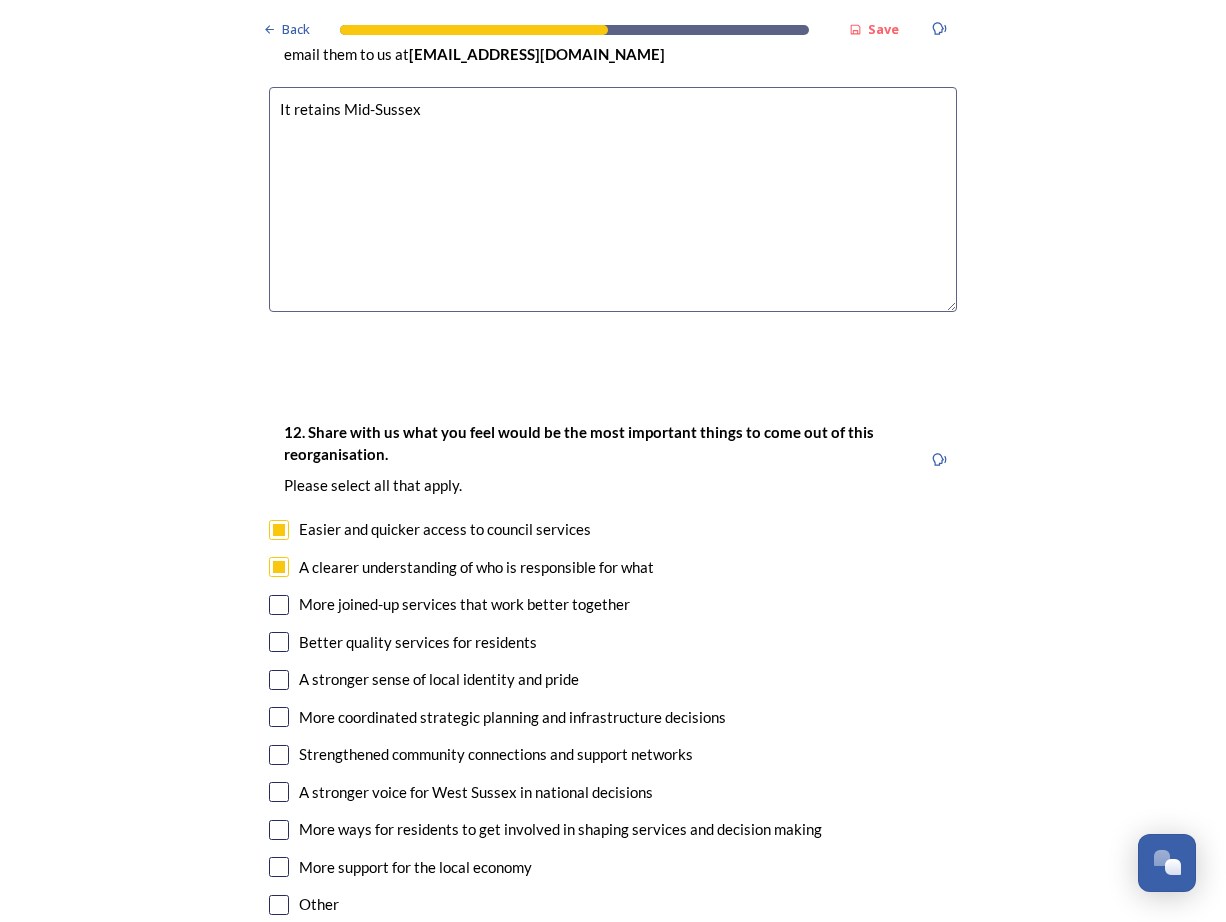 click at bounding box center [279, 605] 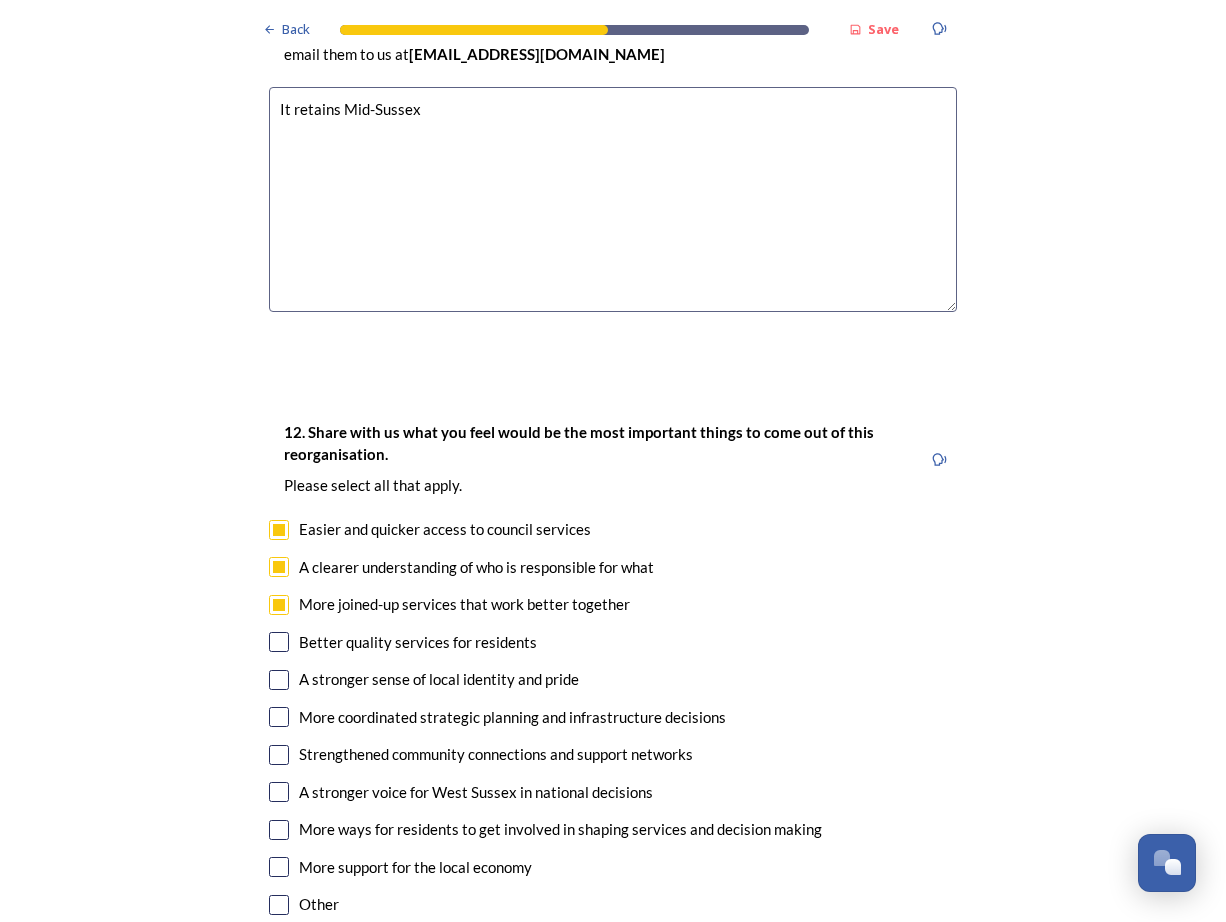 click at bounding box center (279, 642) 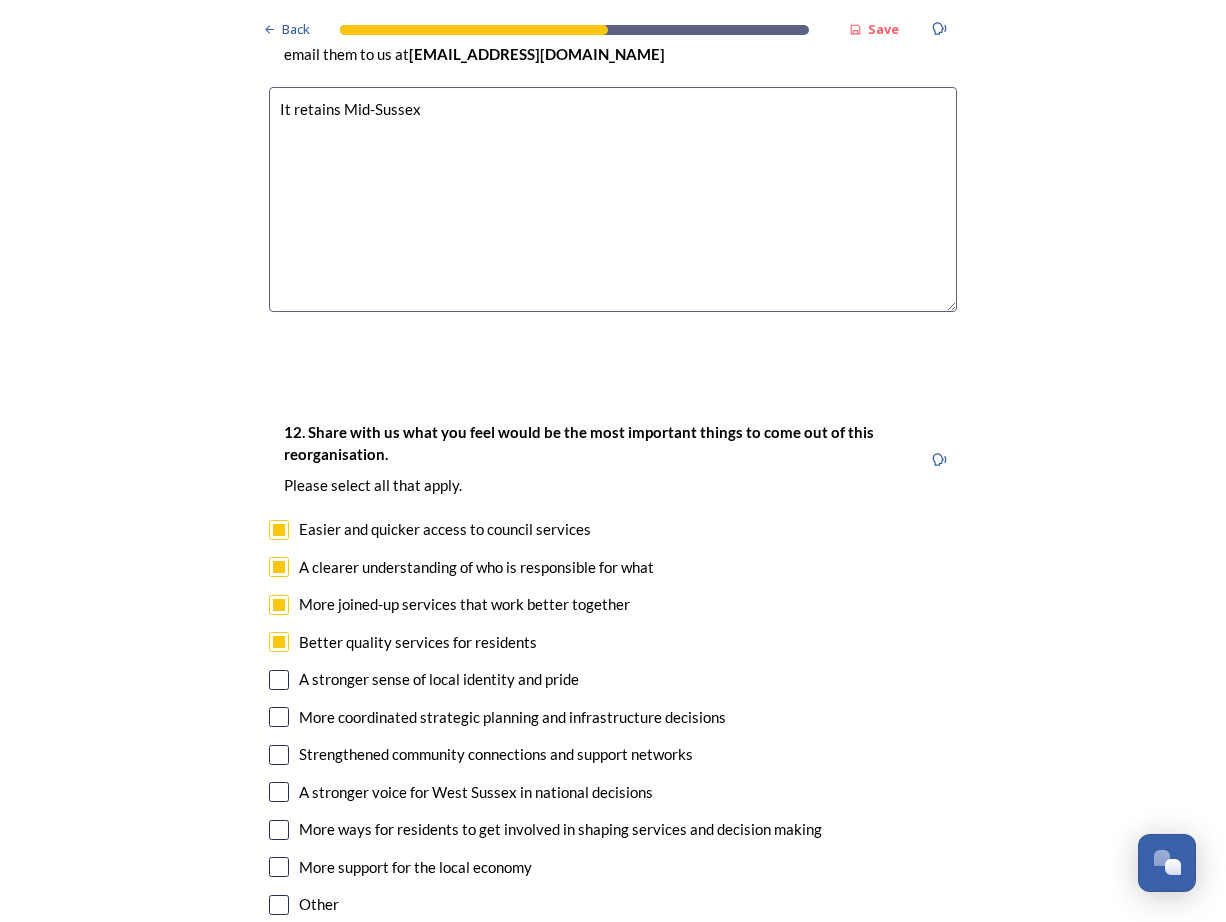click at bounding box center (279, 680) 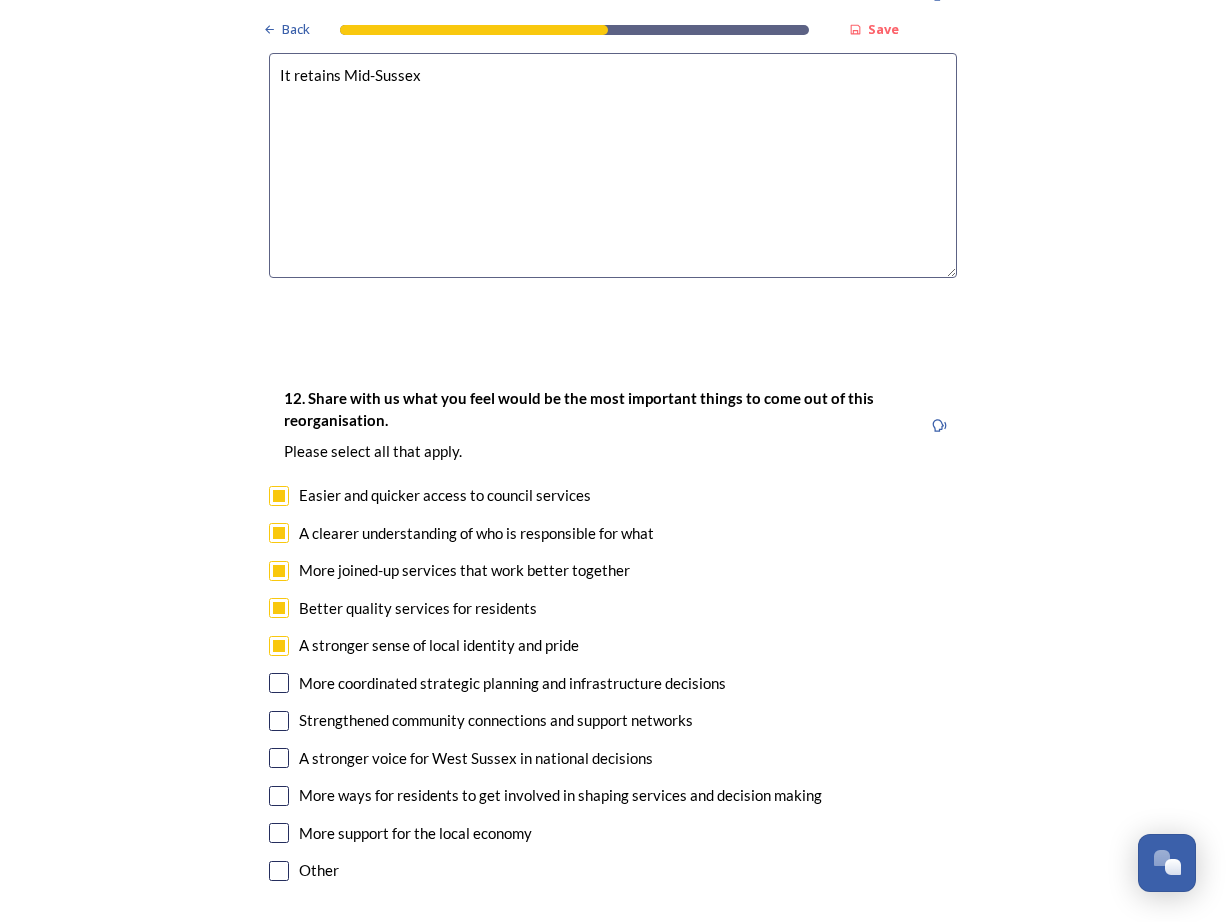 scroll, scrollTop: 3407, scrollLeft: 0, axis: vertical 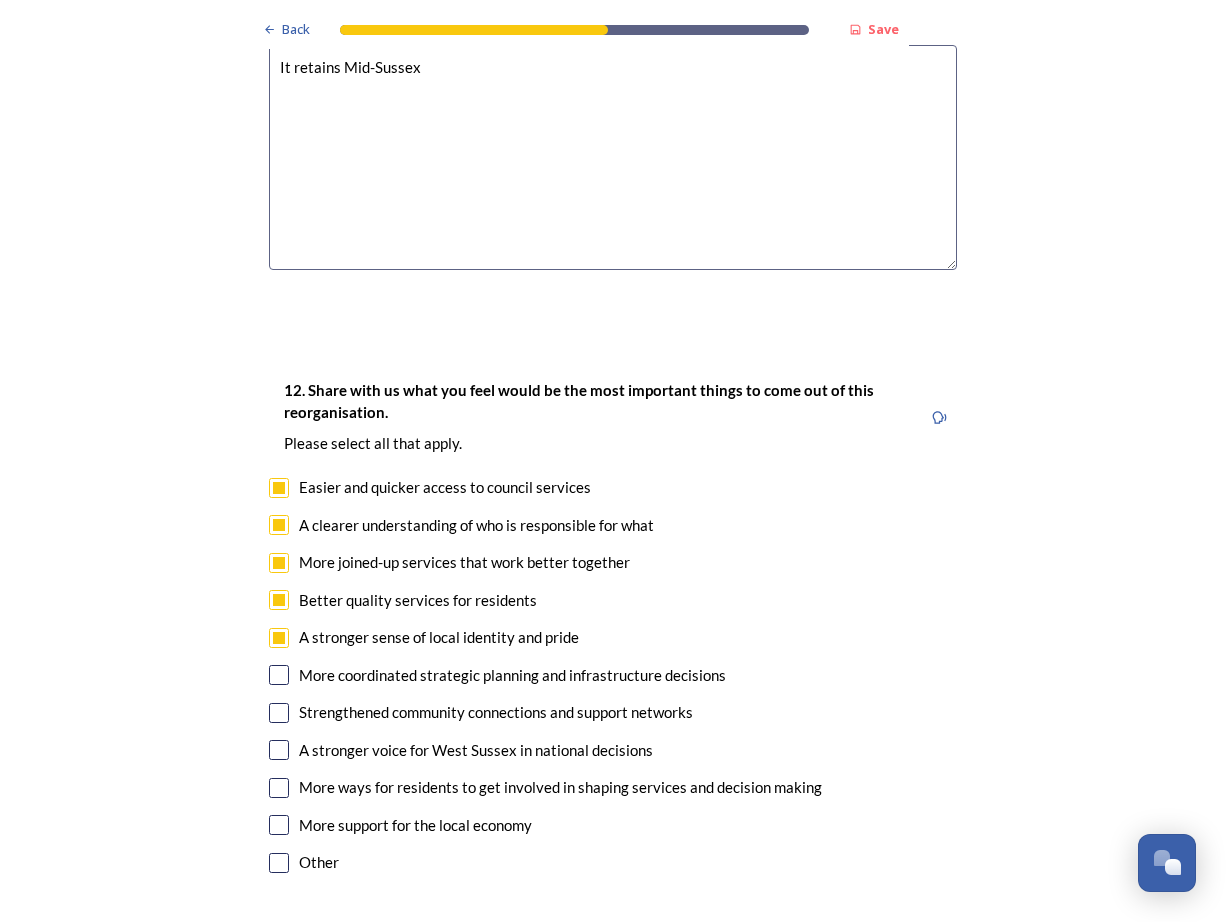 click at bounding box center (279, 675) 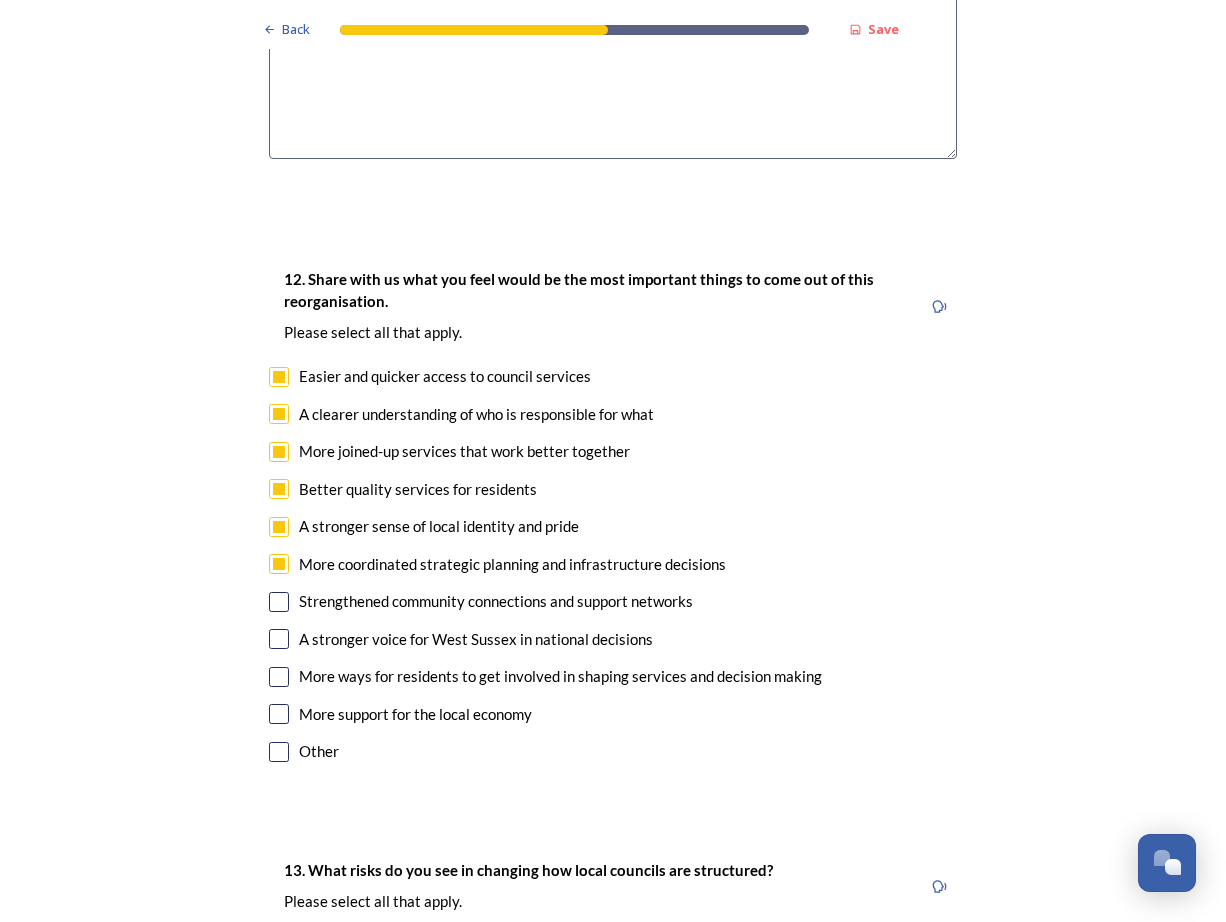 scroll, scrollTop: 3528, scrollLeft: 0, axis: vertical 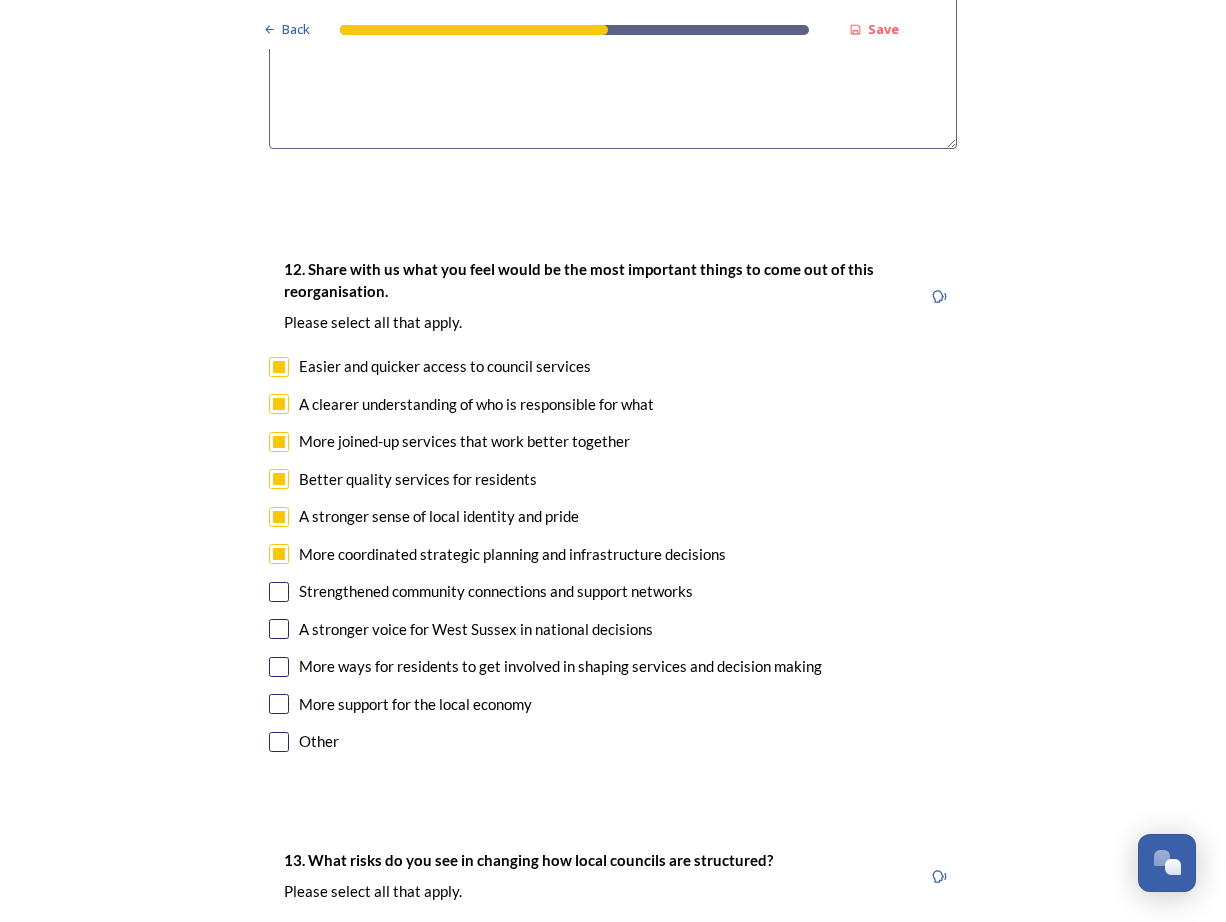 click at bounding box center (279, 592) 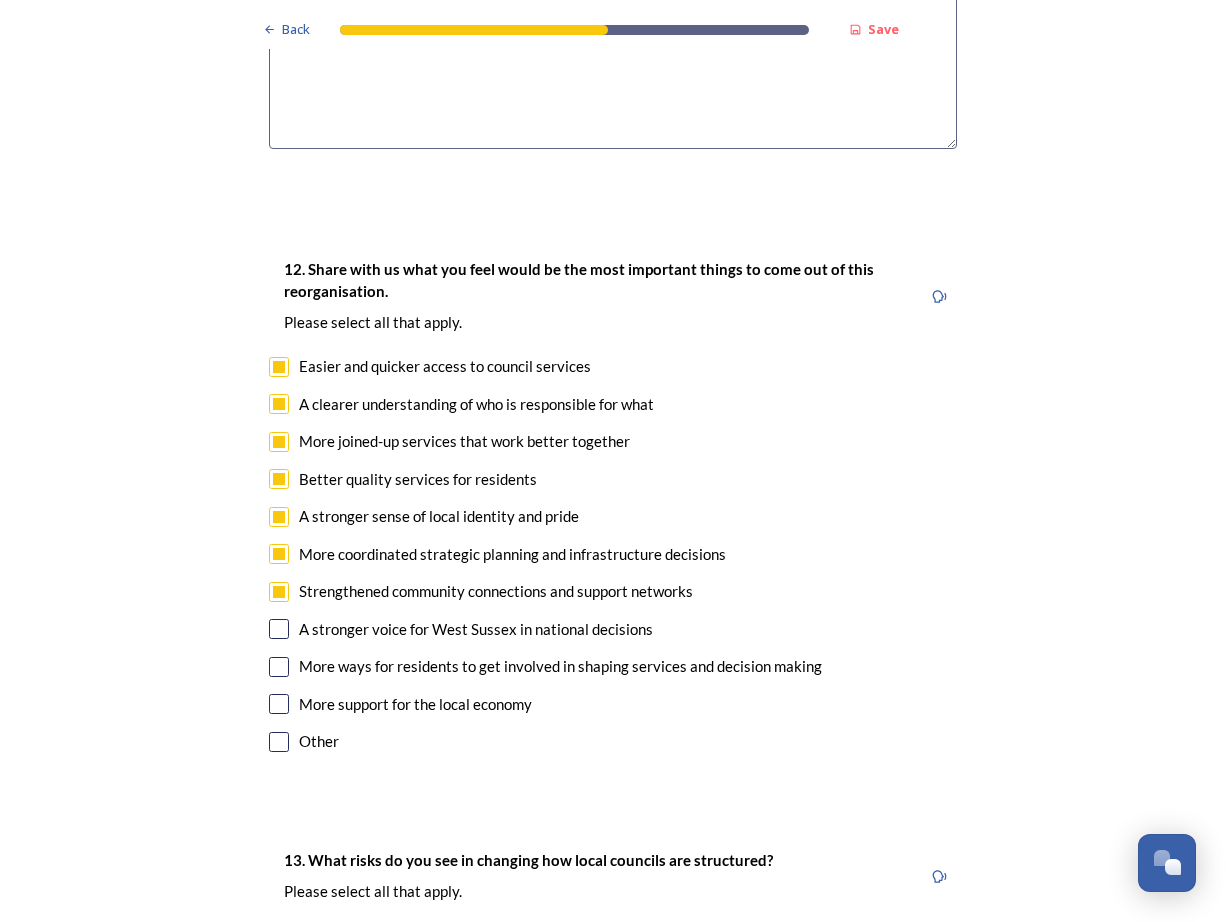 click at bounding box center (279, 629) 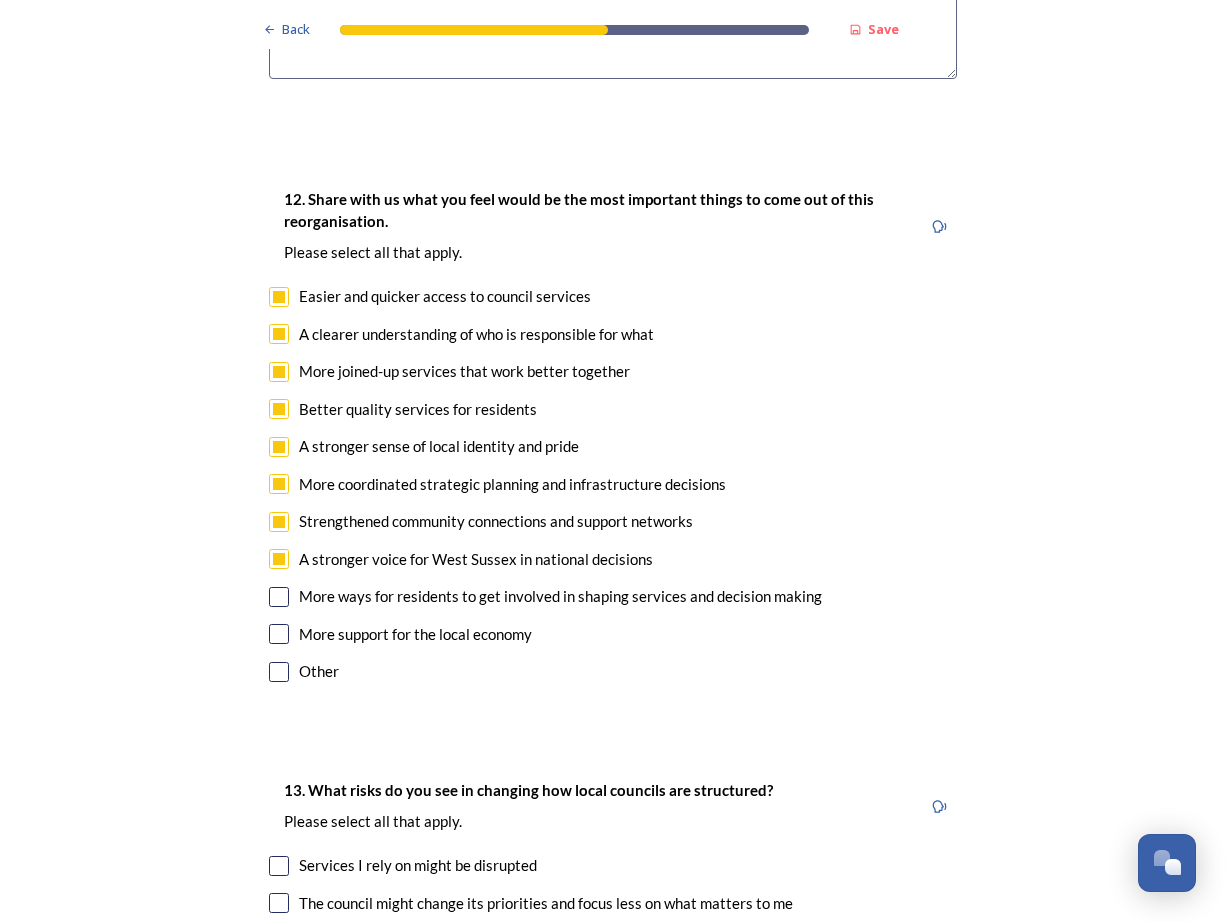 scroll, scrollTop: 3615, scrollLeft: 0, axis: vertical 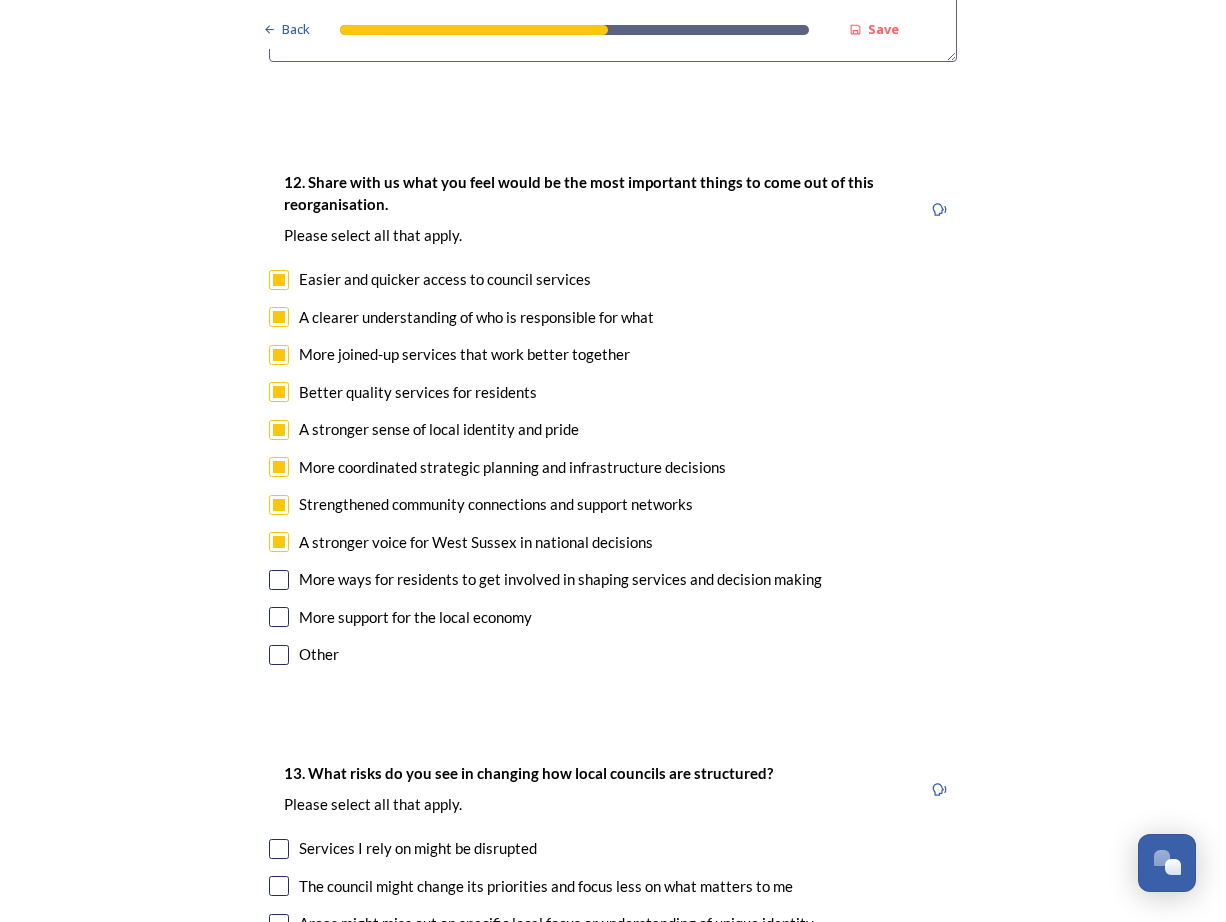 click at bounding box center [279, 580] 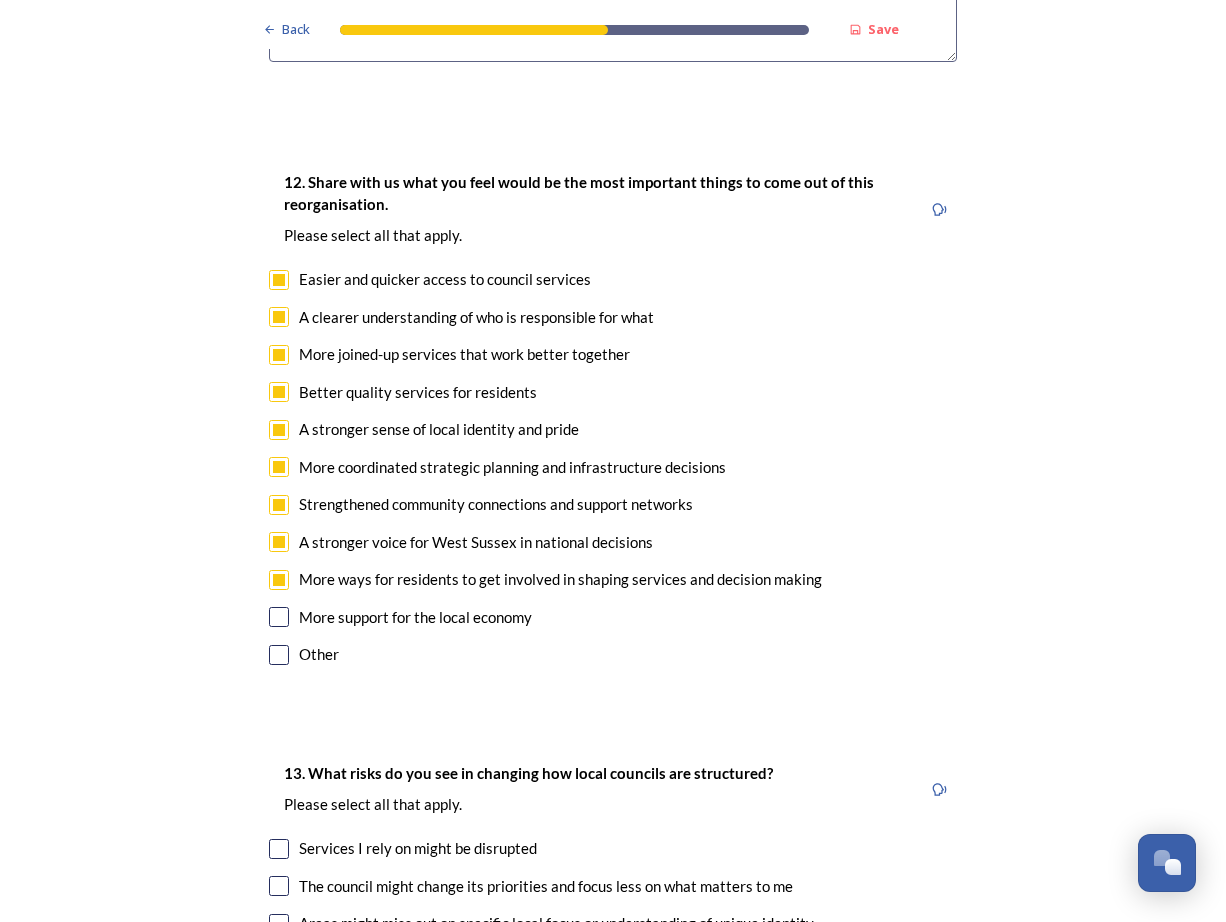 click at bounding box center (279, 617) 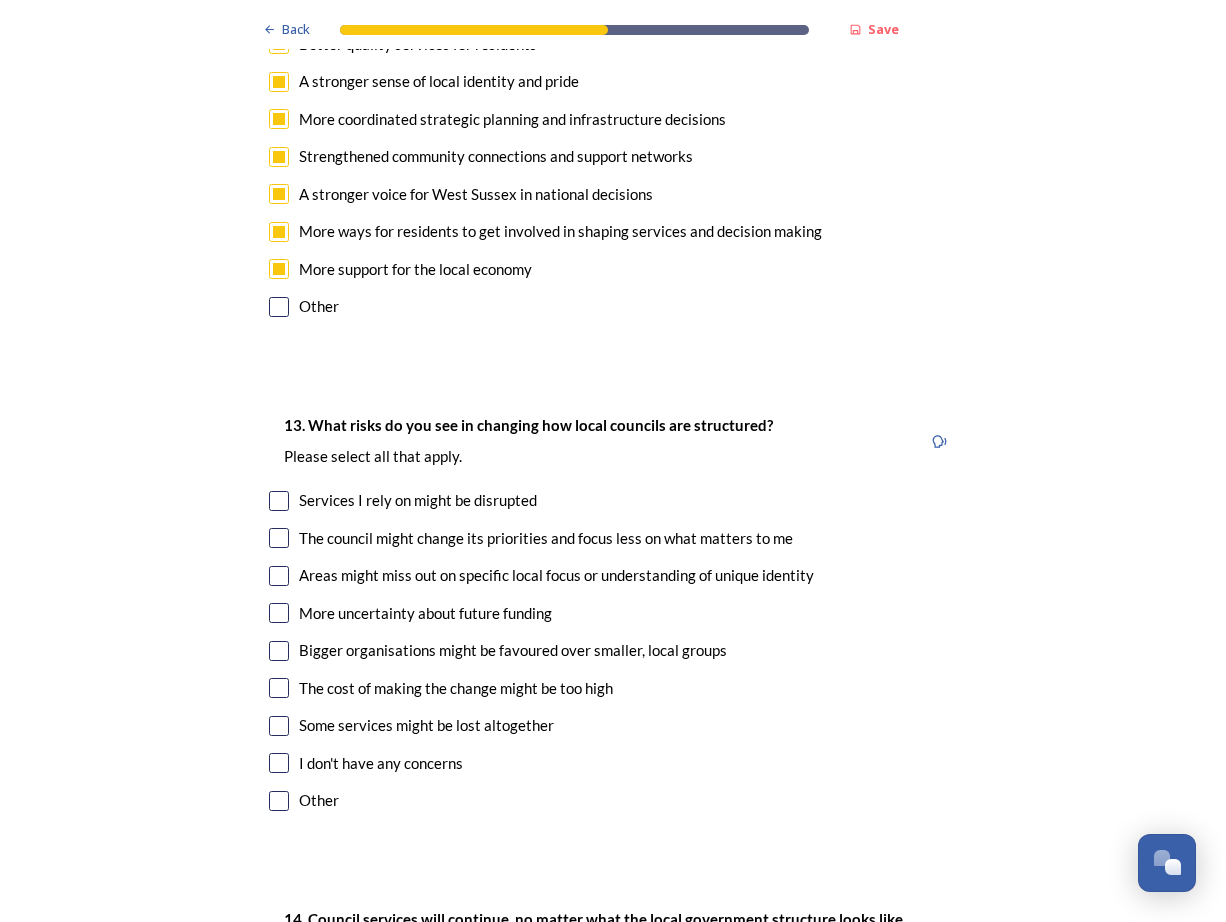 scroll, scrollTop: 3964, scrollLeft: 0, axis: vertical 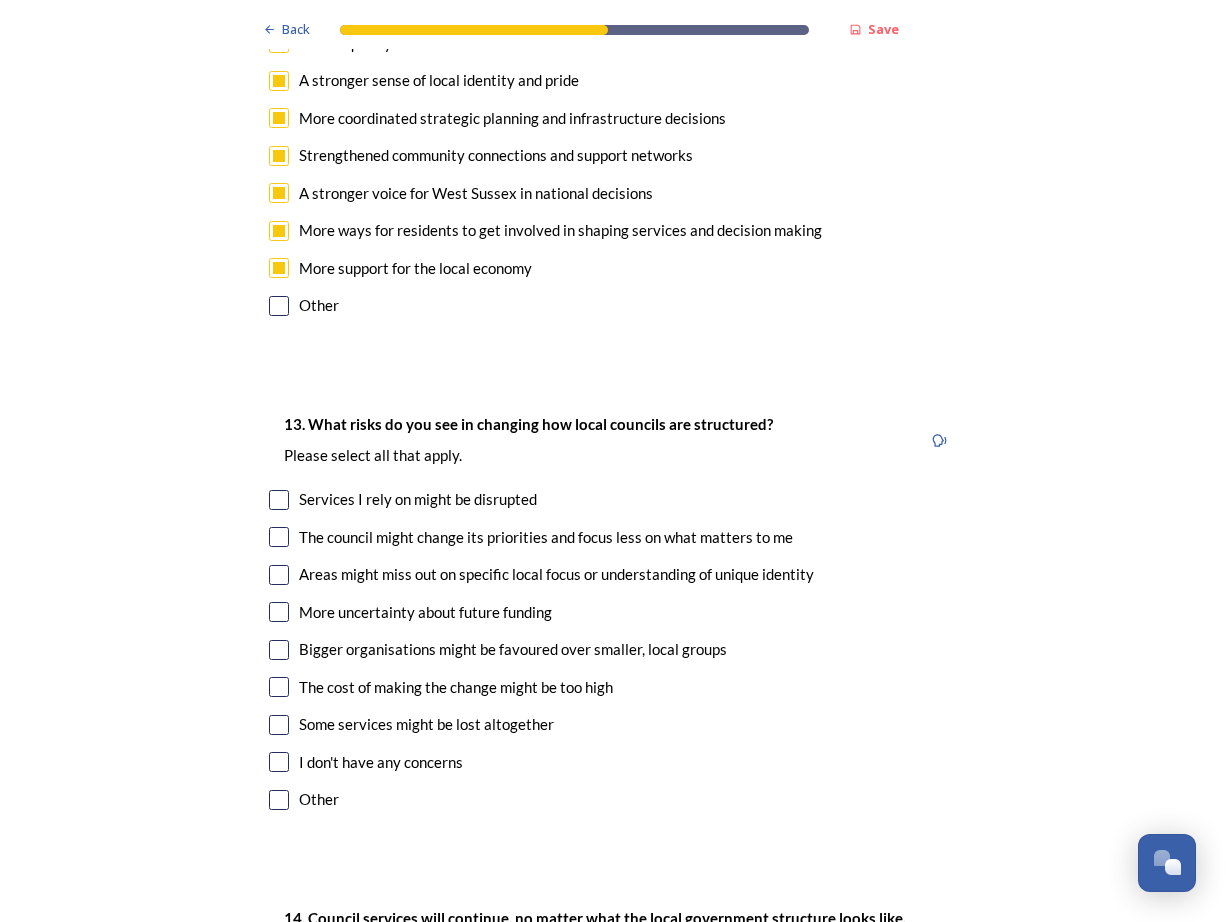 click at bounding box center [279, 500] 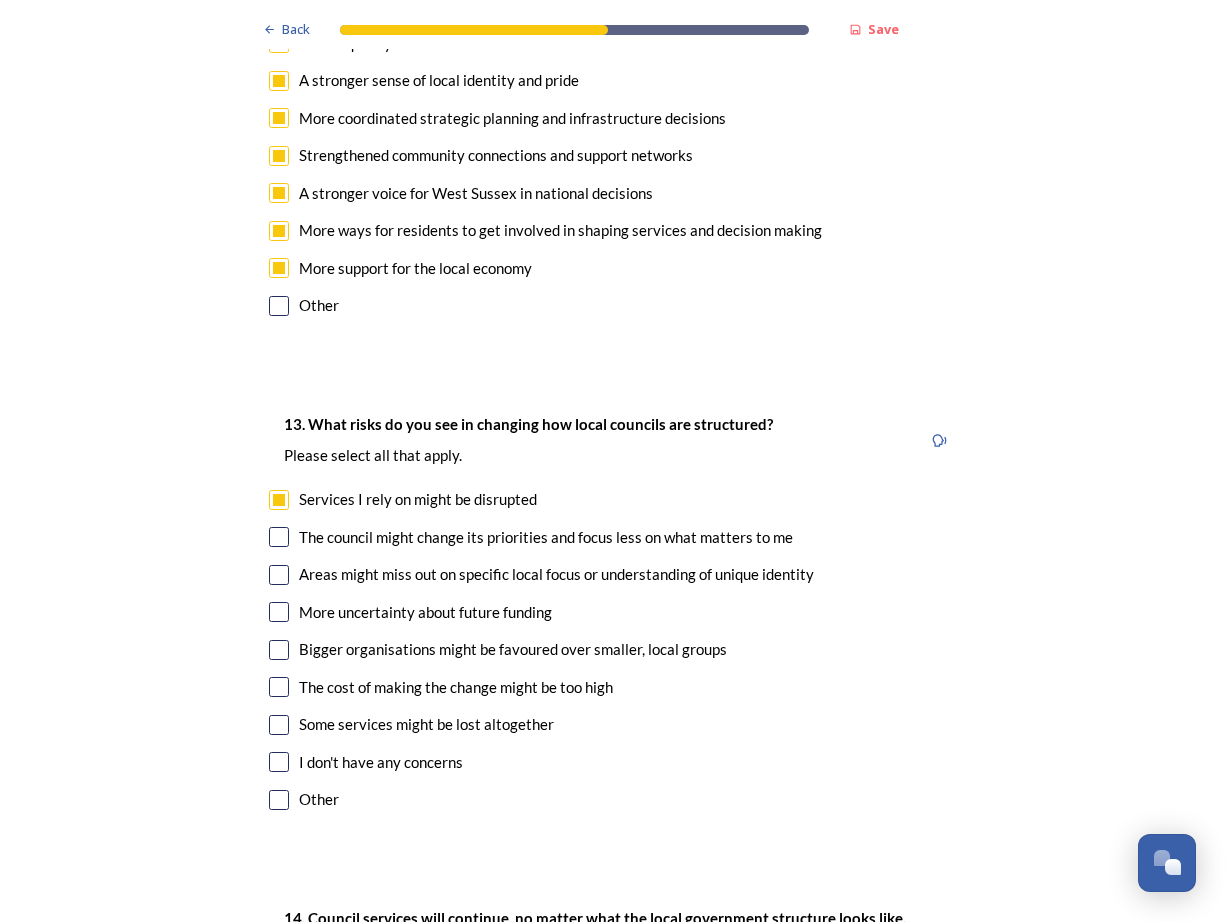 click at bounding box center [279, 537] 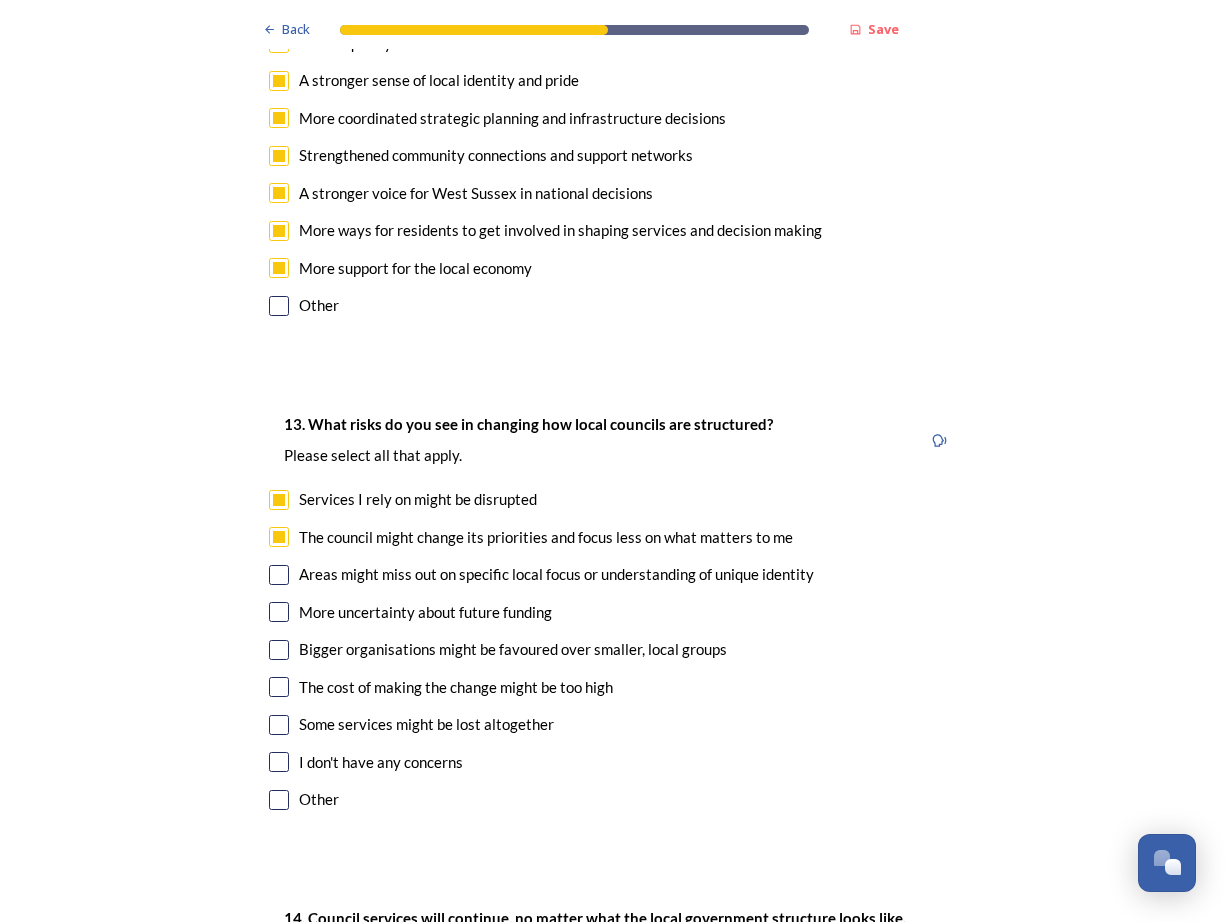 click at bounding box center (279, 575) 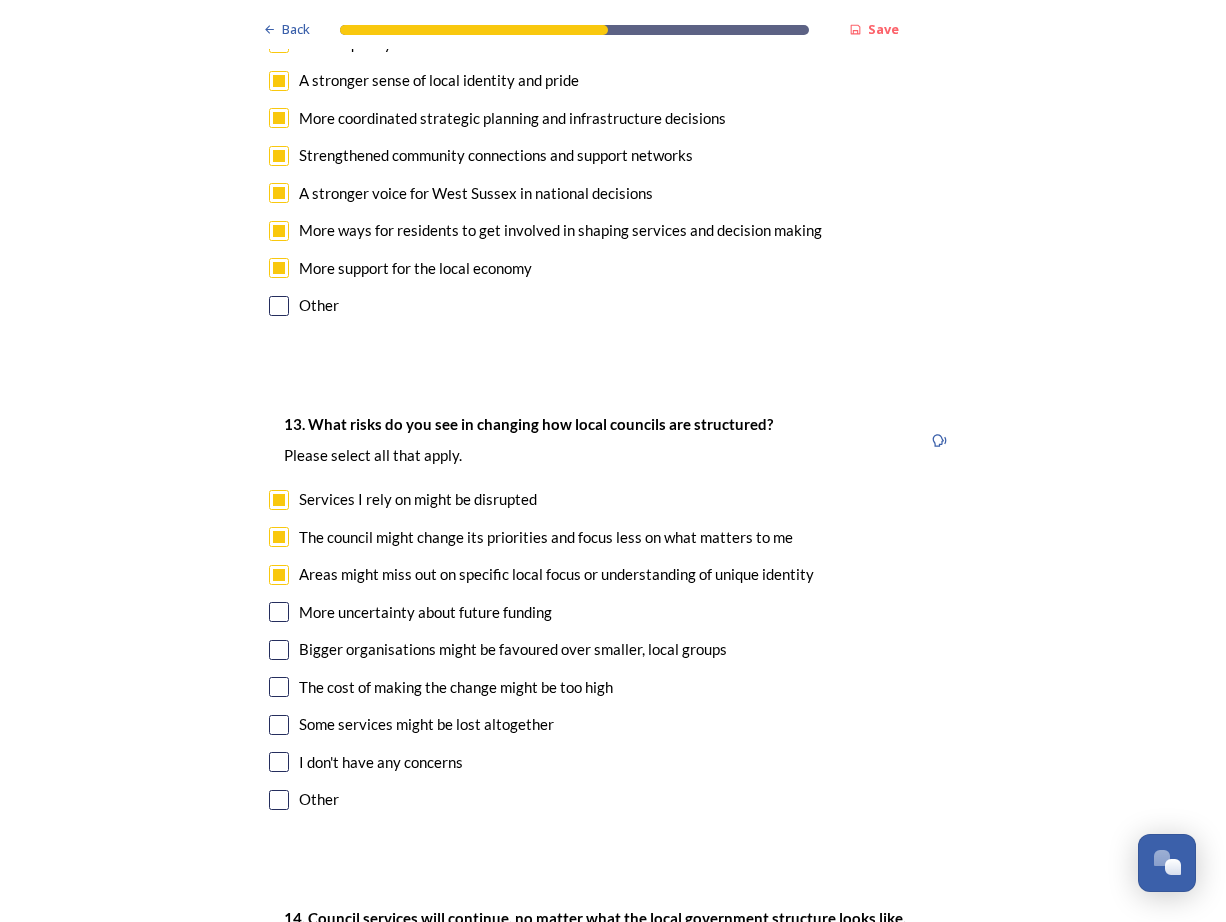 click at bounding box center (279, 612) 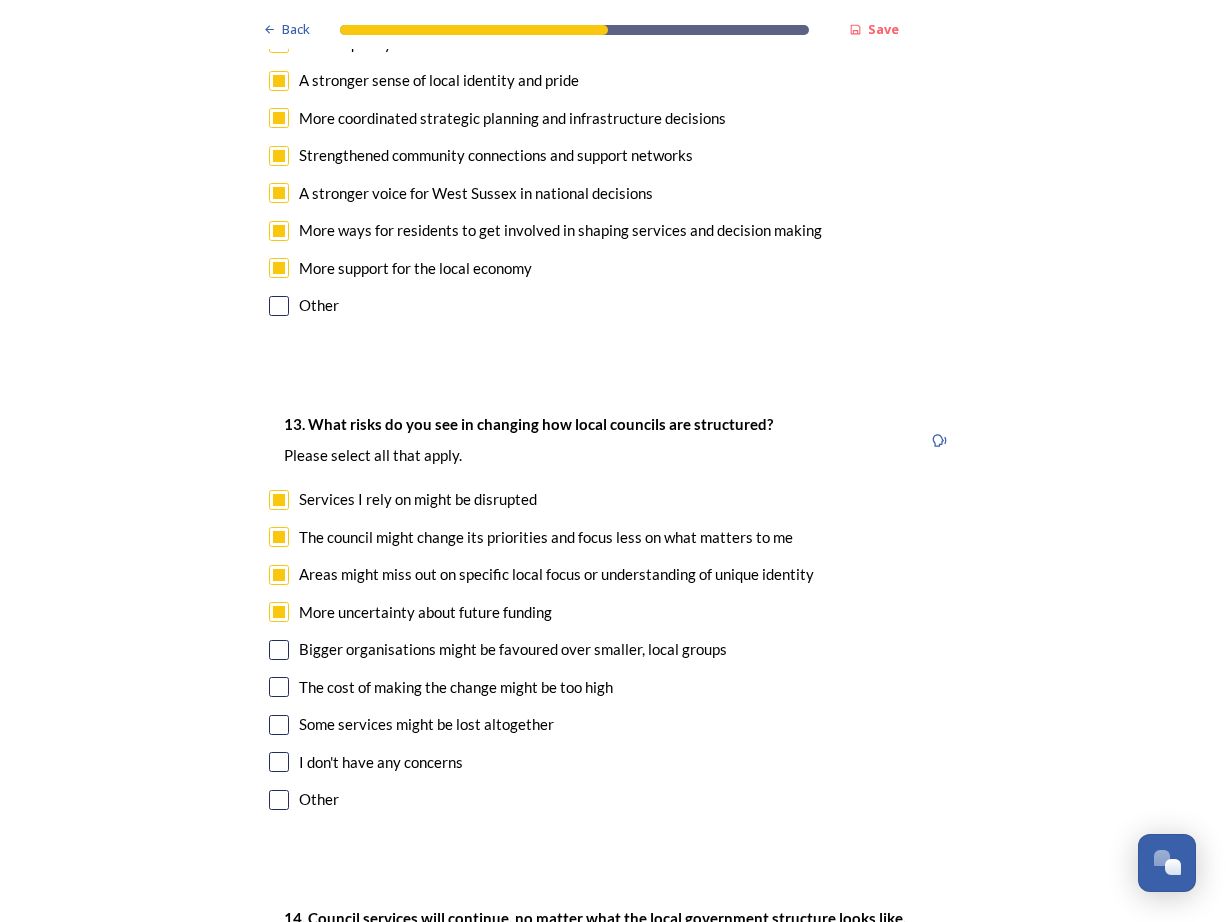 click at bounding box center (279, 650) 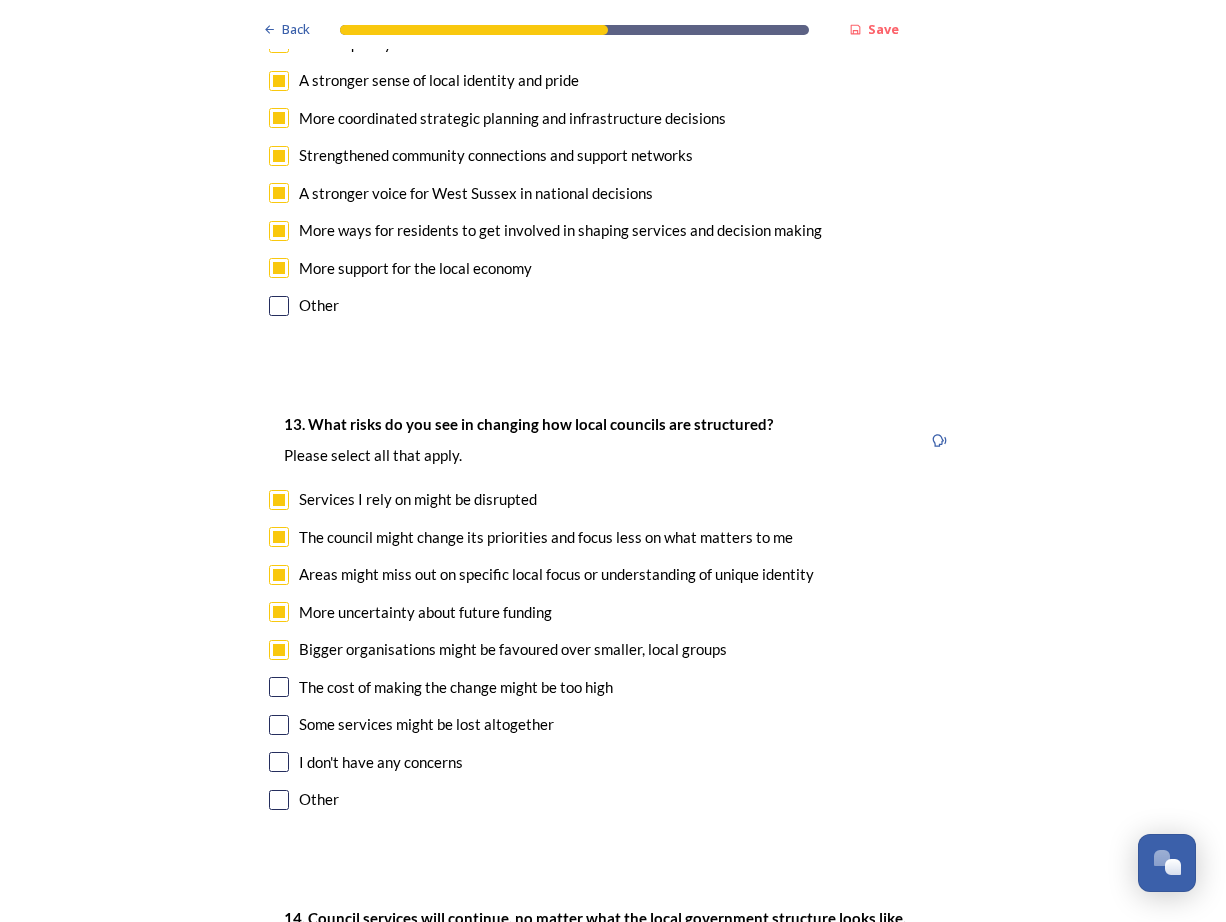 click at bounding box center [279, 687] 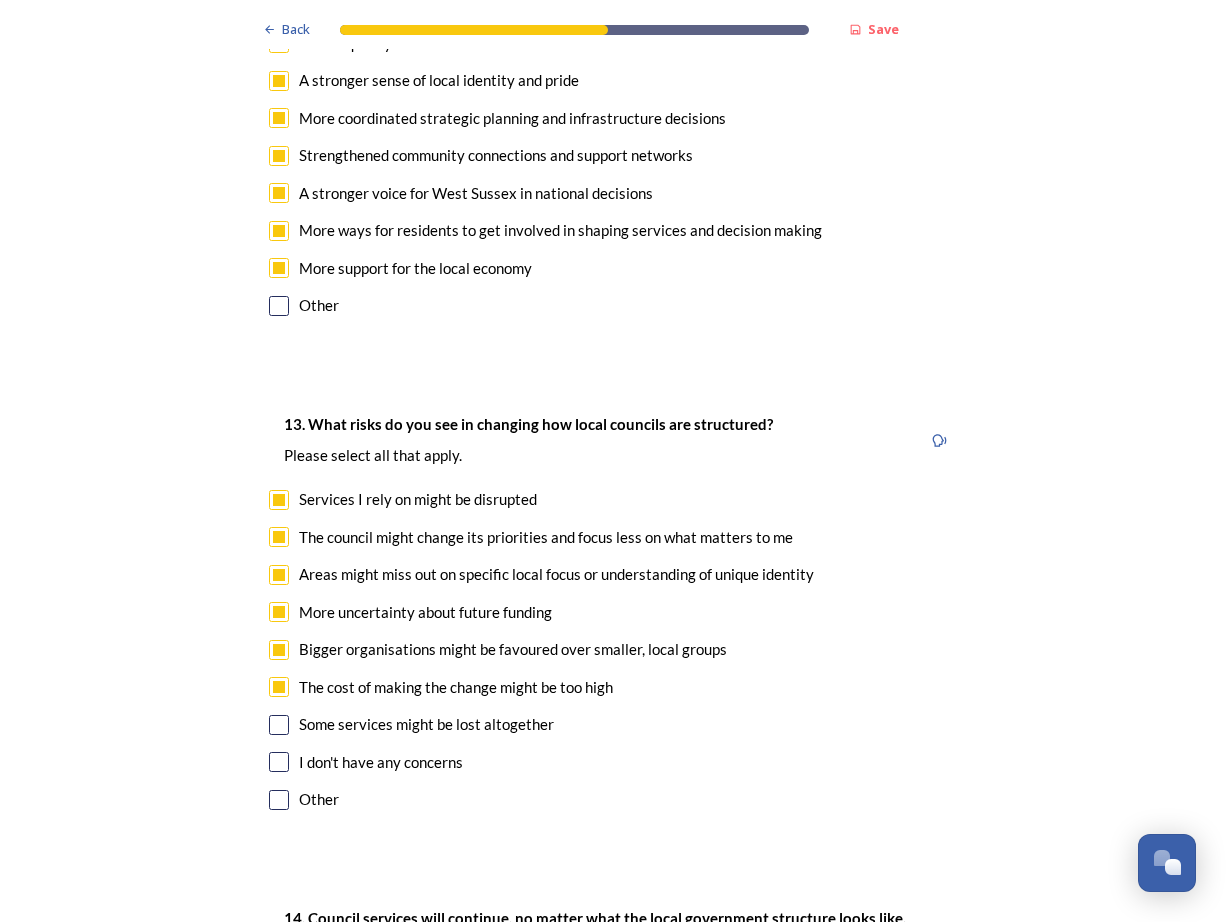 click at bounding box center (279, 725) 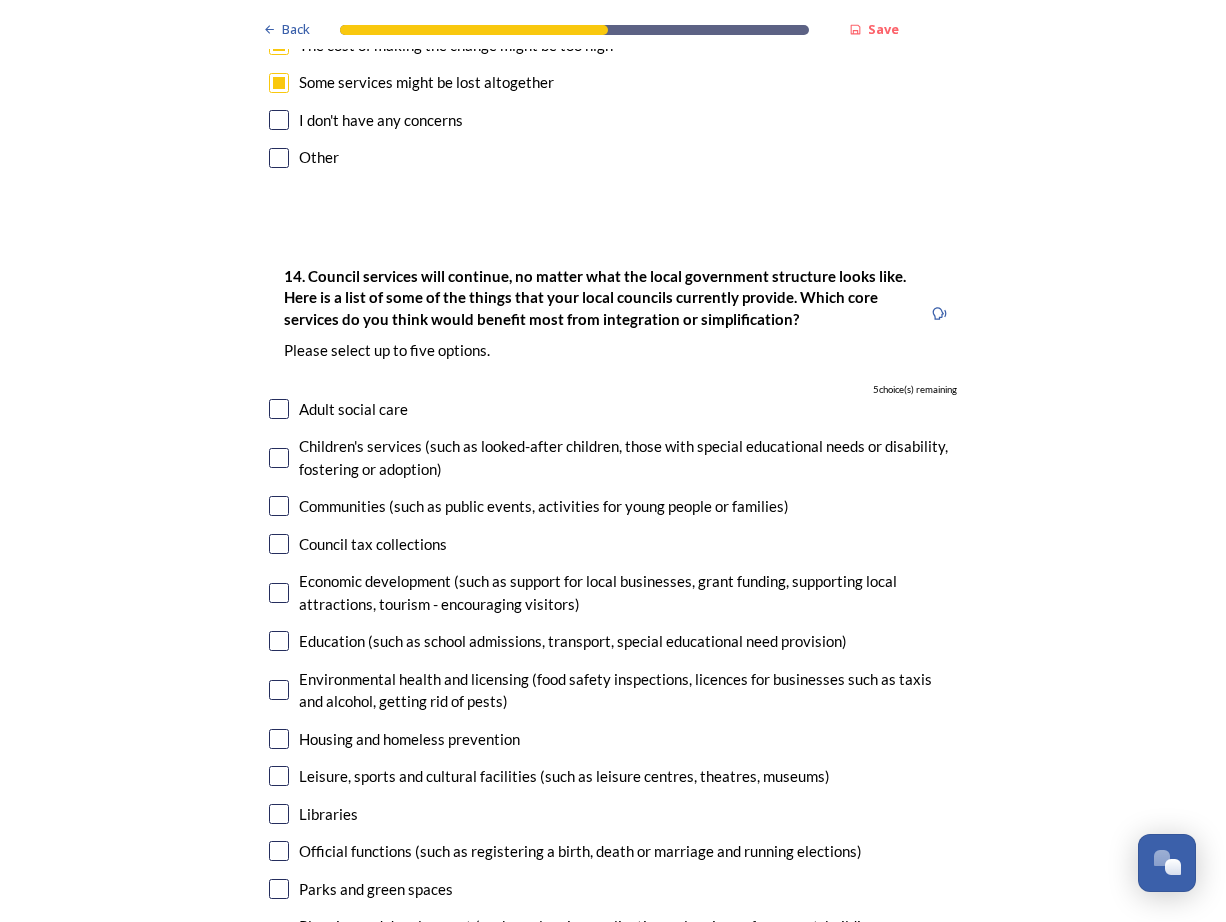 scroll, scrollTop: 4607, scrollLeft: 0, axis: vertical 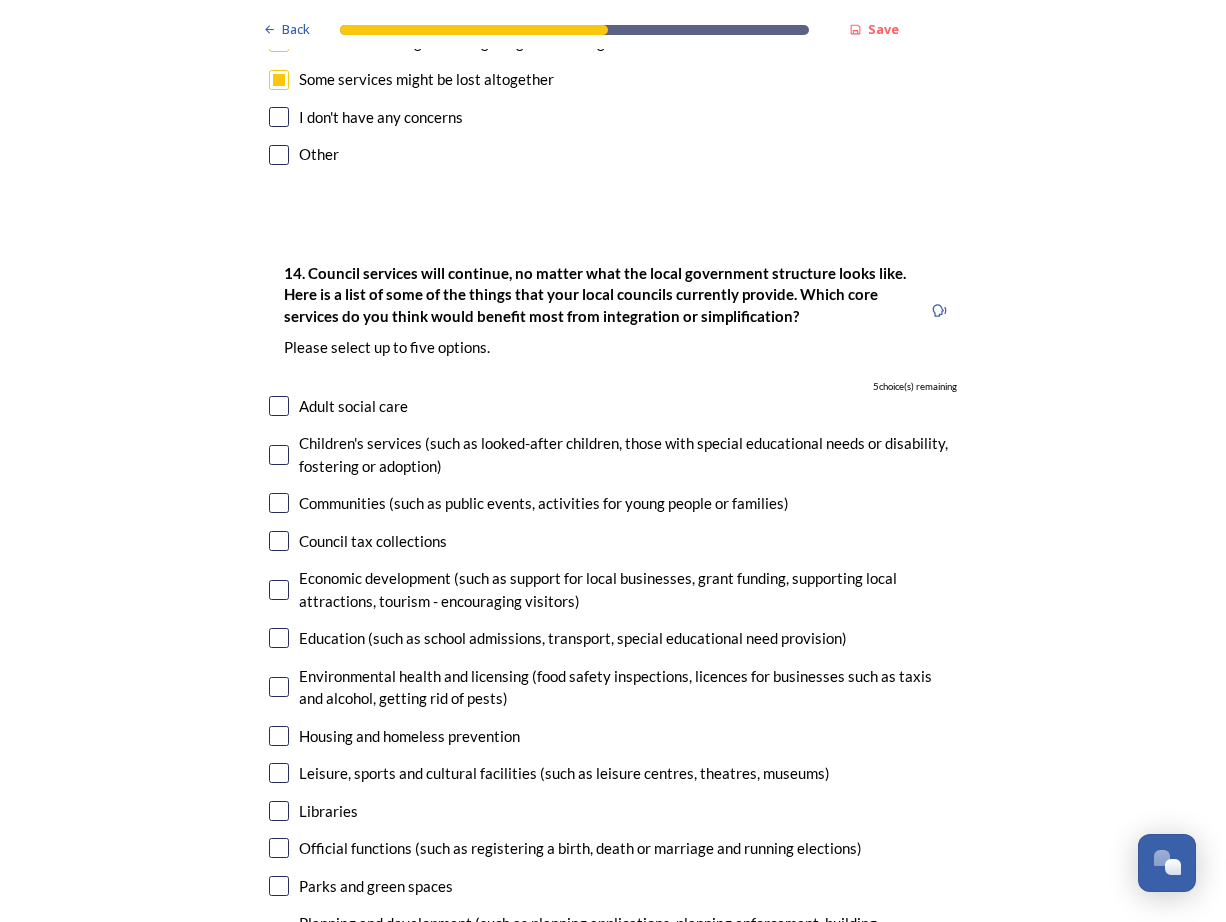 click at bounding box center [279, 455] 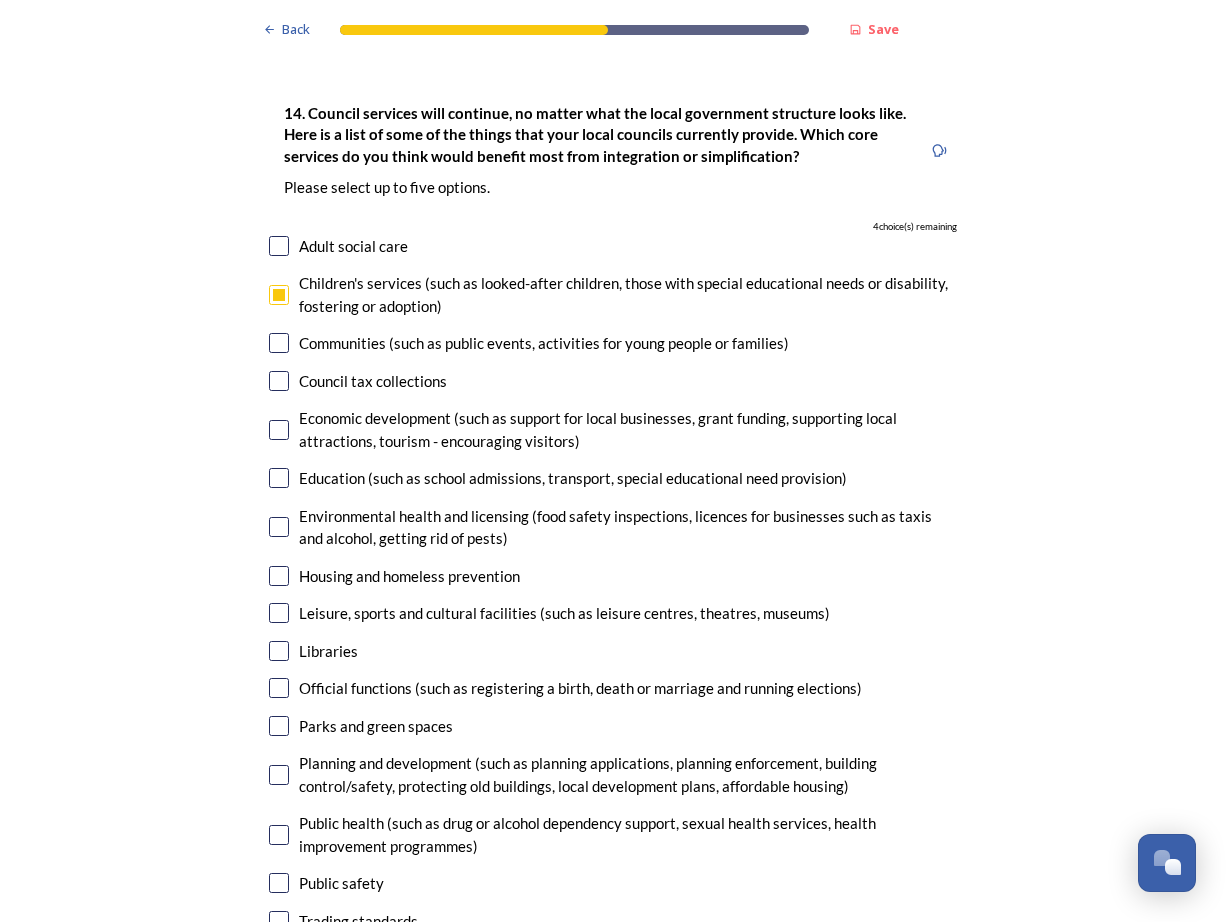 scroll, scrollTop: 4772, scrollLeft: 0, axis: vertical 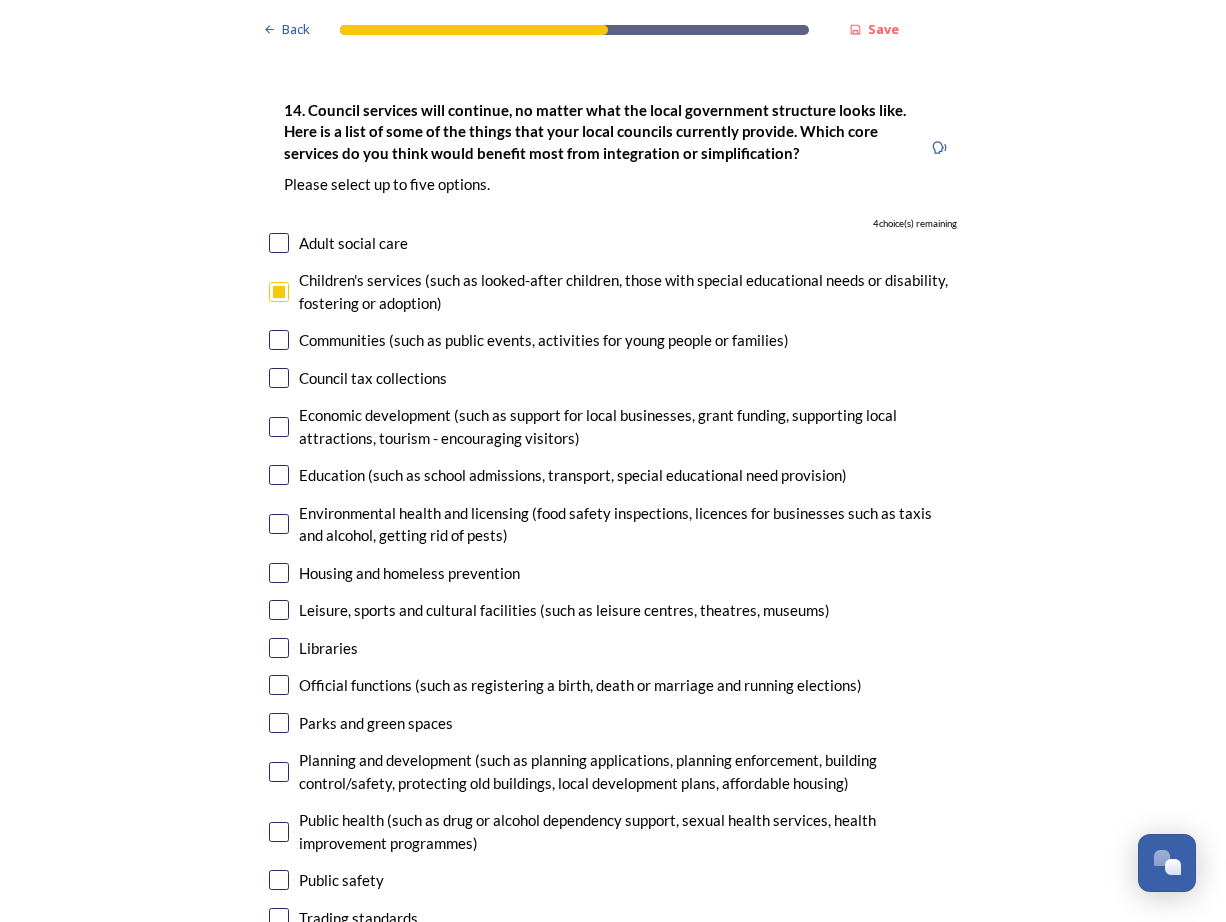 click at bounding box center (279, 475) 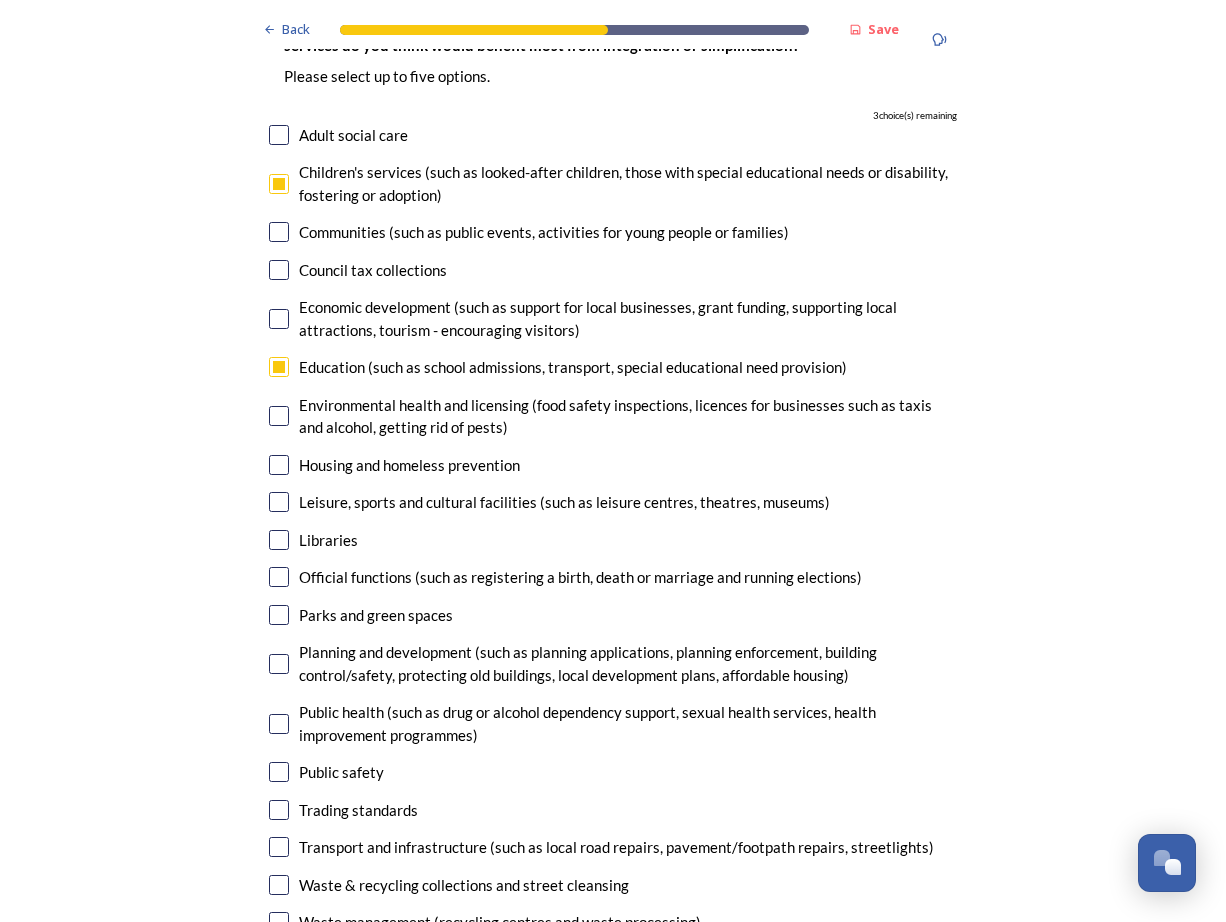 scroll, scrollTop: 4888, scrollLeft: 0, axis: vertical 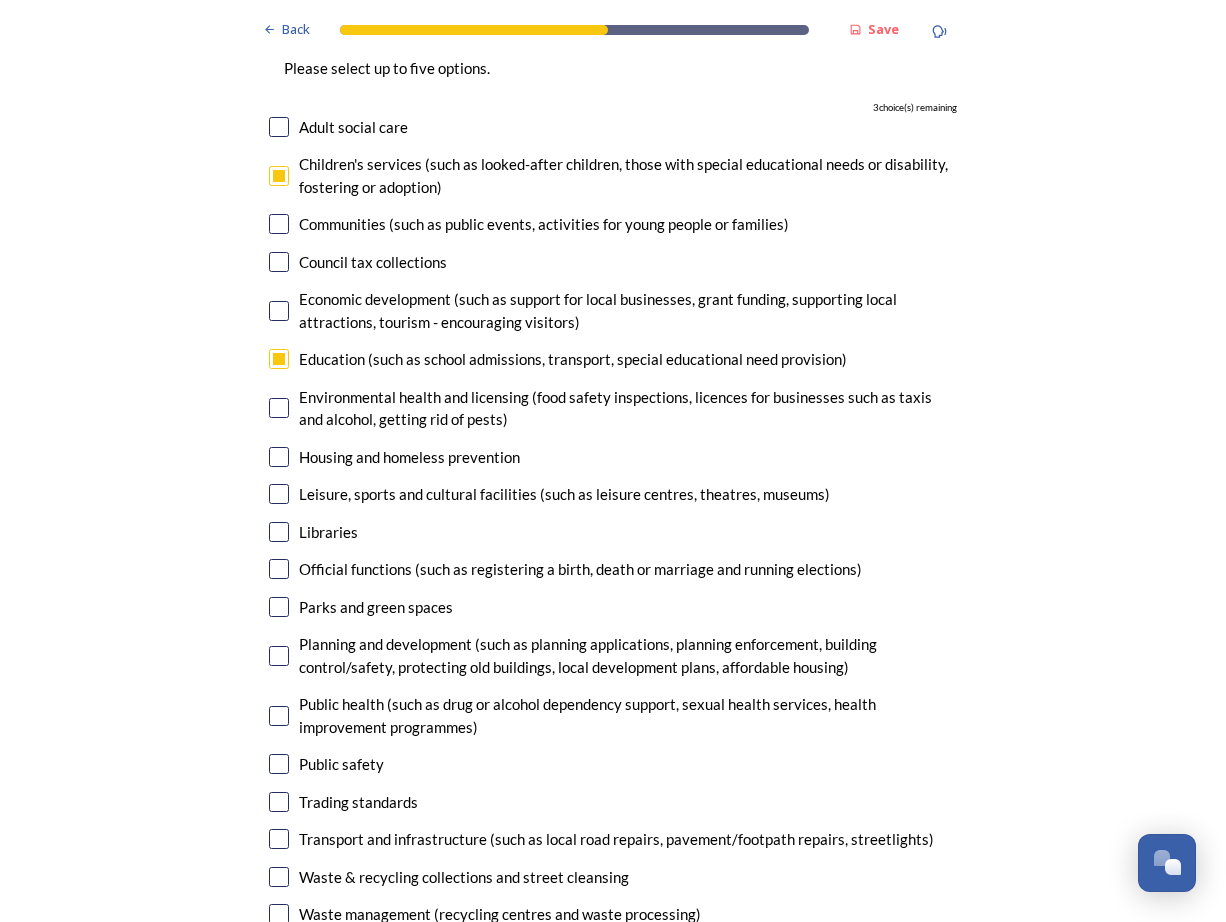 click at bounding box center [279, 408] 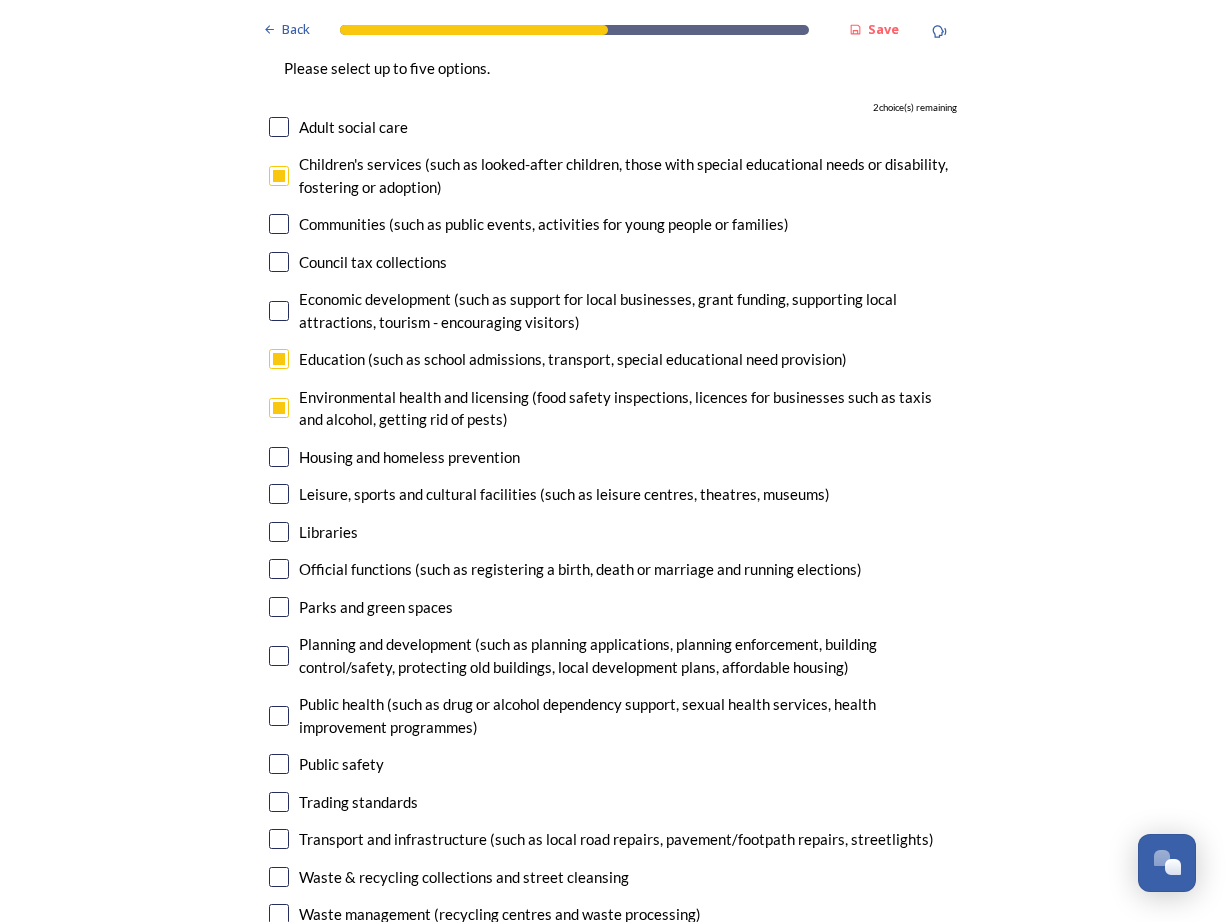 click at bounding box center (279, 457) 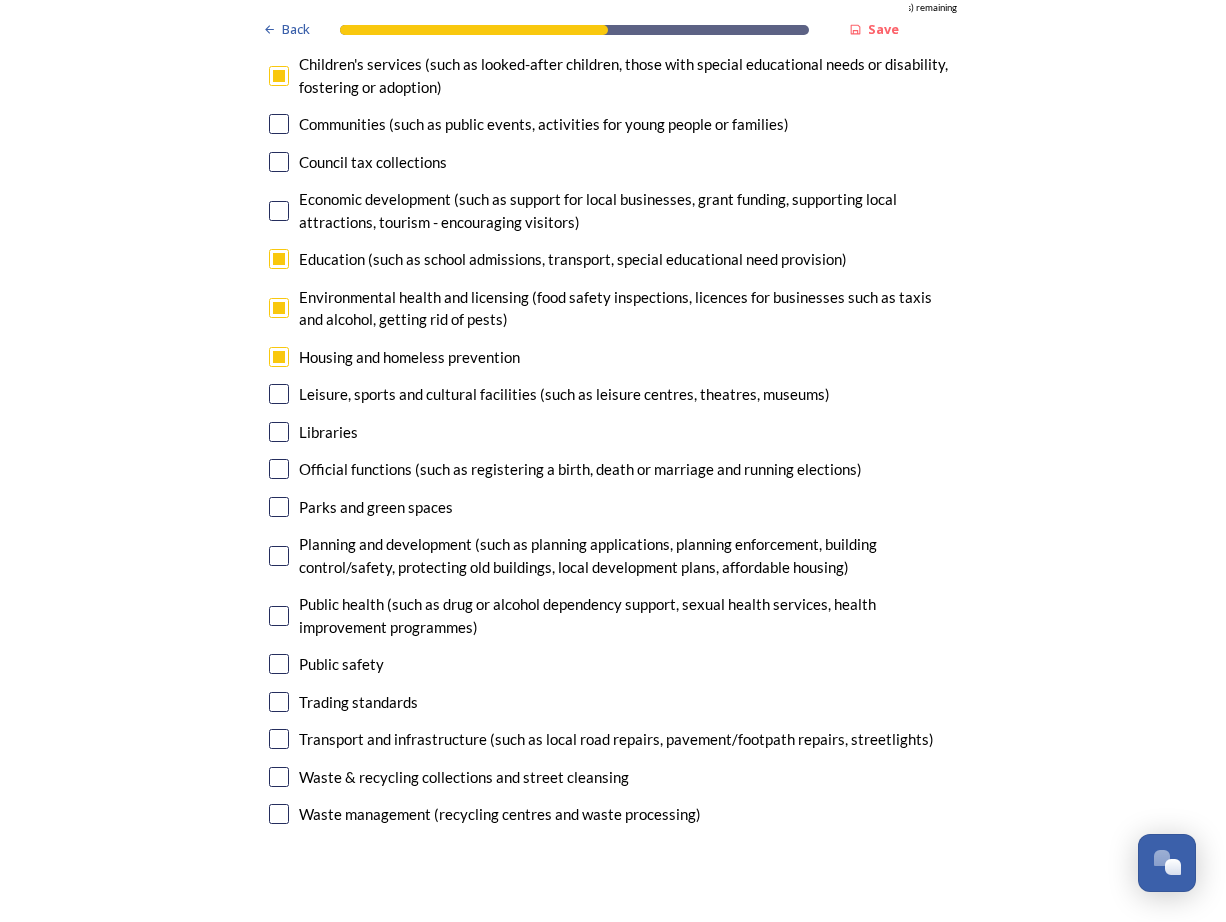 scroll, scrollTop: 4998, scrollLeft: 0, axis: vertical 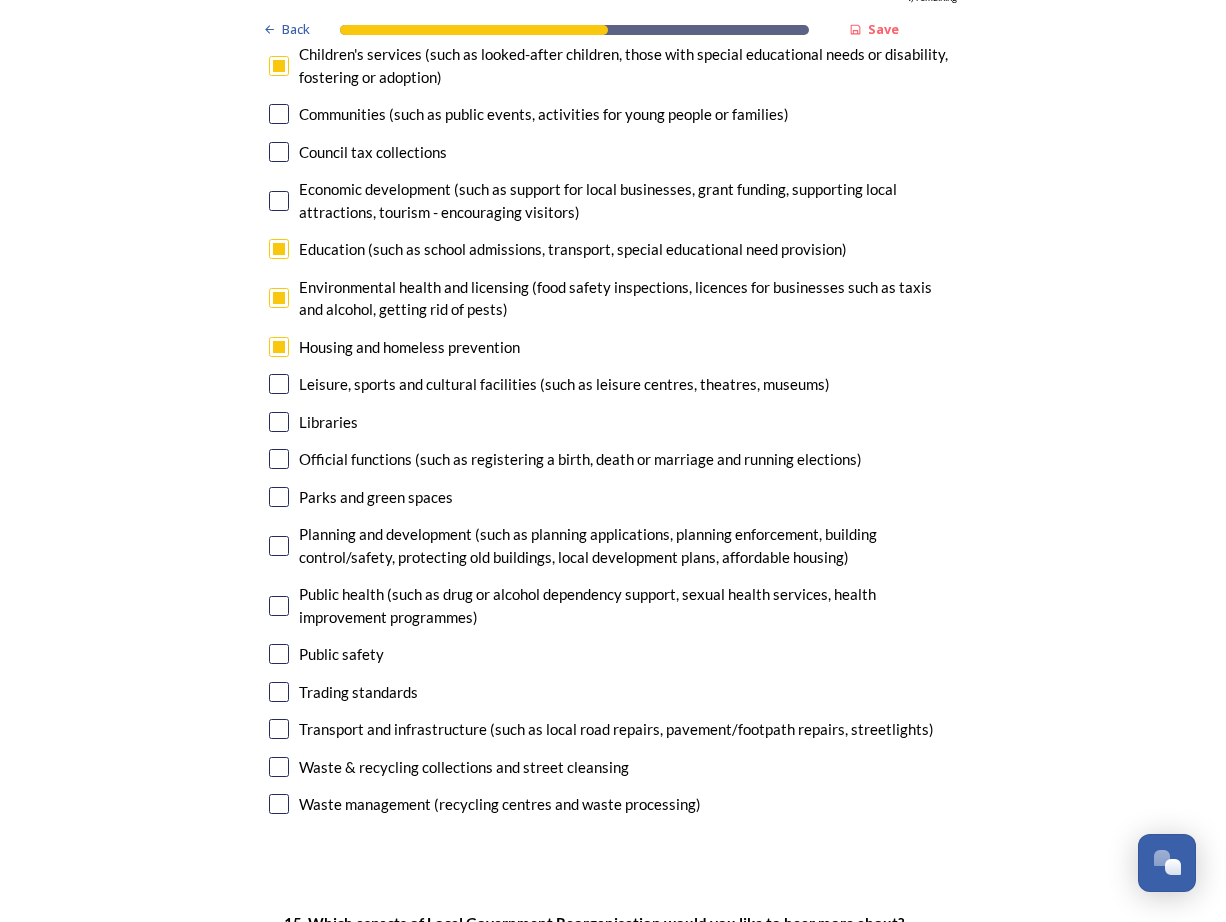 click at bounding box center (279, 422) 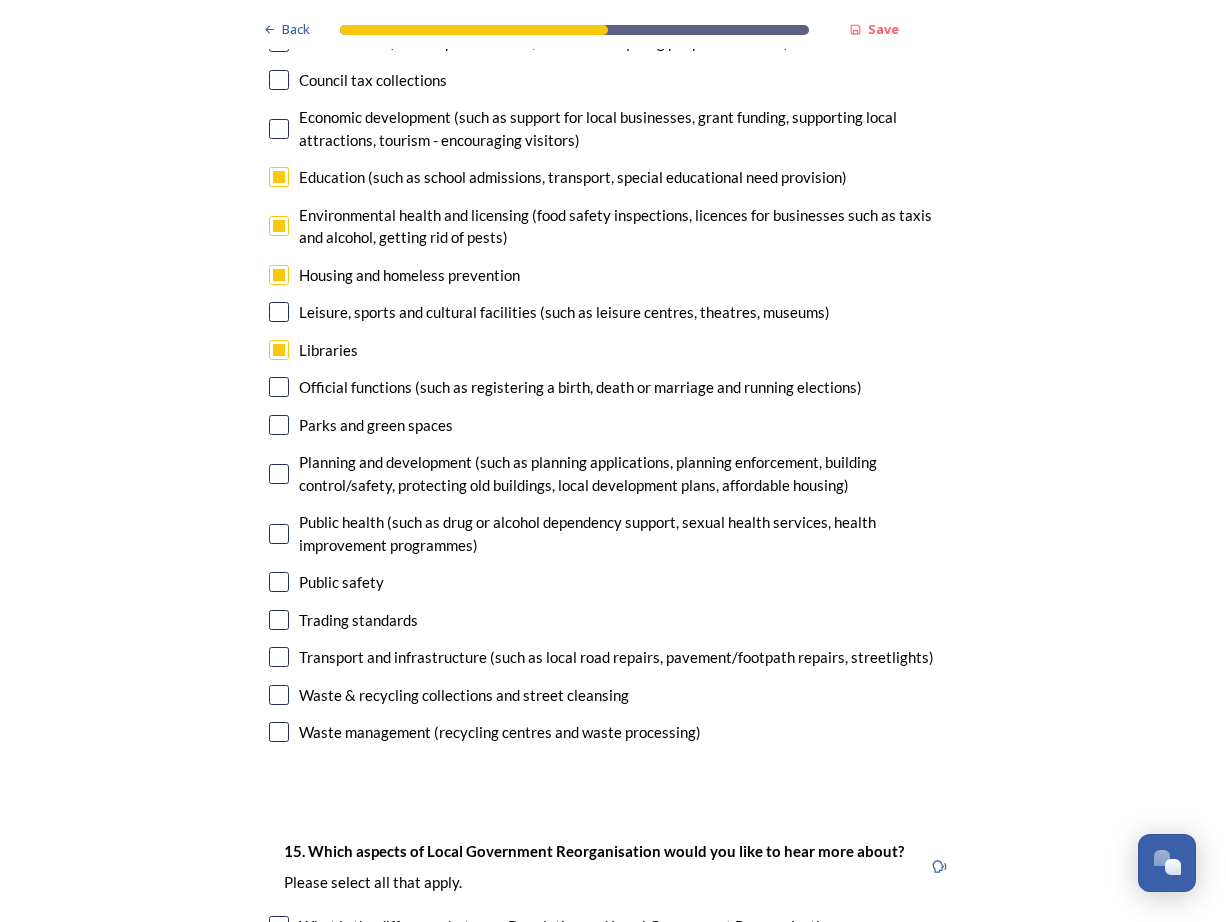 scroll, scrollTop: 5090, scrollLeft: 0, axis: vertical 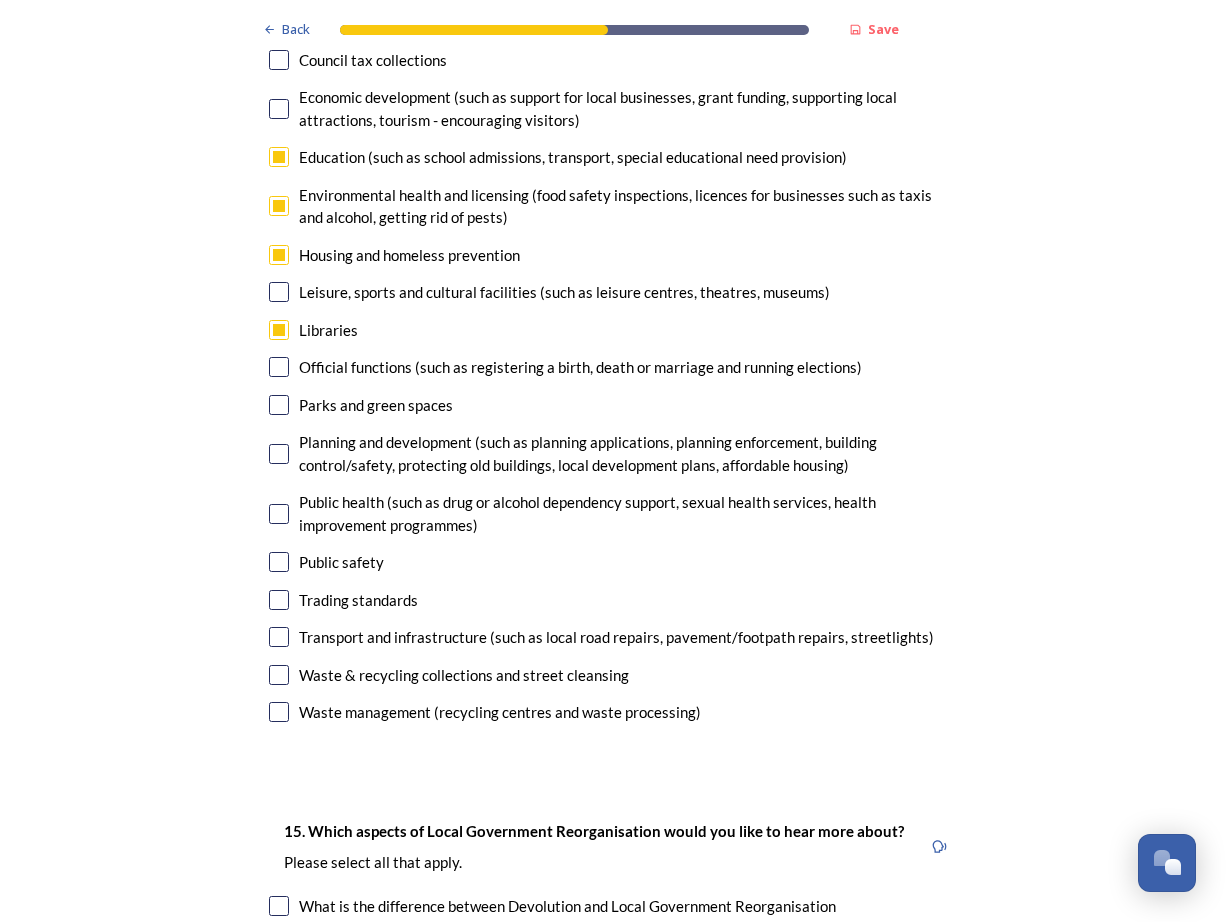 click at bounding box center [279, 454] 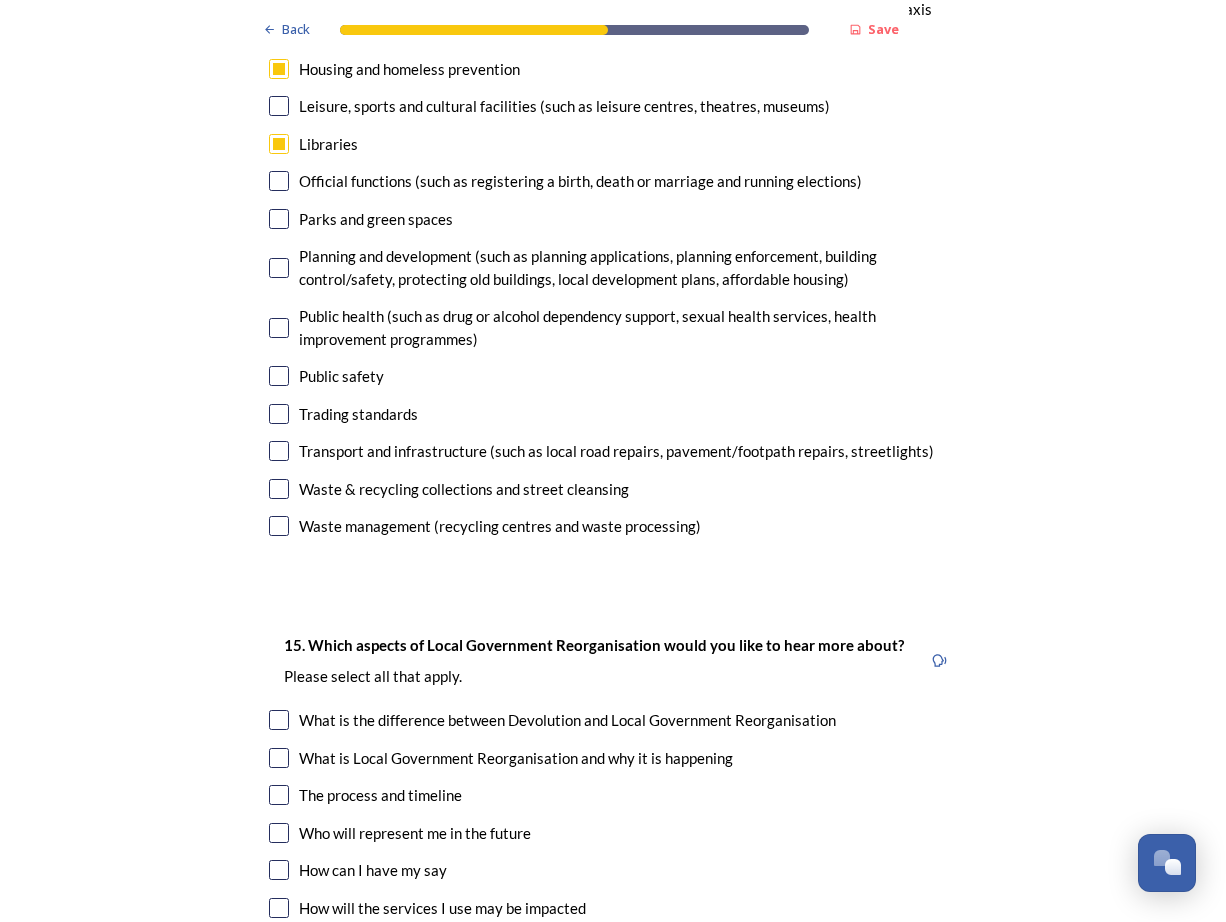 scroll, scrollTop: 5277, scrollLeft: 0, axis: vertical 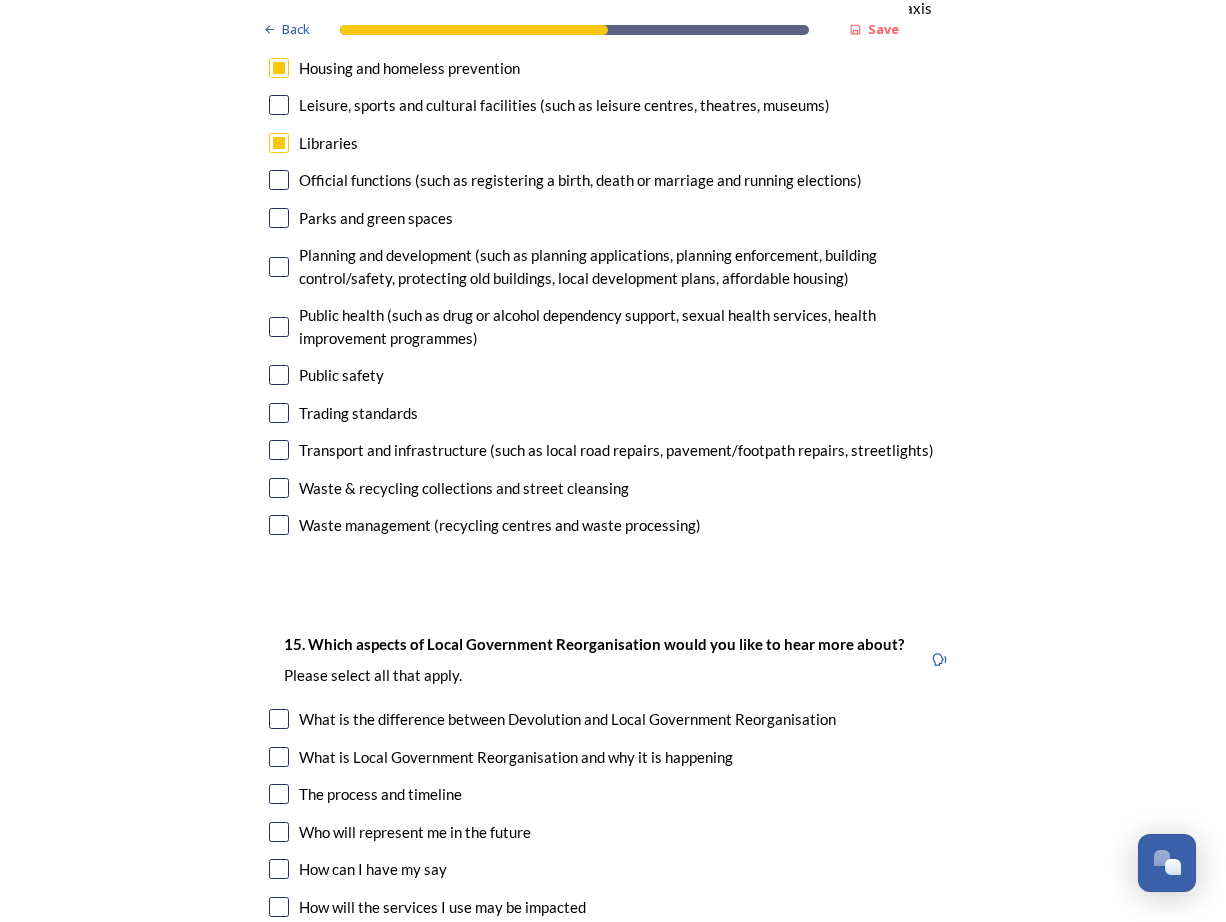 click at bounding box center [279, 375] 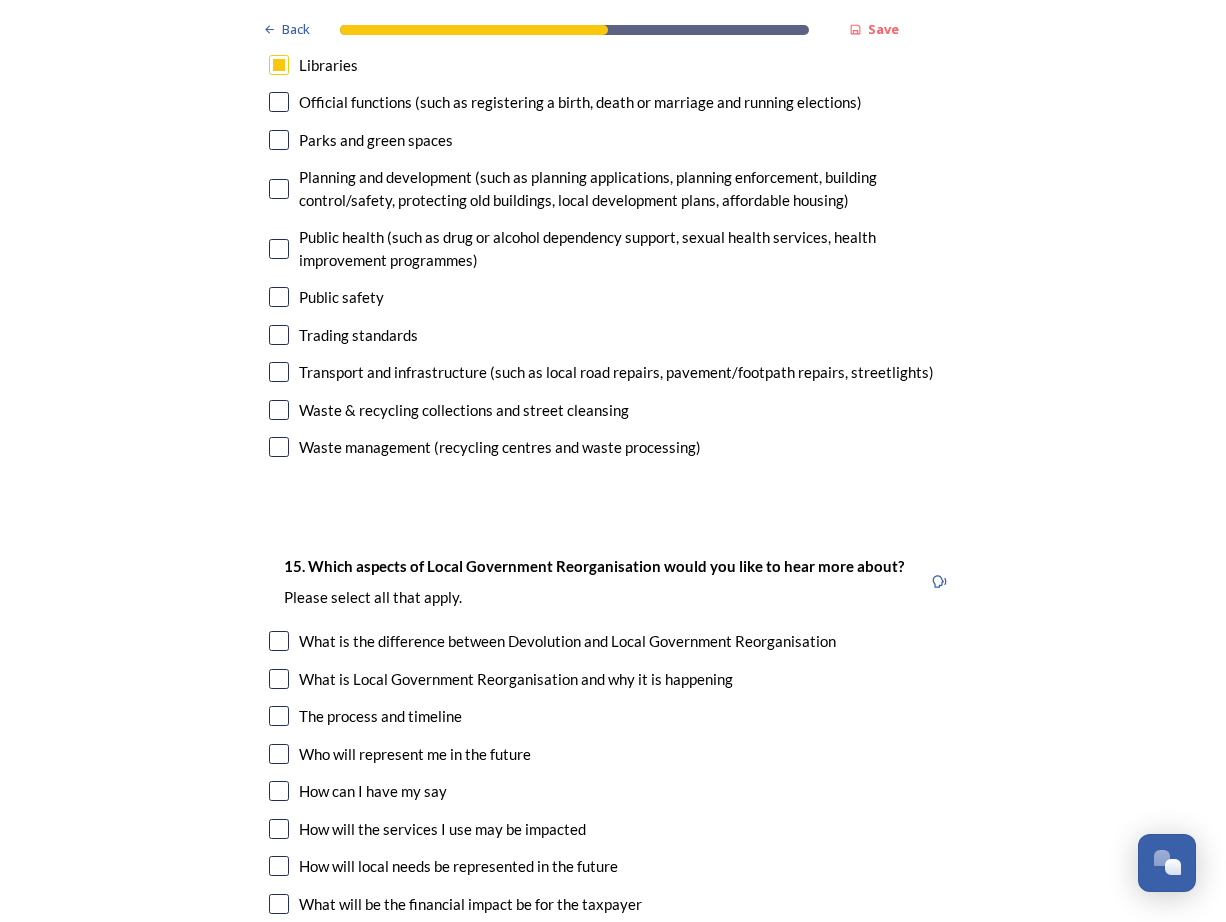 scroll, scrollTop: 5400, scrollLeft: 0, axis: vertical 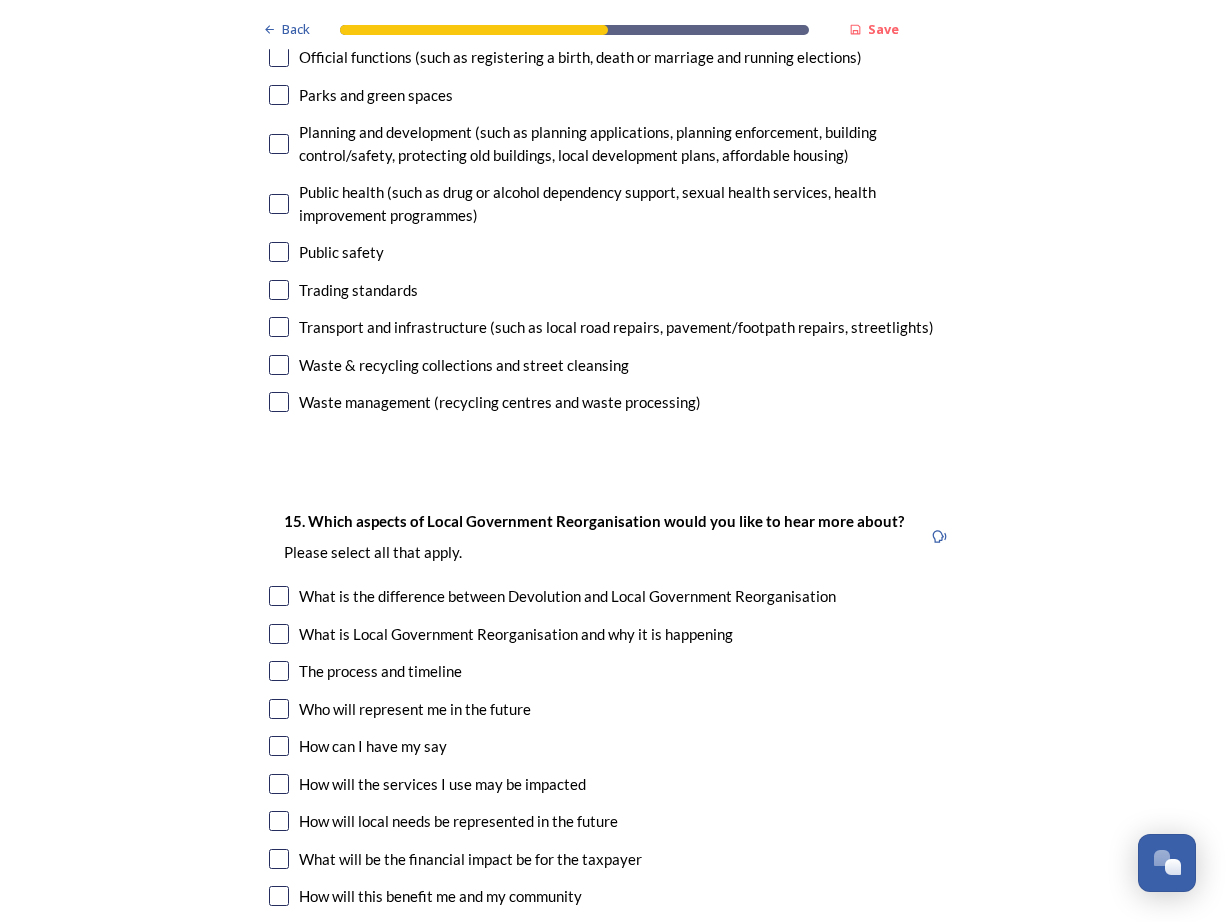 click at bounding box center [279, 746] 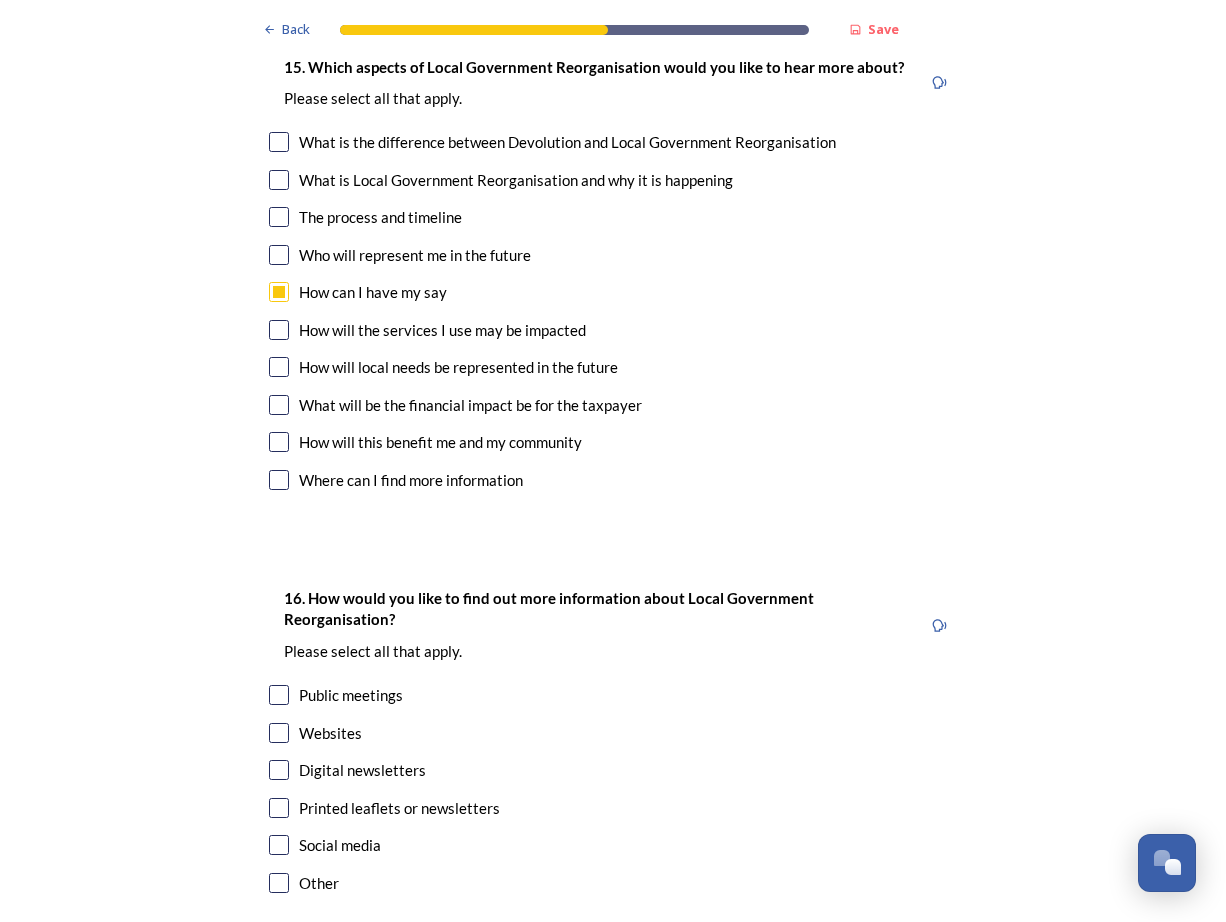 scroll, scrollTop: 5876, scrollLeft: 0, axis: vertical 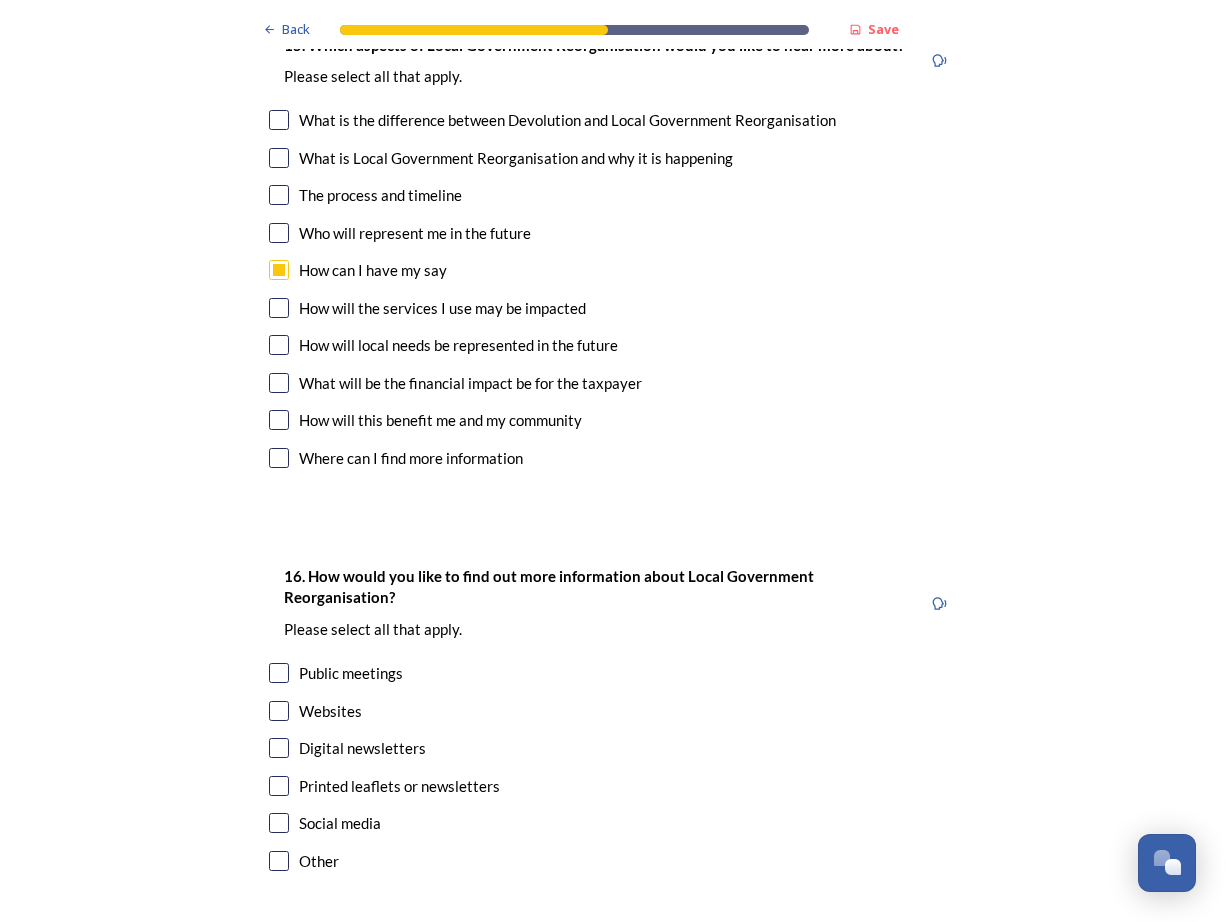 click at bounding box center (279, 786) 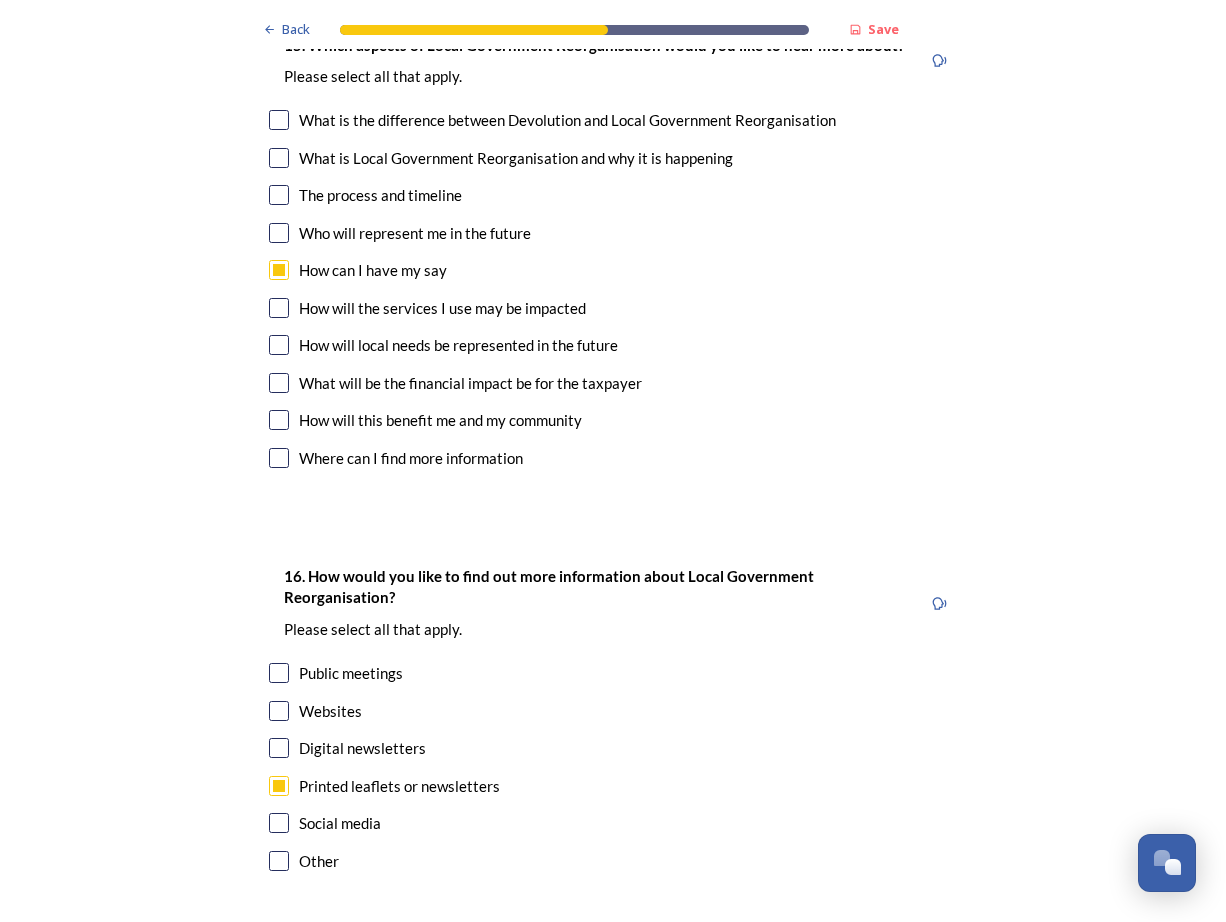 click on "Continue" at bounding box center (599, 971) 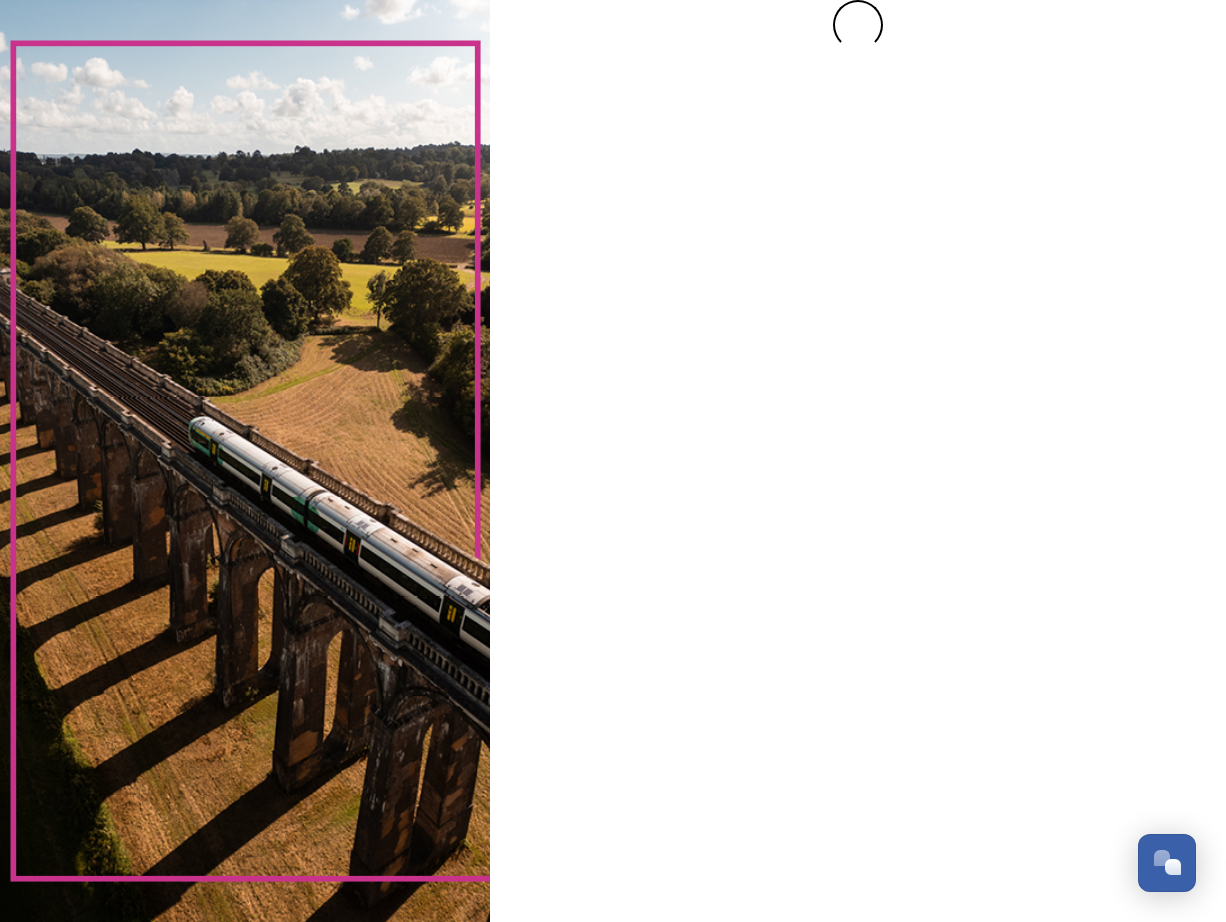 scroll, scrollTop: 0, scrollLeft: 0, axis: both 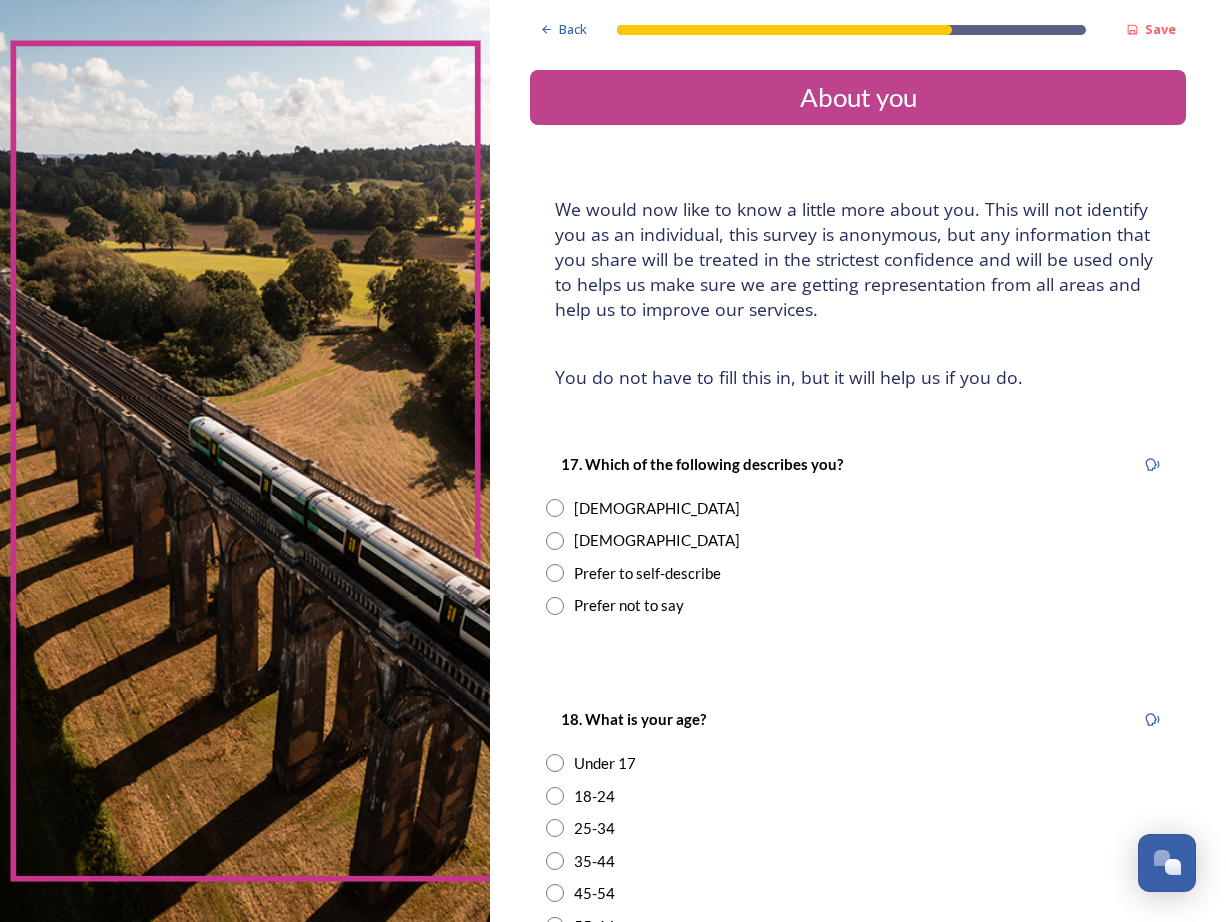 click at bounding box center (555, 541) 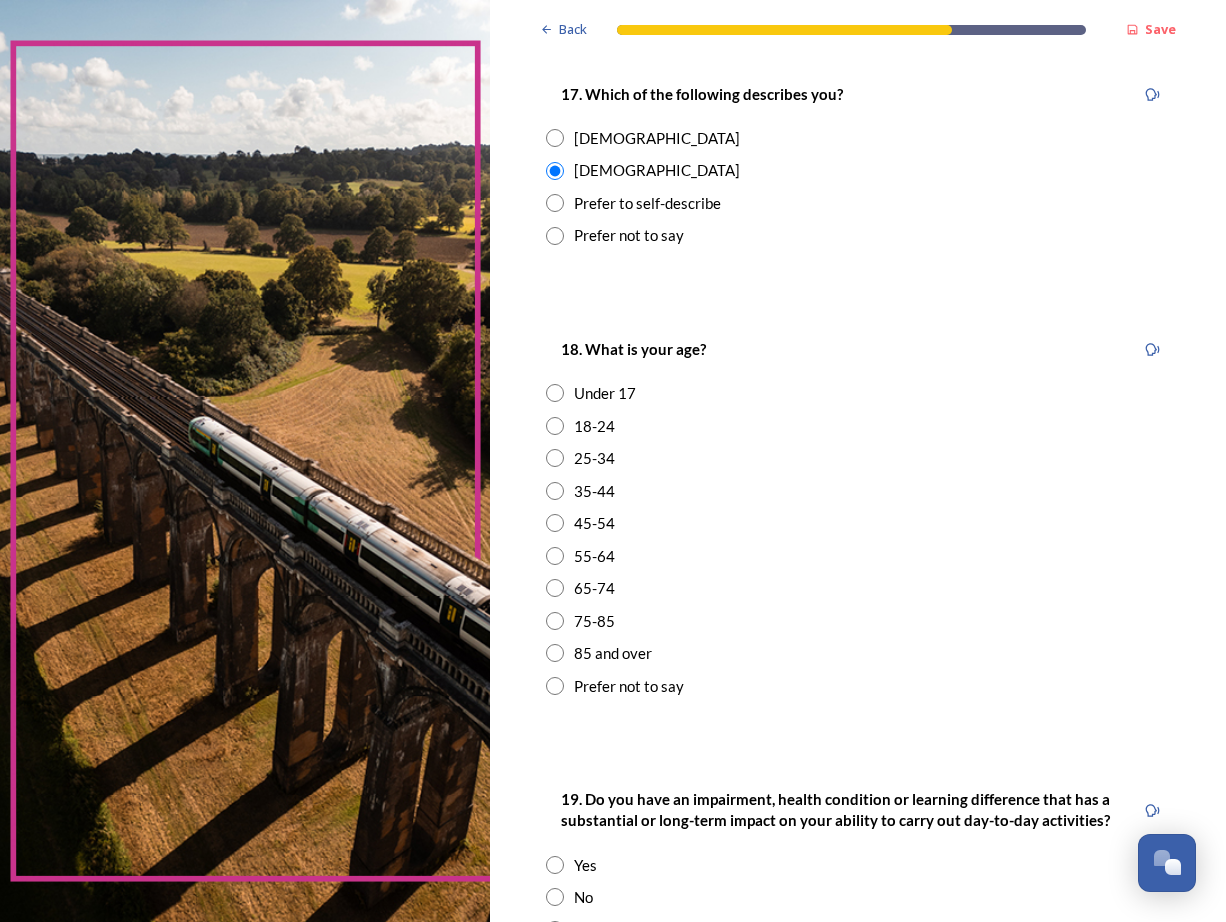 scroll, scrollTop: 372, scrollLeft: 0, axis: vertical 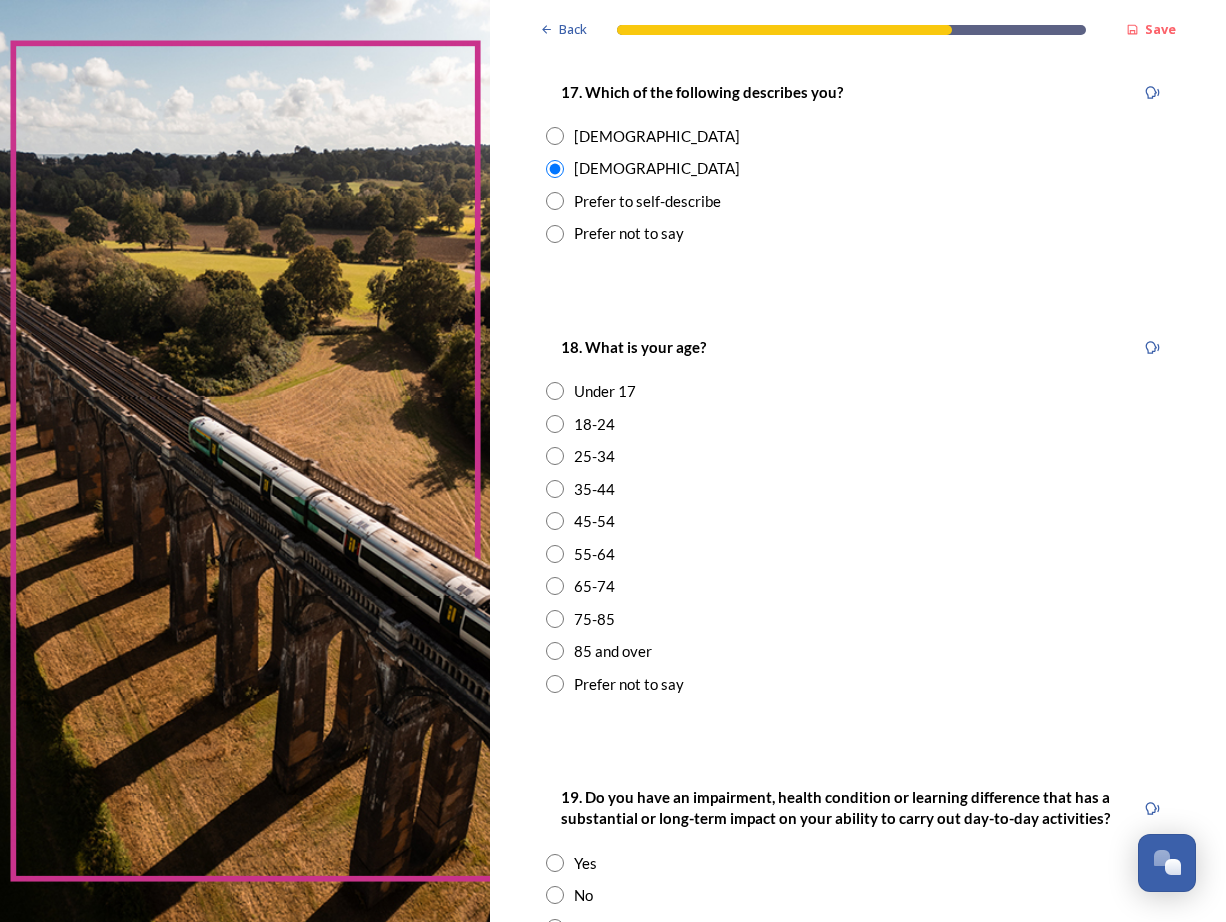 click at bounding box center (555, 619) 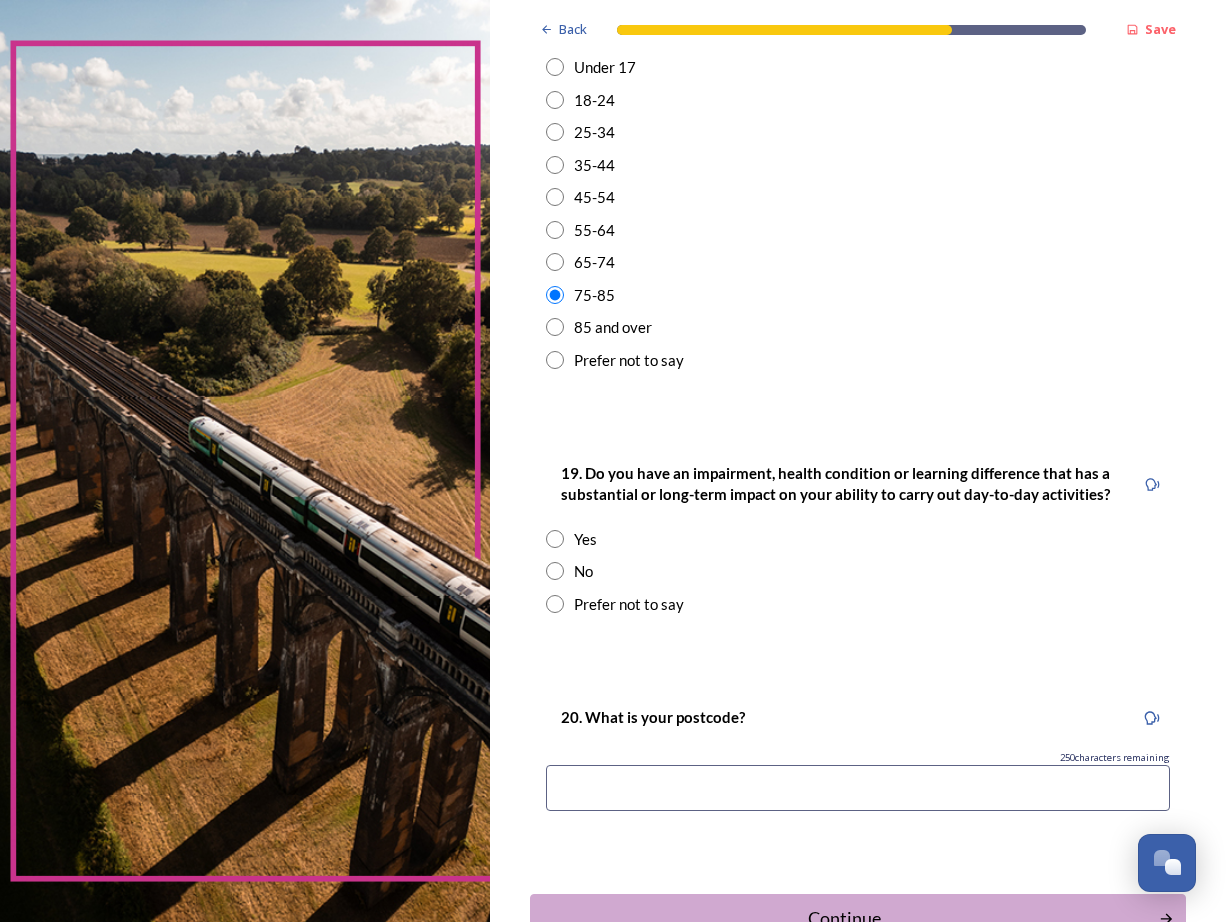 scroll, scrollTop: 697, scrollLeft: 0, axis: vertical 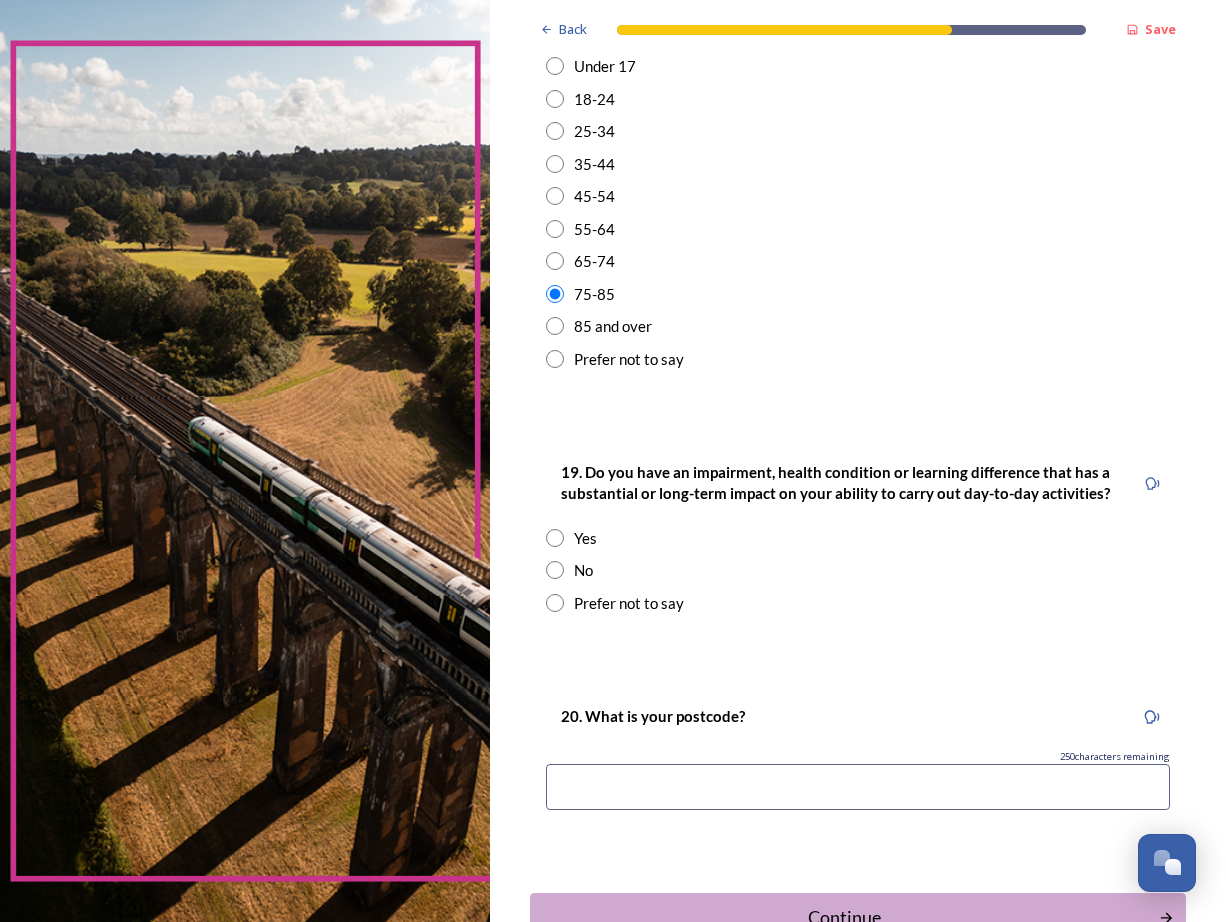 click at bounding box center (555, 570) 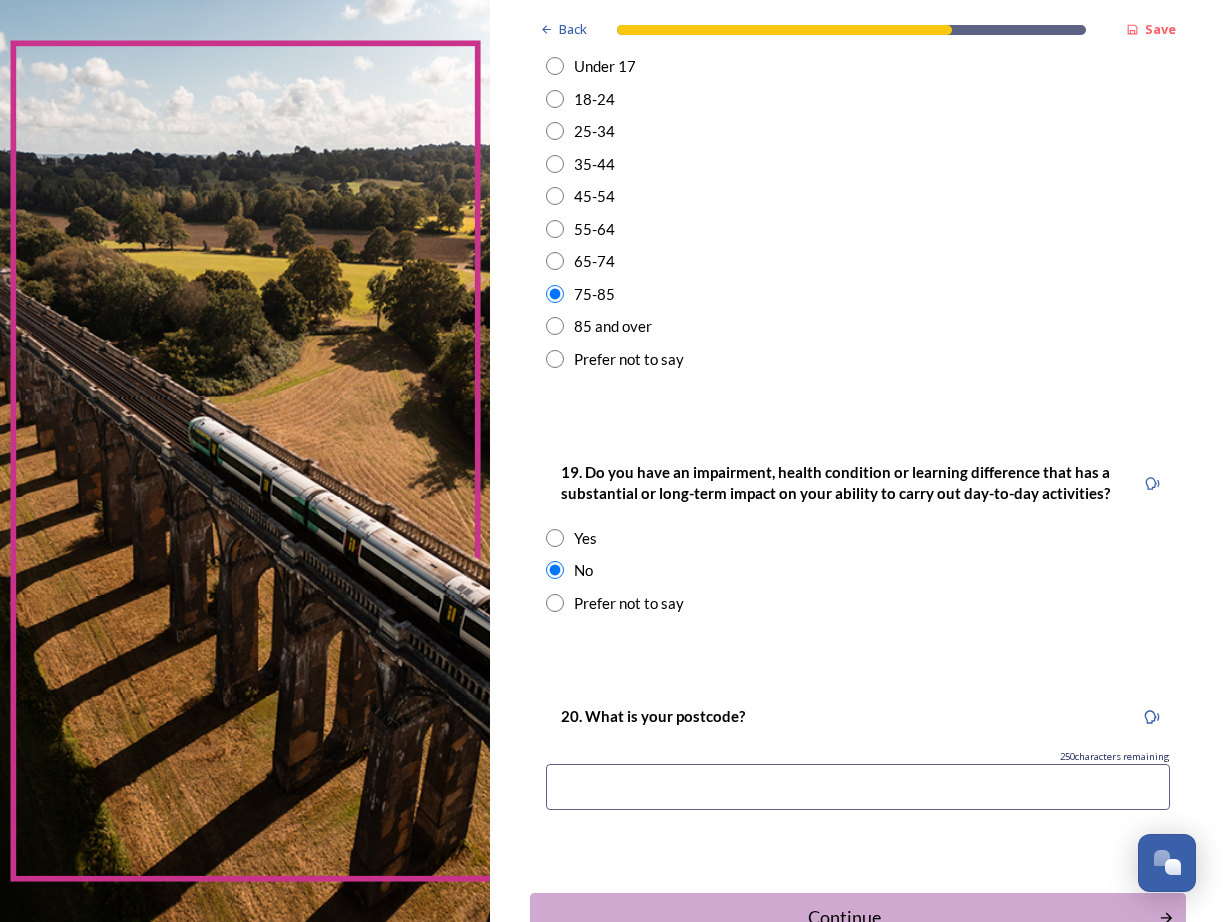 click at bounding box center (858, 787) 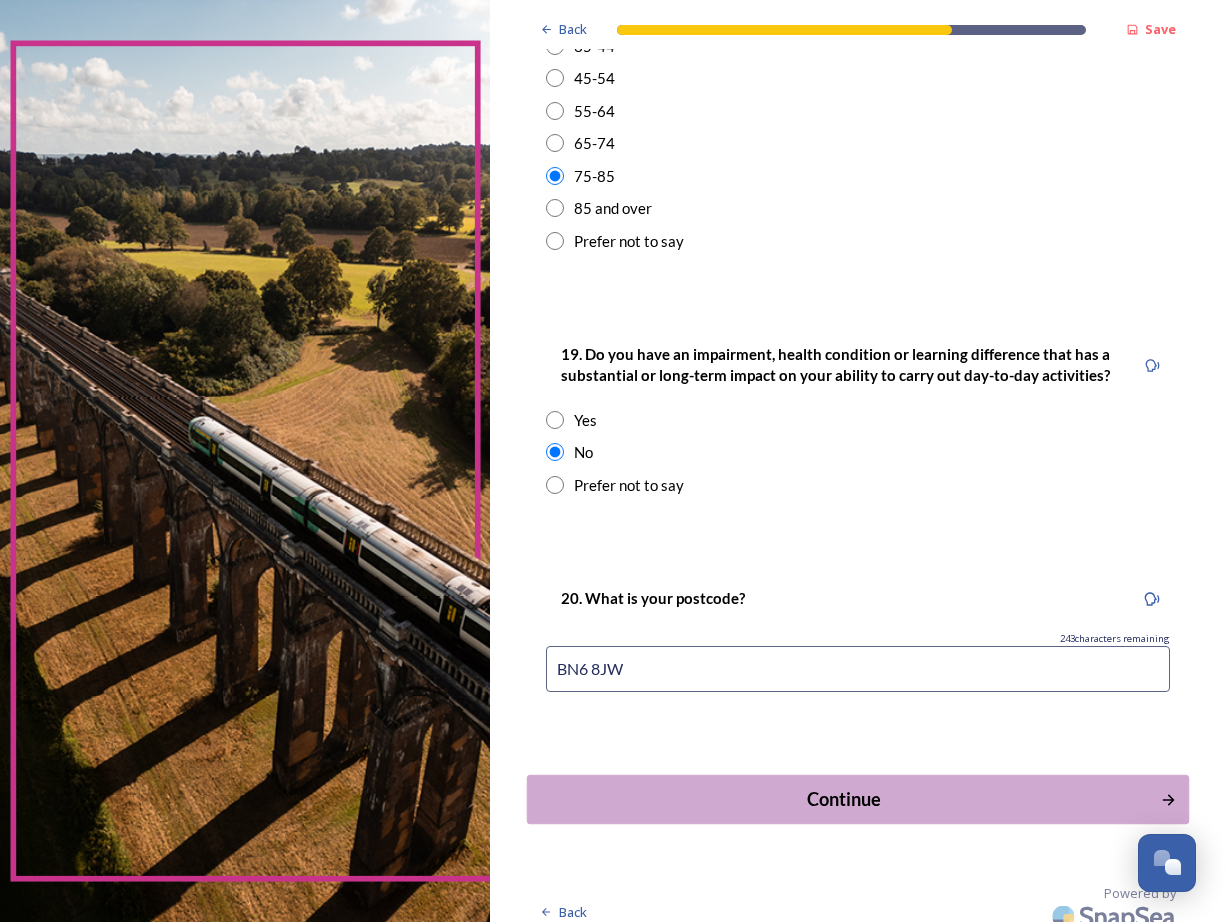 scroll, scrollTop: 814, scrollLeft: 0, axis: vertical 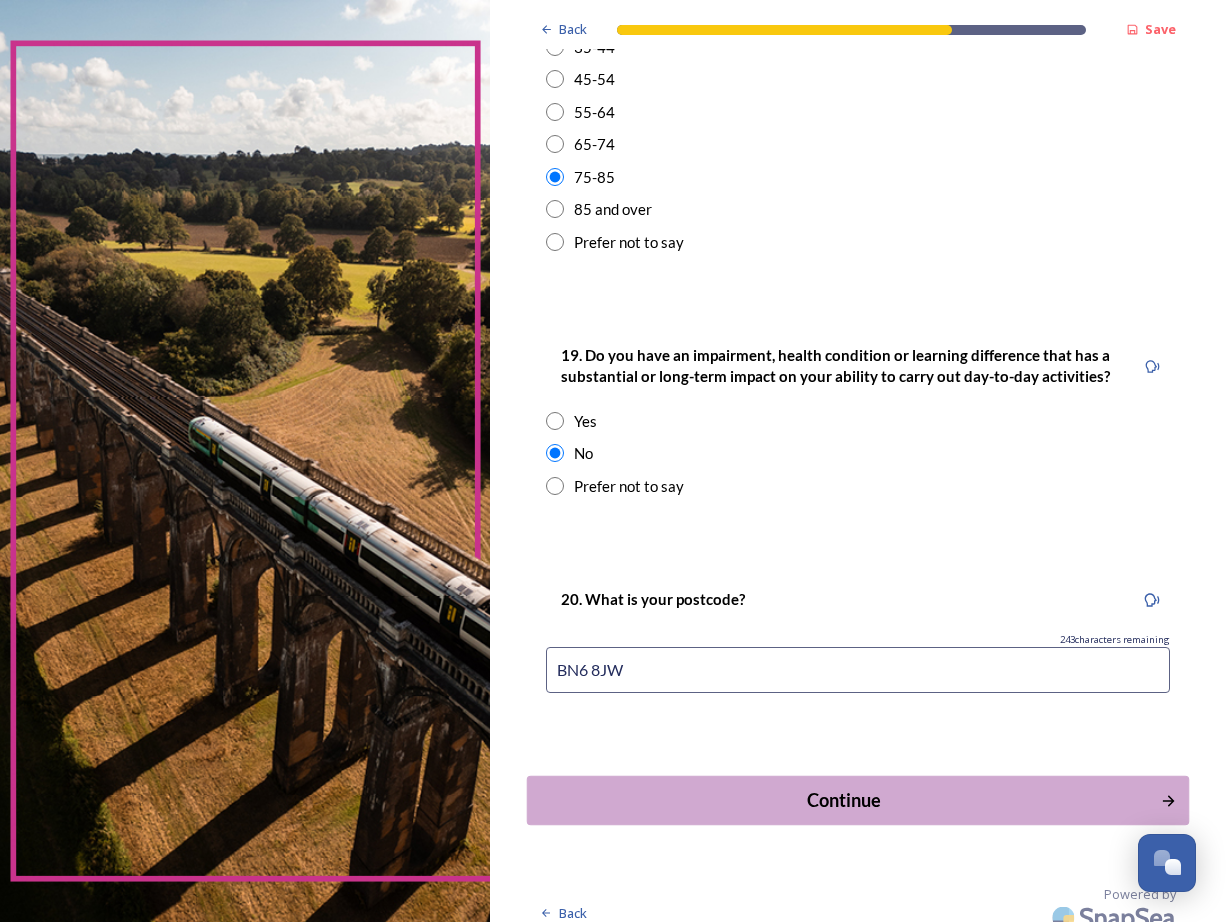 type on "BN6 8JW" 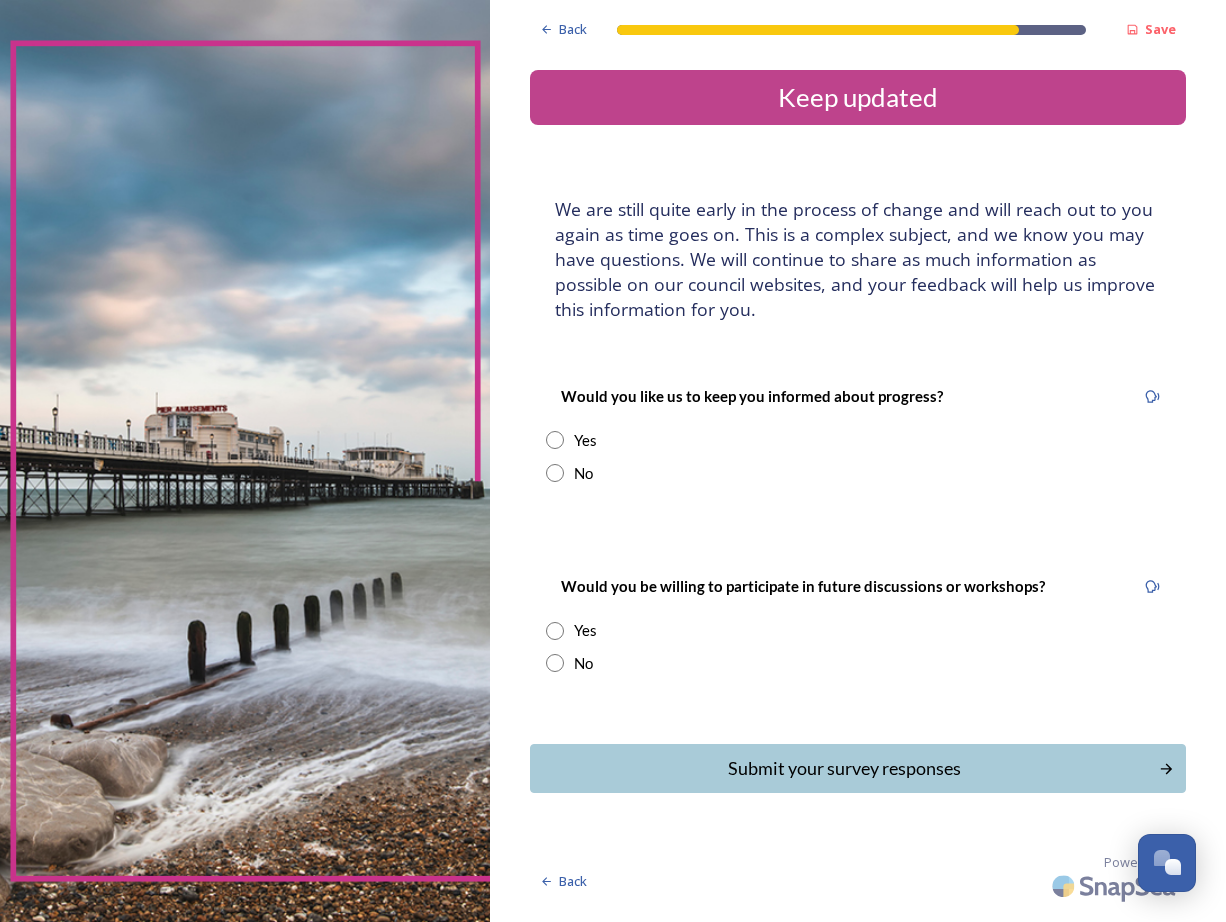 click at bounding box center [555, 440] 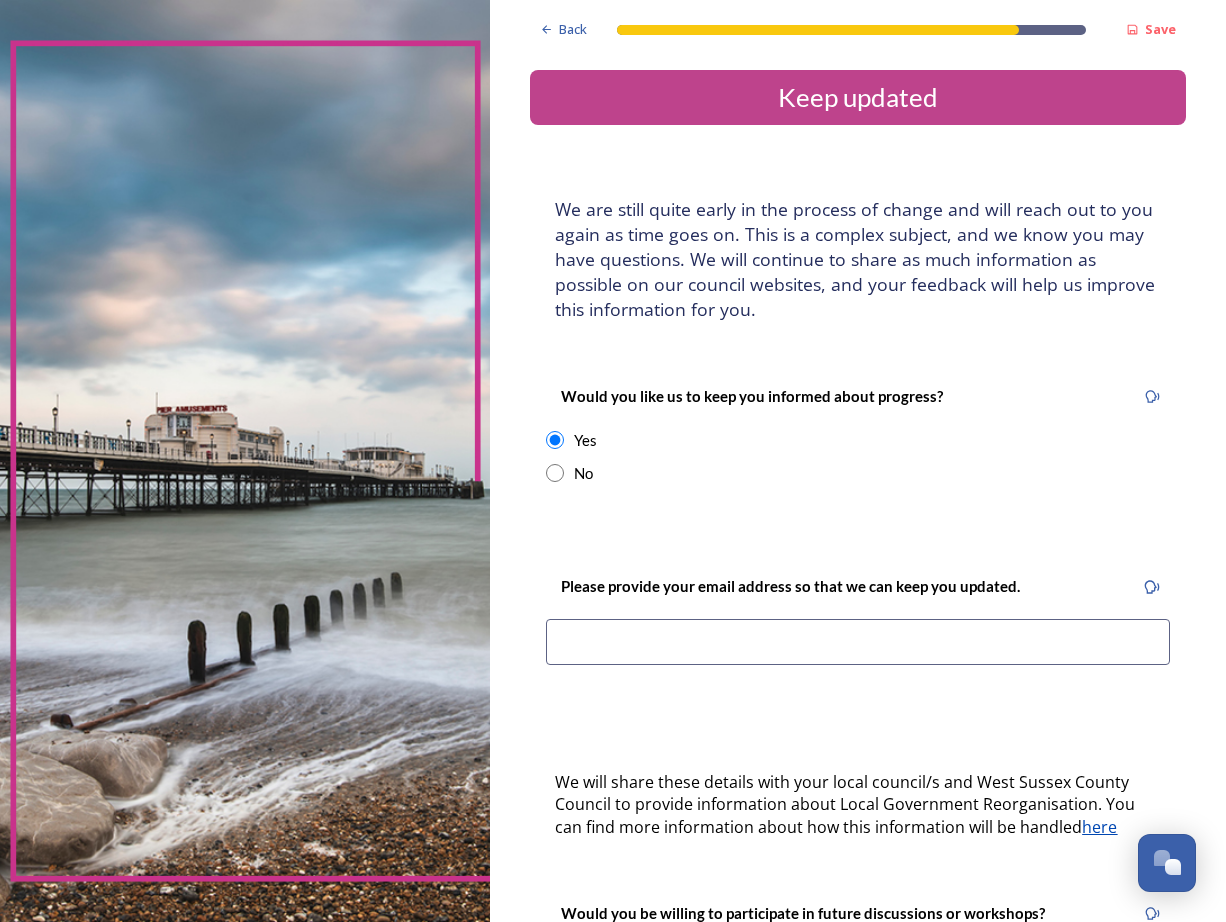 click at bounding box center [858, 642] 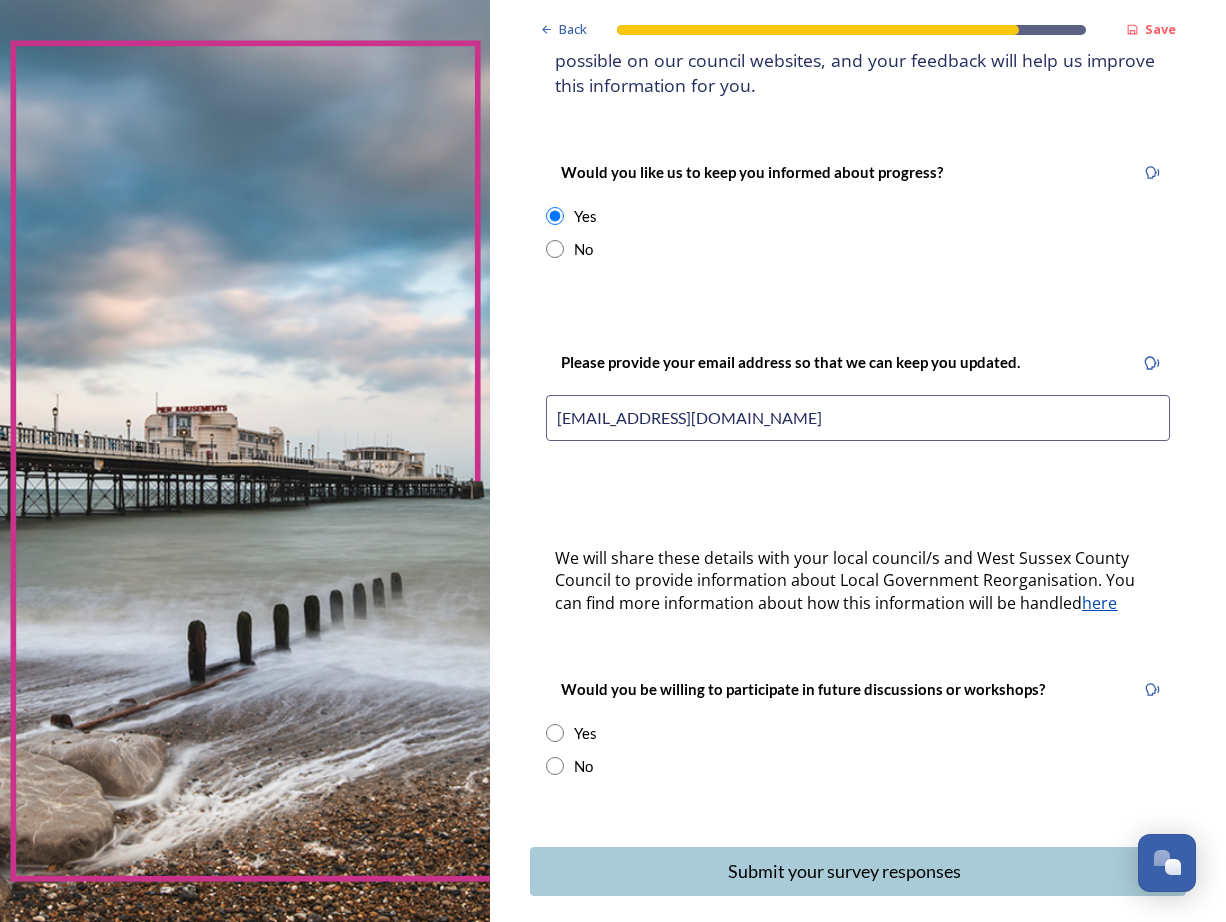 scroll, scrollTop: 235, scrollLeft: 0, axis: vertical 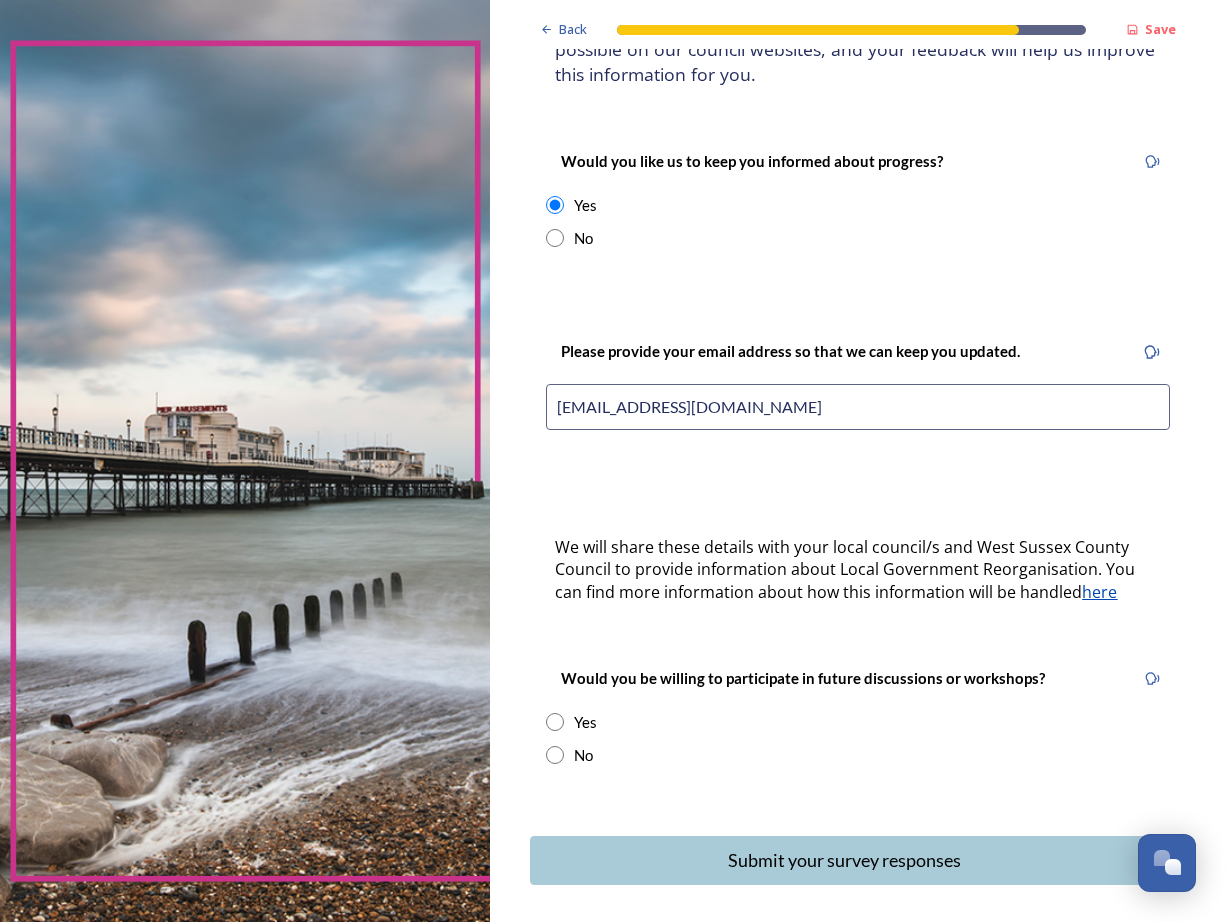 click at bounding box center [555, 755] 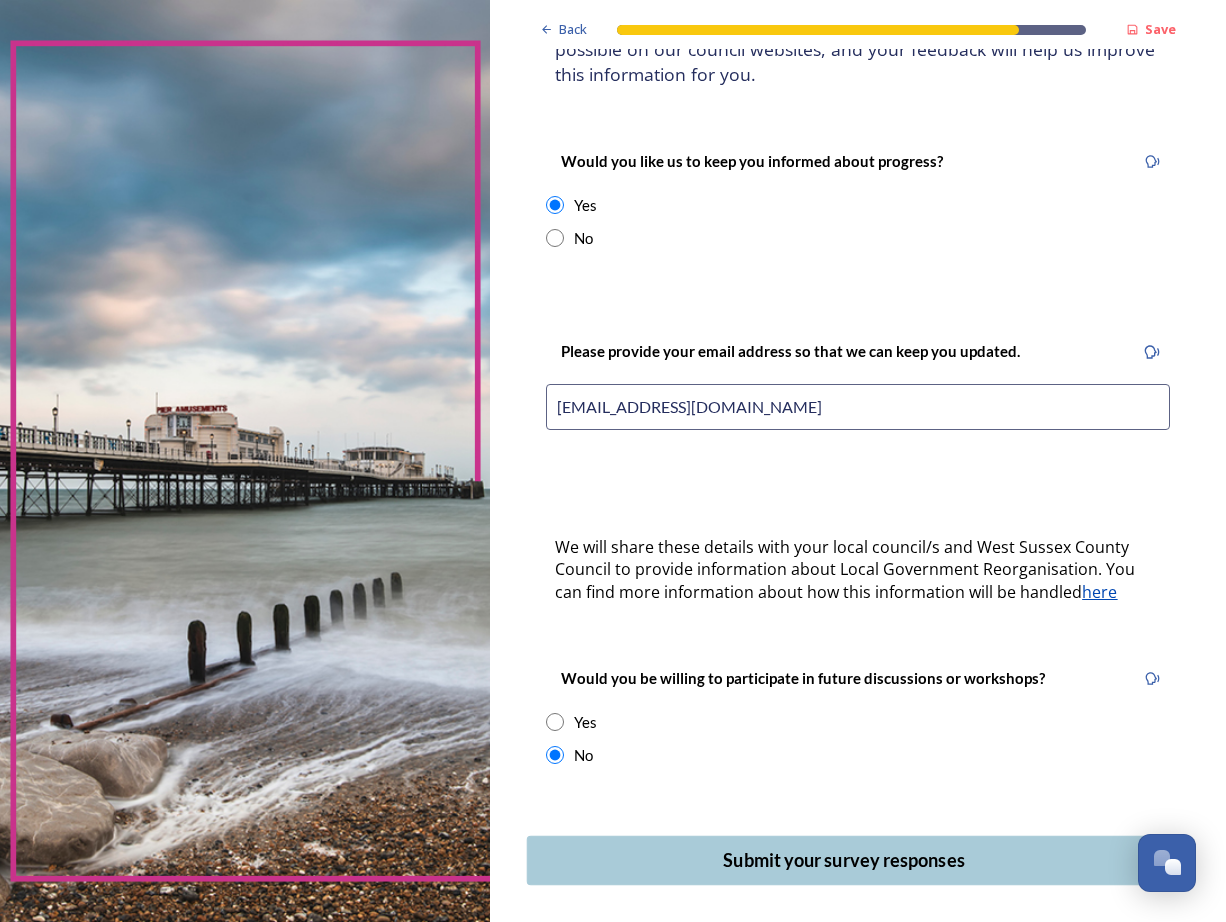 click on "Submit your survey responses" at bounding box center [844, 860] 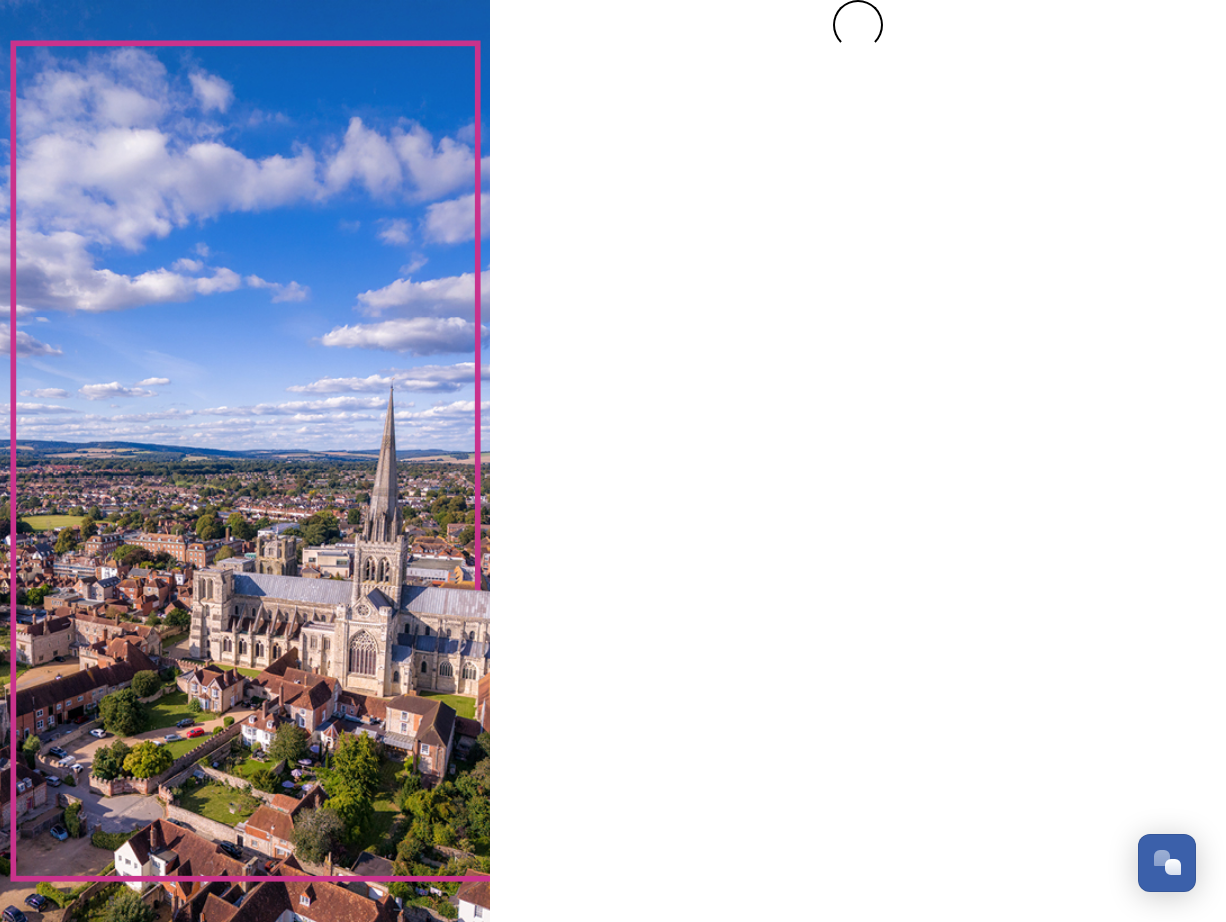 scroll, scrollTop: 0, scrollLeft: 0, axis: both 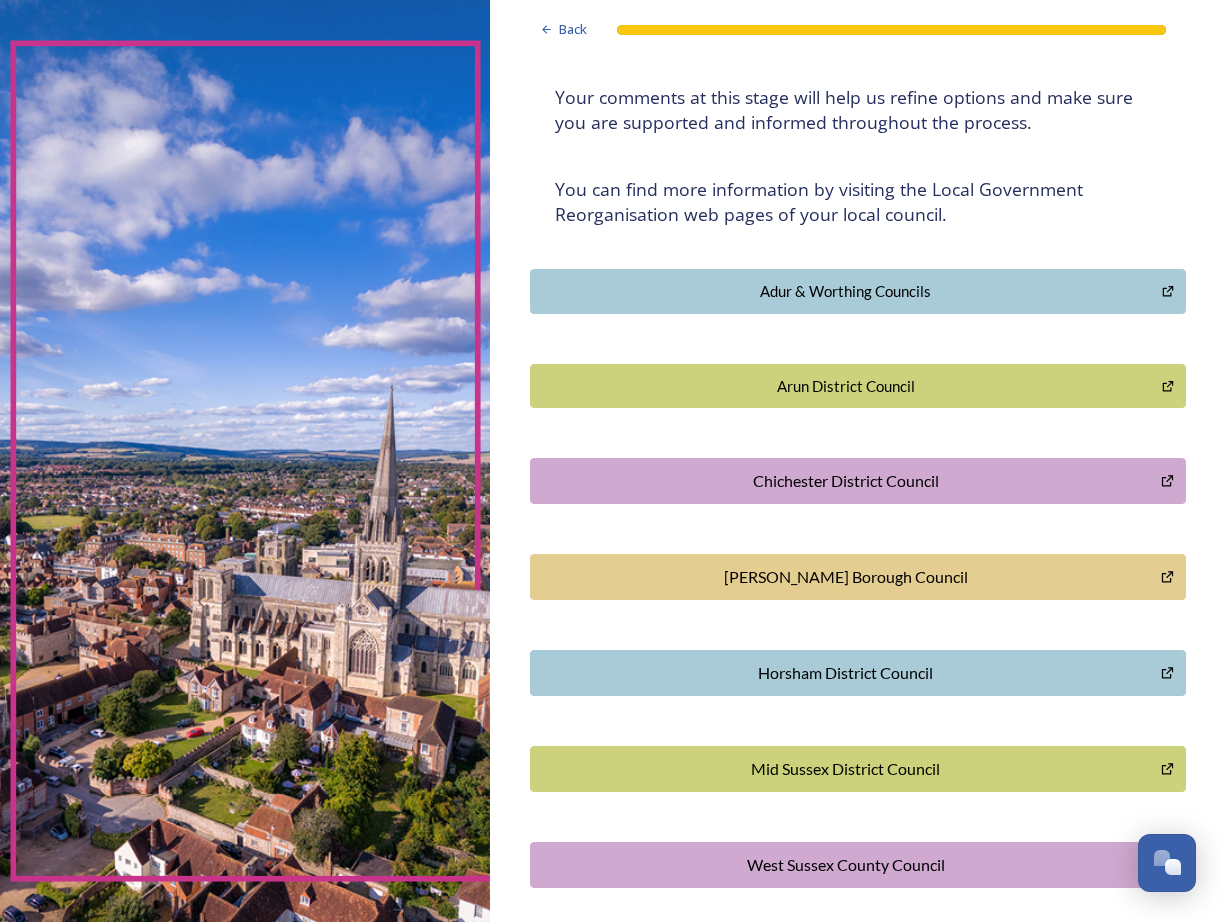 click on "Mid Sussex District Council" at bounding box center [845, 769] 